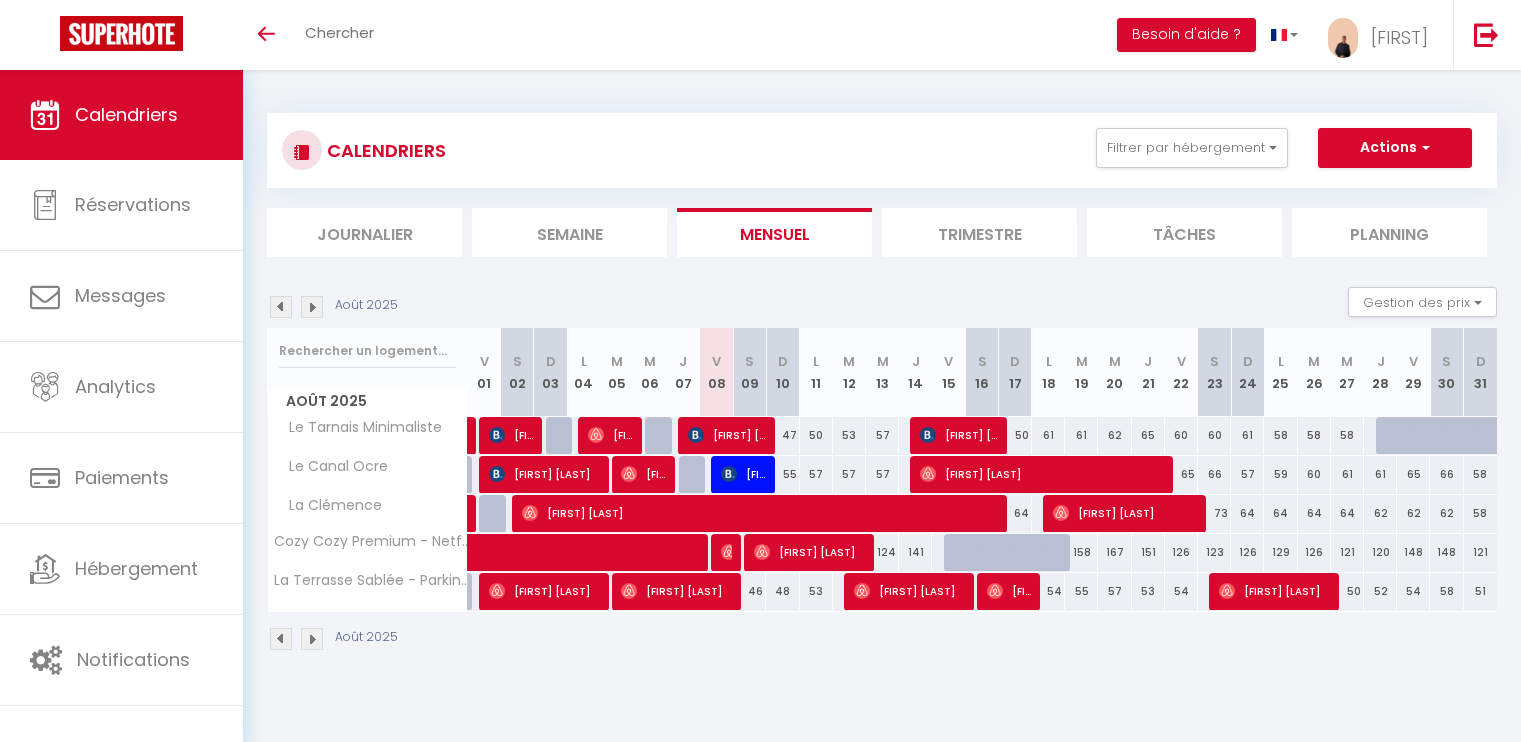 scroll, scrollTop: 0, scrollLeft: 0, axis: both 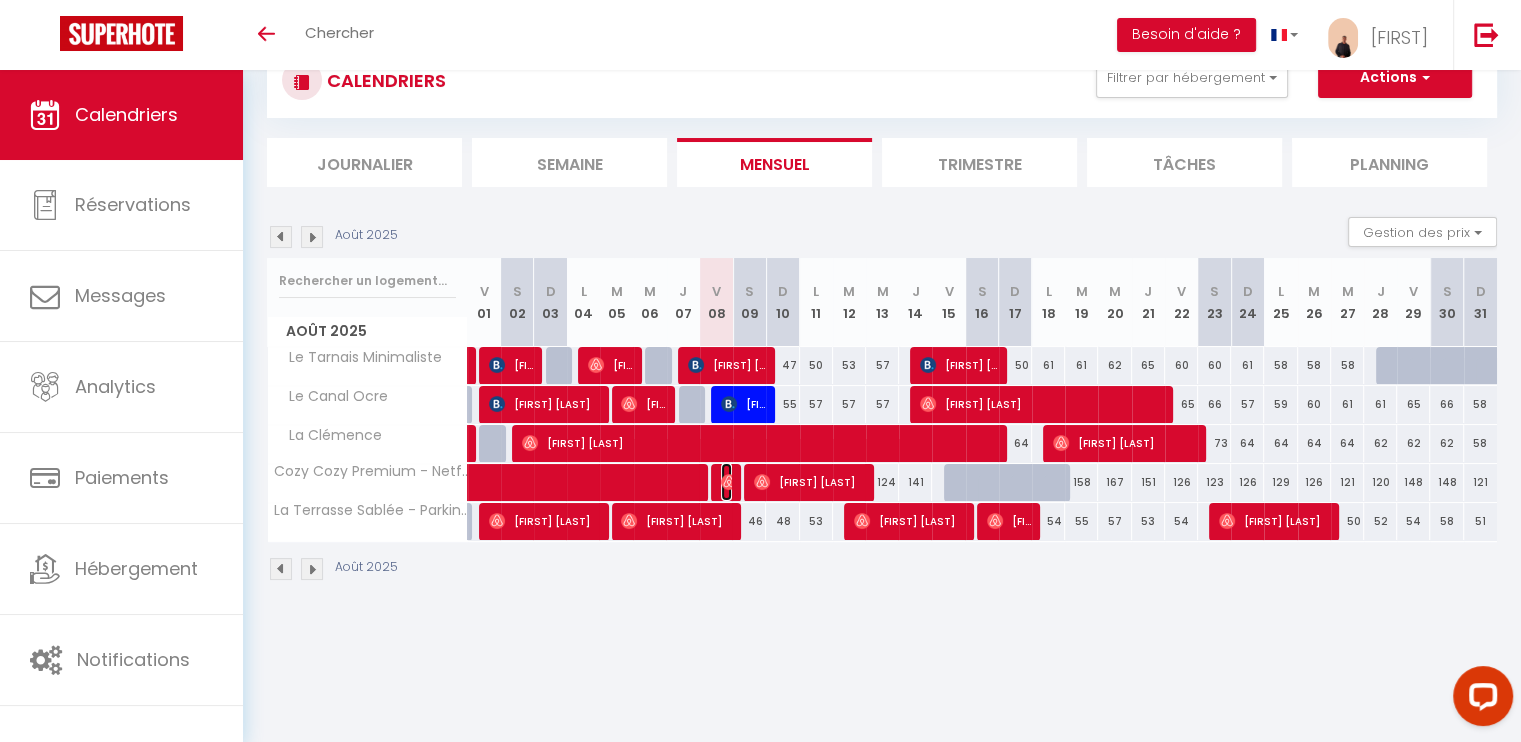 click on "[FIRST] [LAST]" at bounding box center (726, 482) 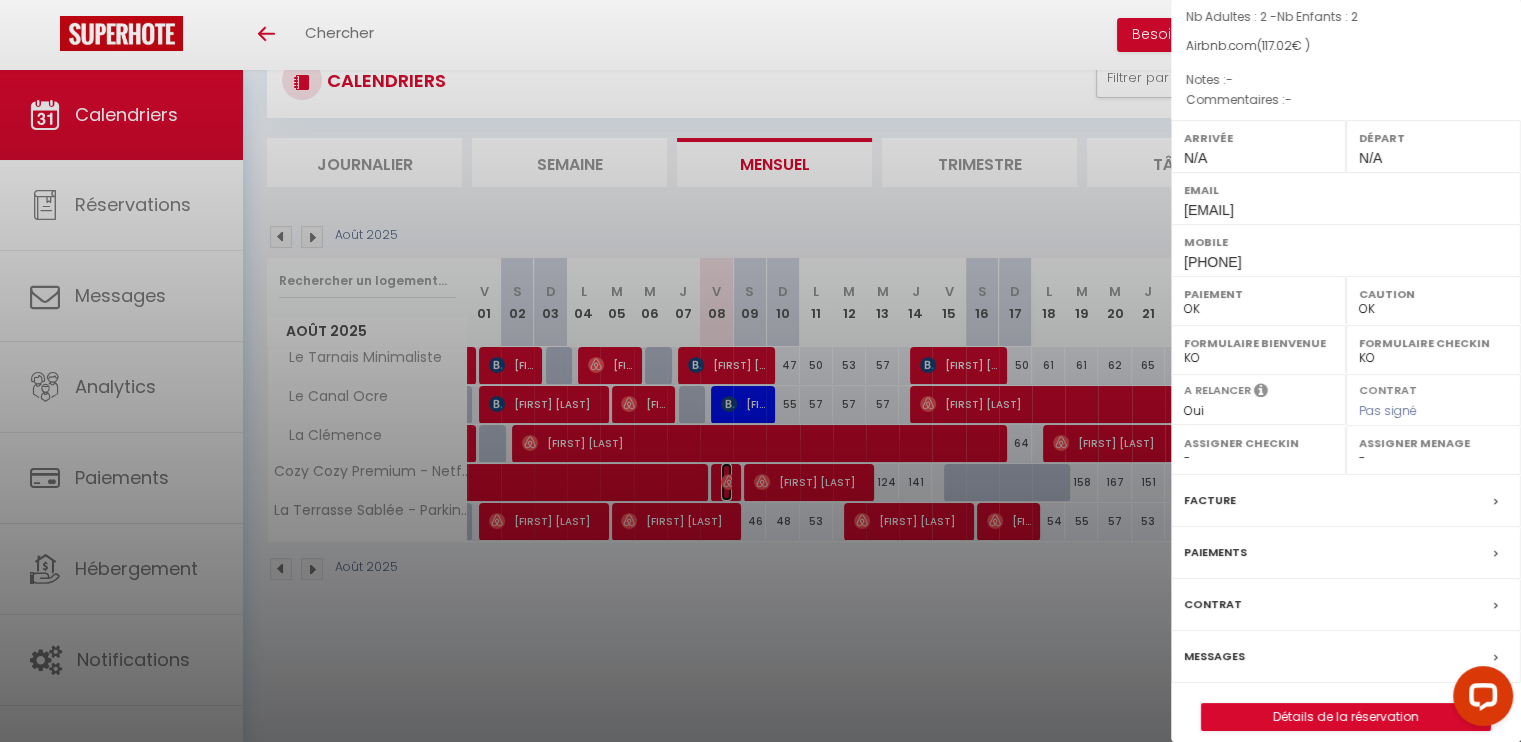 scroll, scrollTop: 192, scrollLeft: 0, axis: vertical 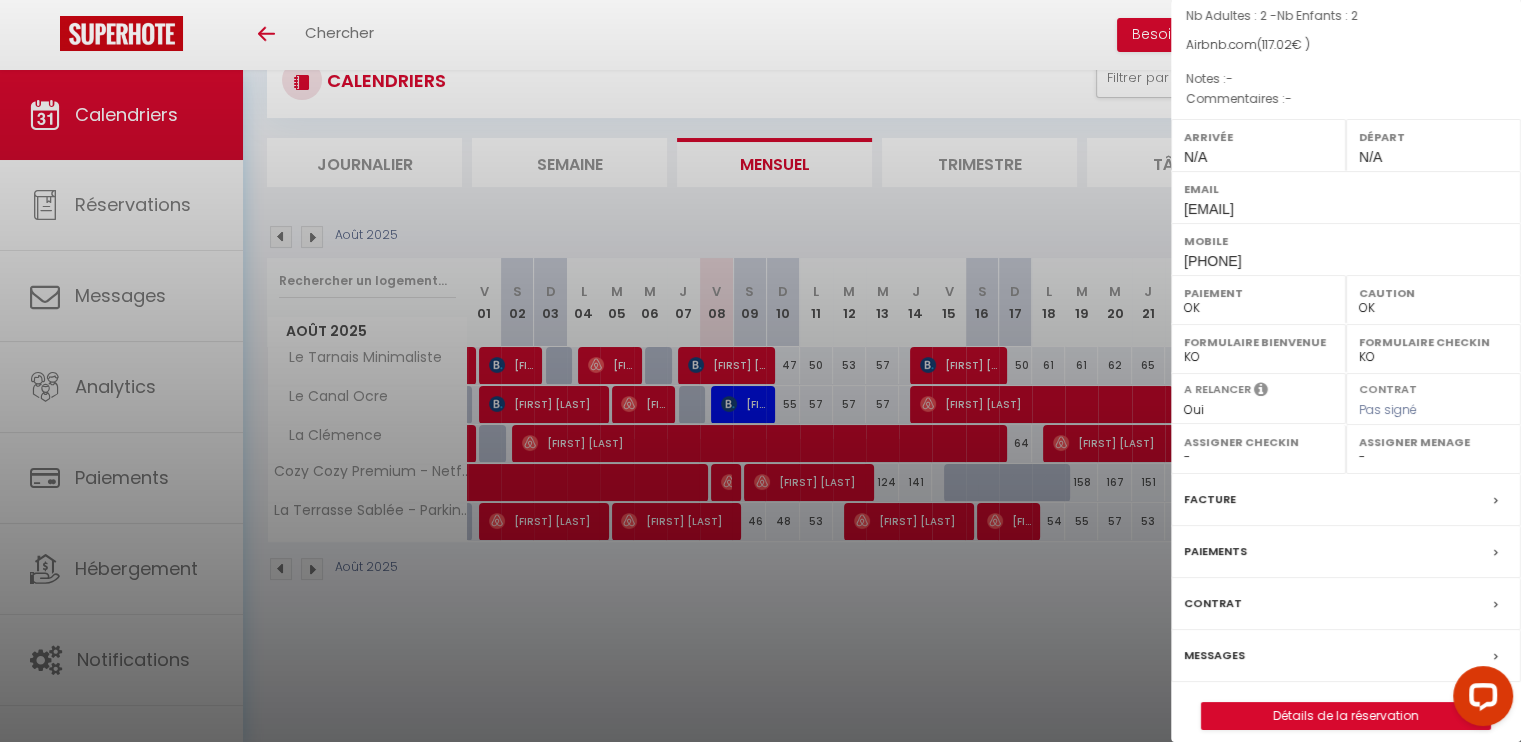 click at bounding box center (760, 371) 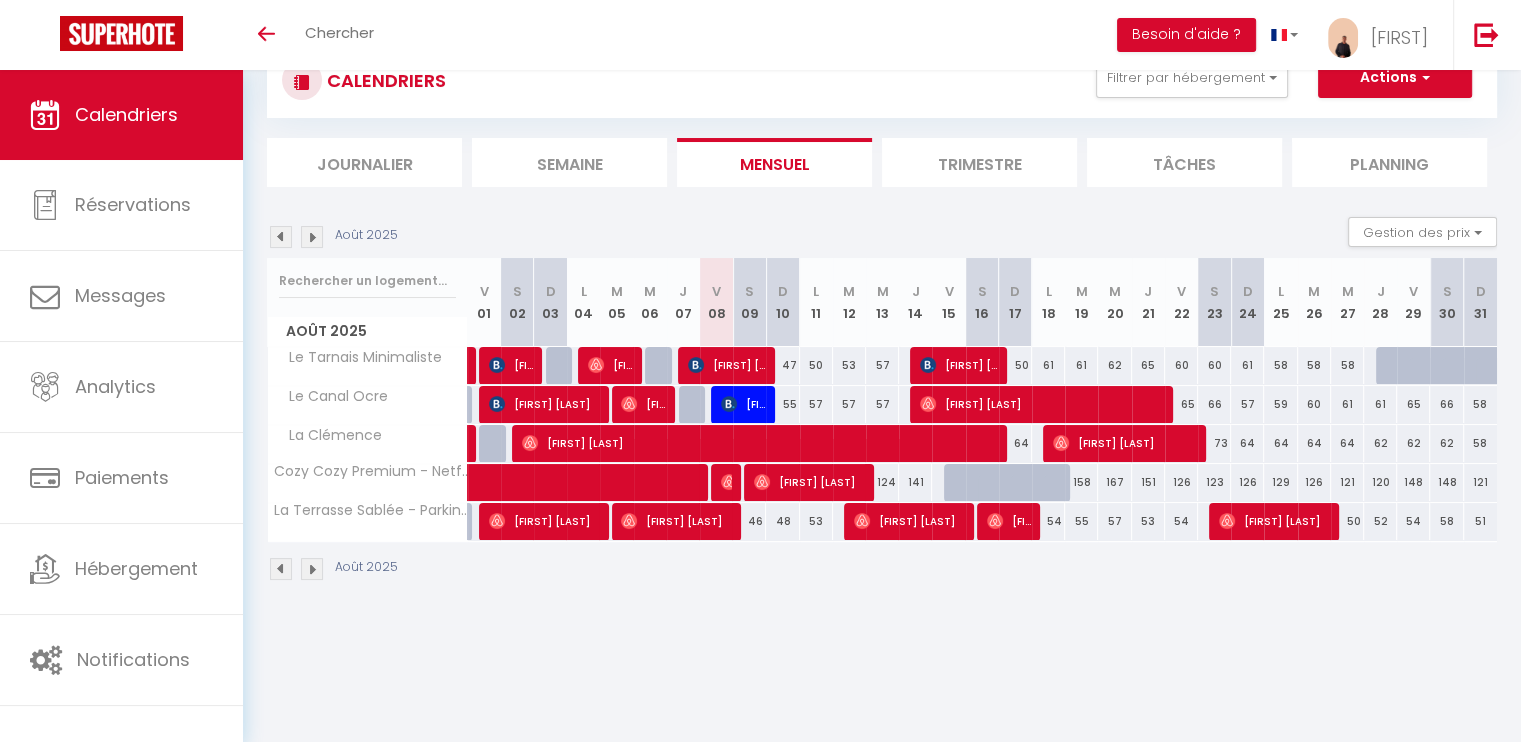 scroll, scrollTop: 70, scrollLeft: 0, axis: vertical 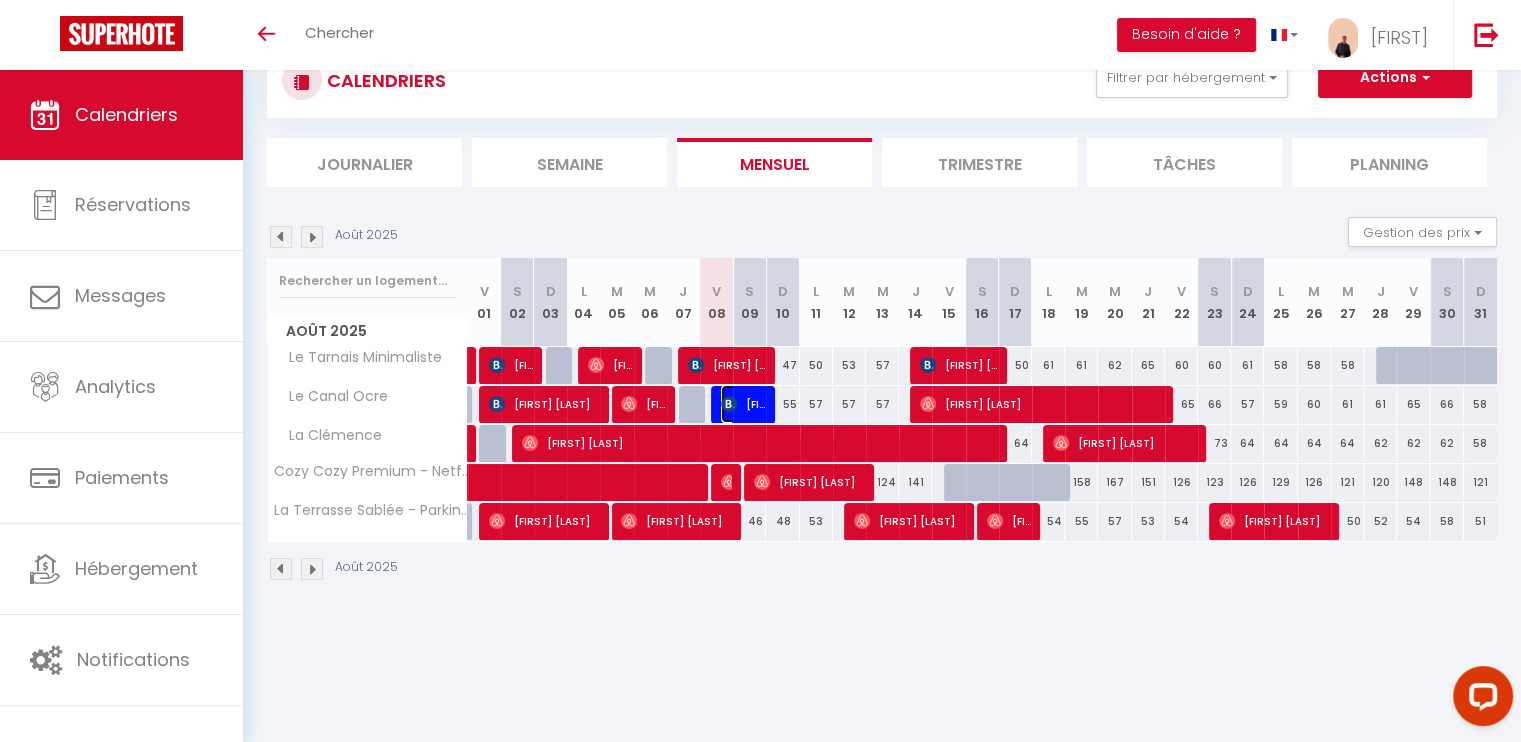click on "[FIRST] [LAST]" at bounding box center [743, 404] 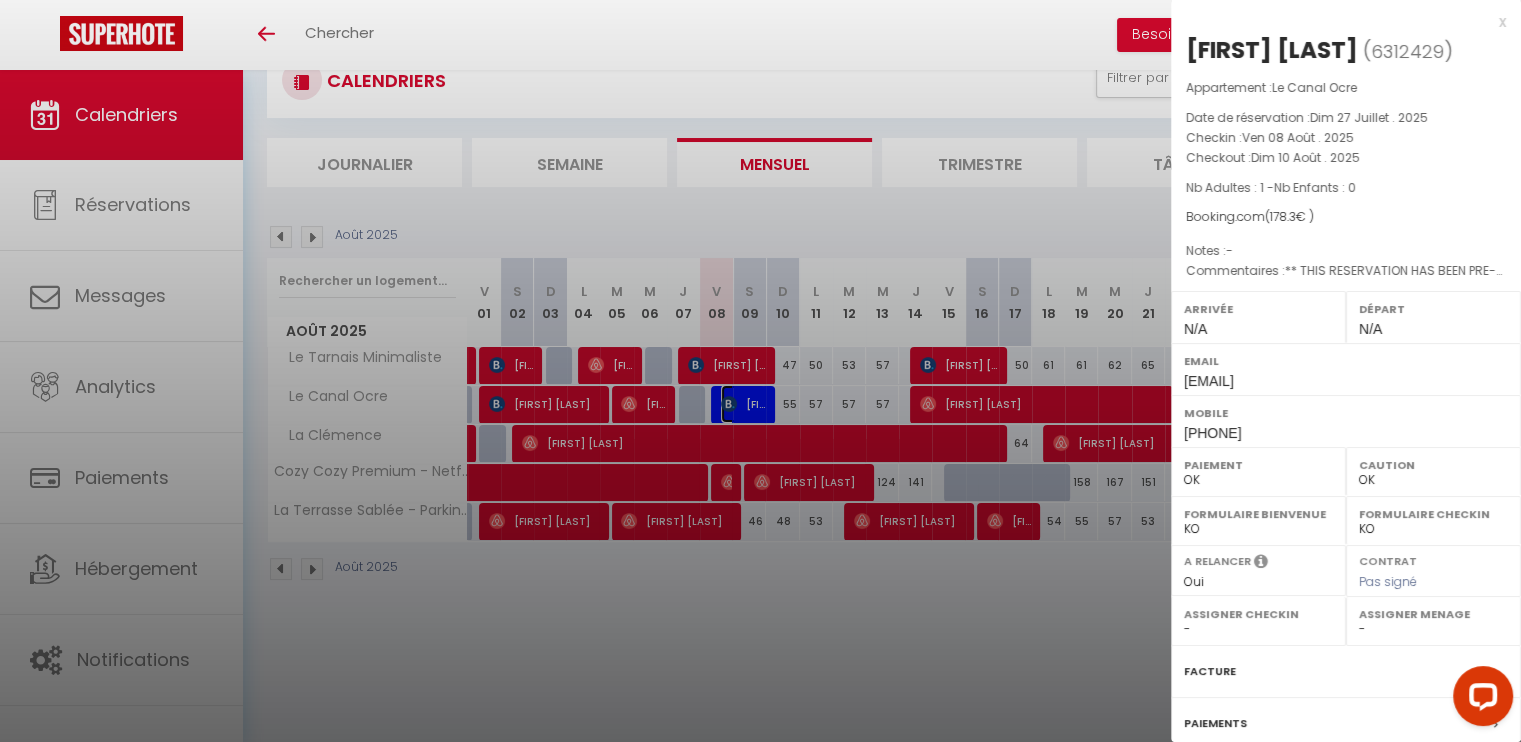 scroll, scrollTop: 186, scrollLeft: 0, axis: vertical 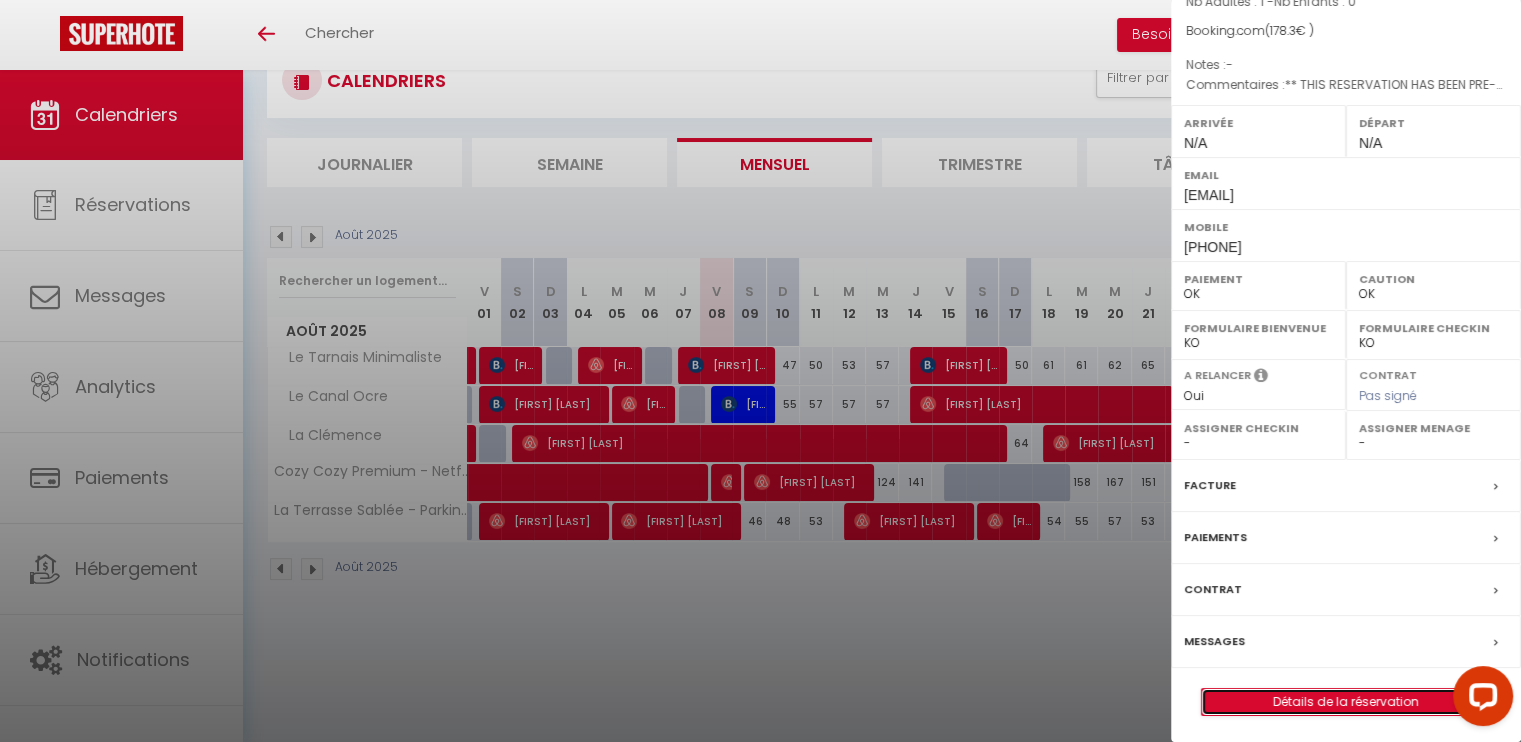 click on "Détails de la réservation" at bounding box center [1346, 702] 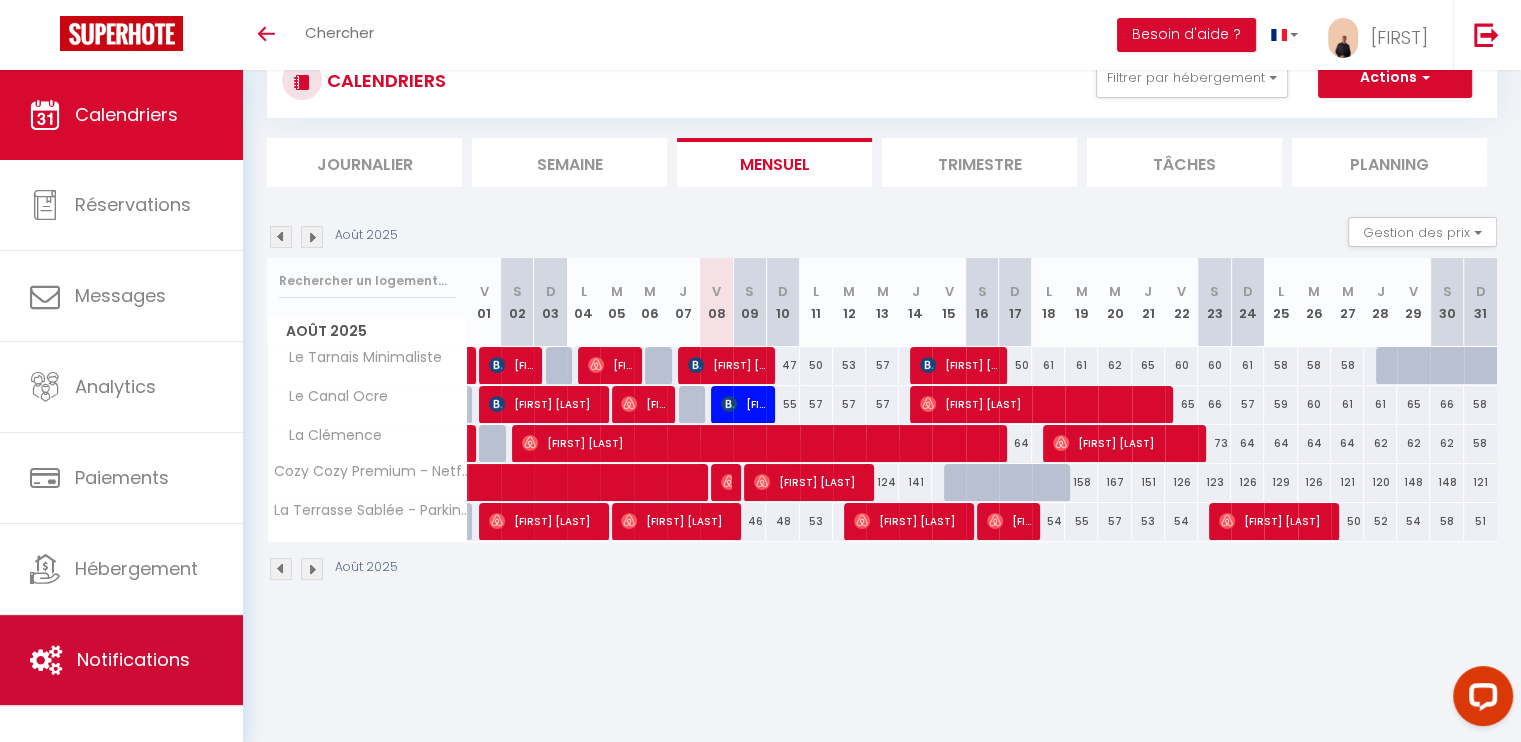 click on "Notifications" at bounding box center (121, 660) 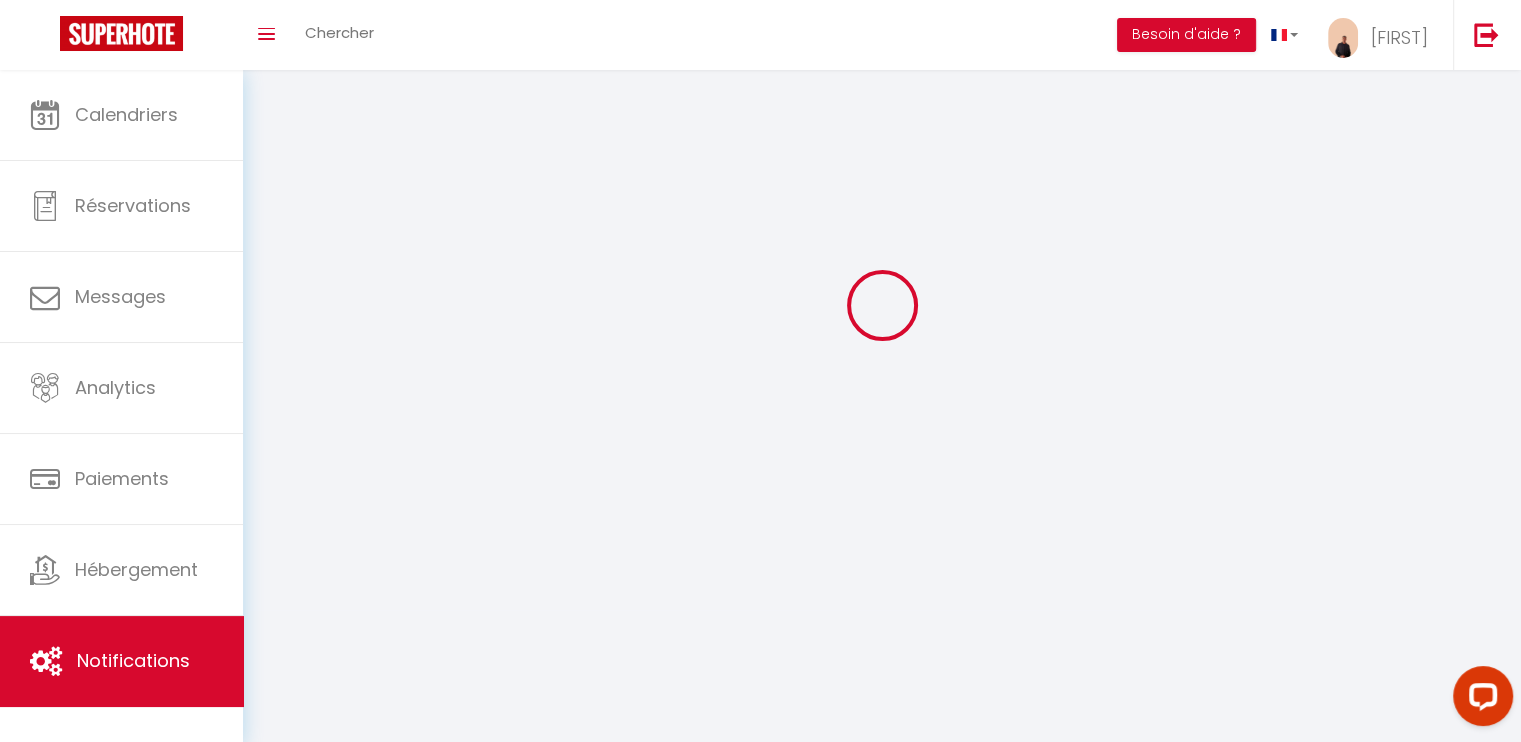 scroll, scrollTop: 0, scrollLeft: 0, axis: both 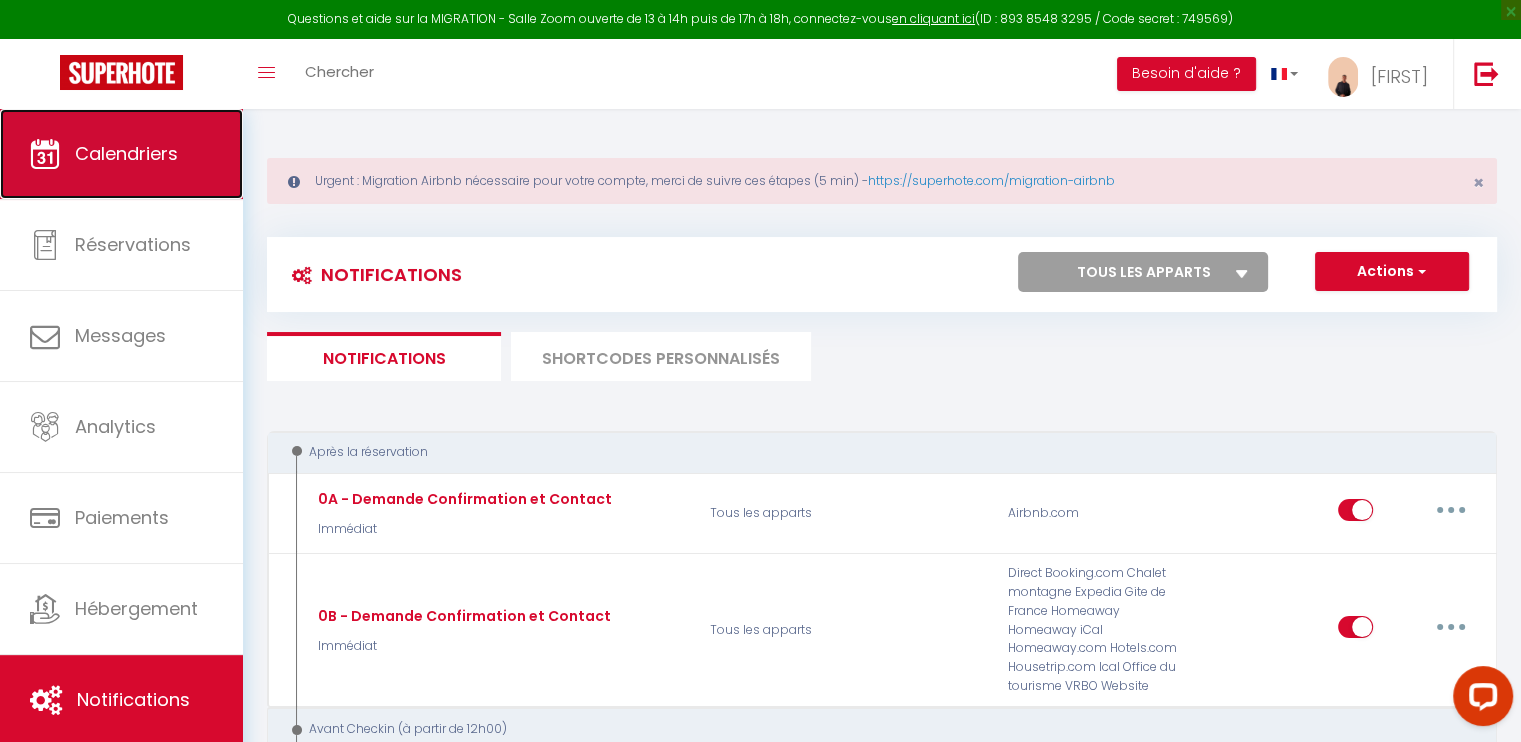 click on "Calendriers" at bounding box center [121, 154] 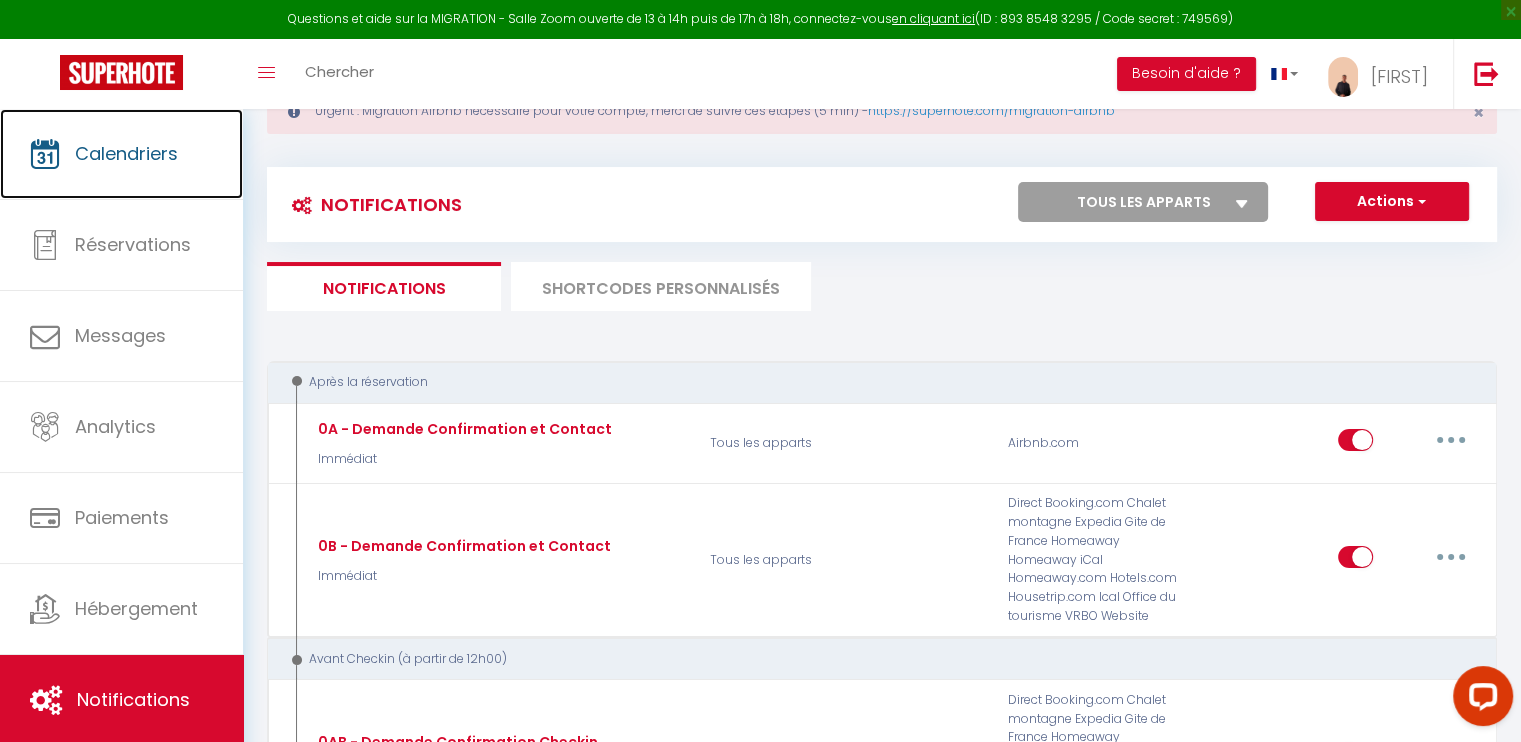 scroll, scrollTop: 0, scrollLeft: 0, axis: both 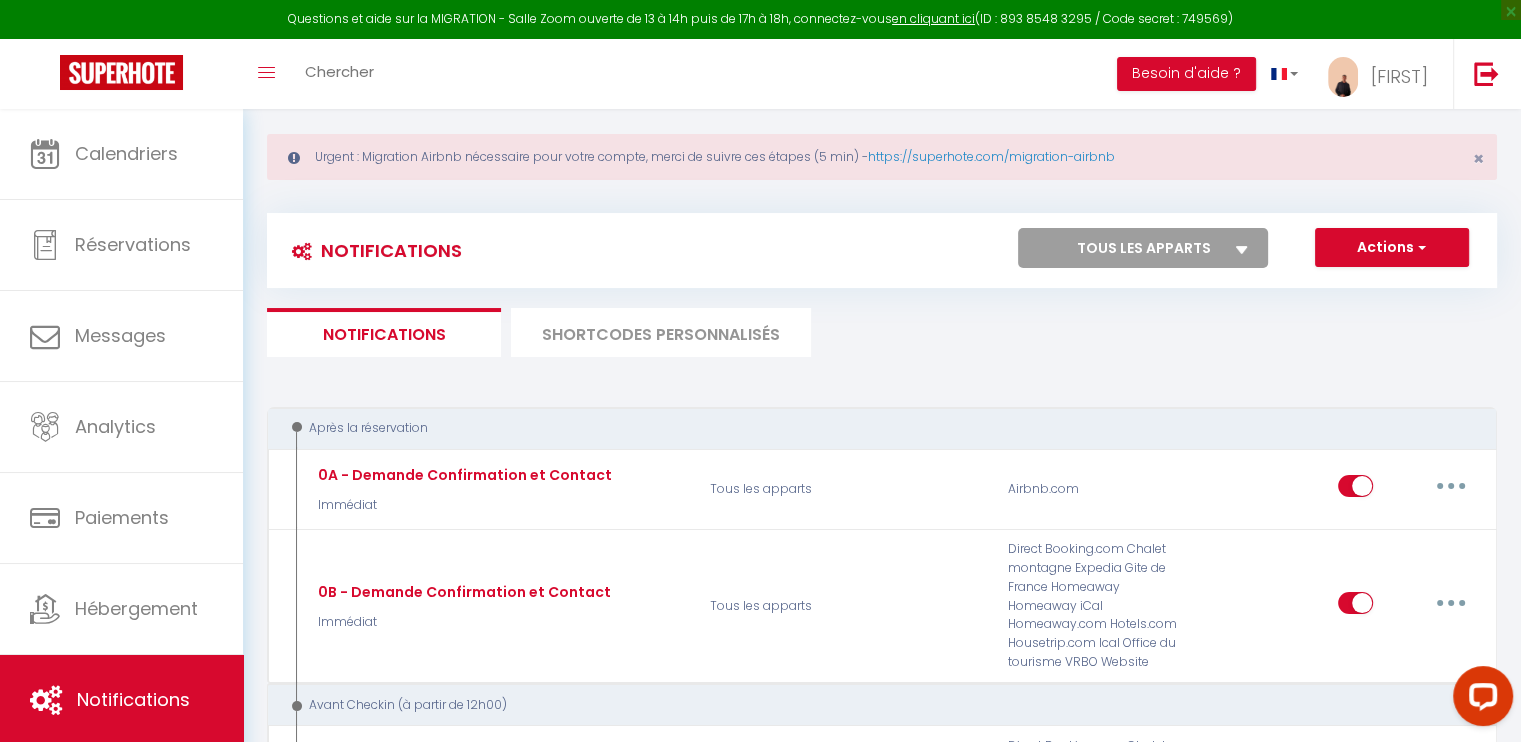 click on "SHORTCODES PERSONNALISÉS" at bounding box center (661, 332) 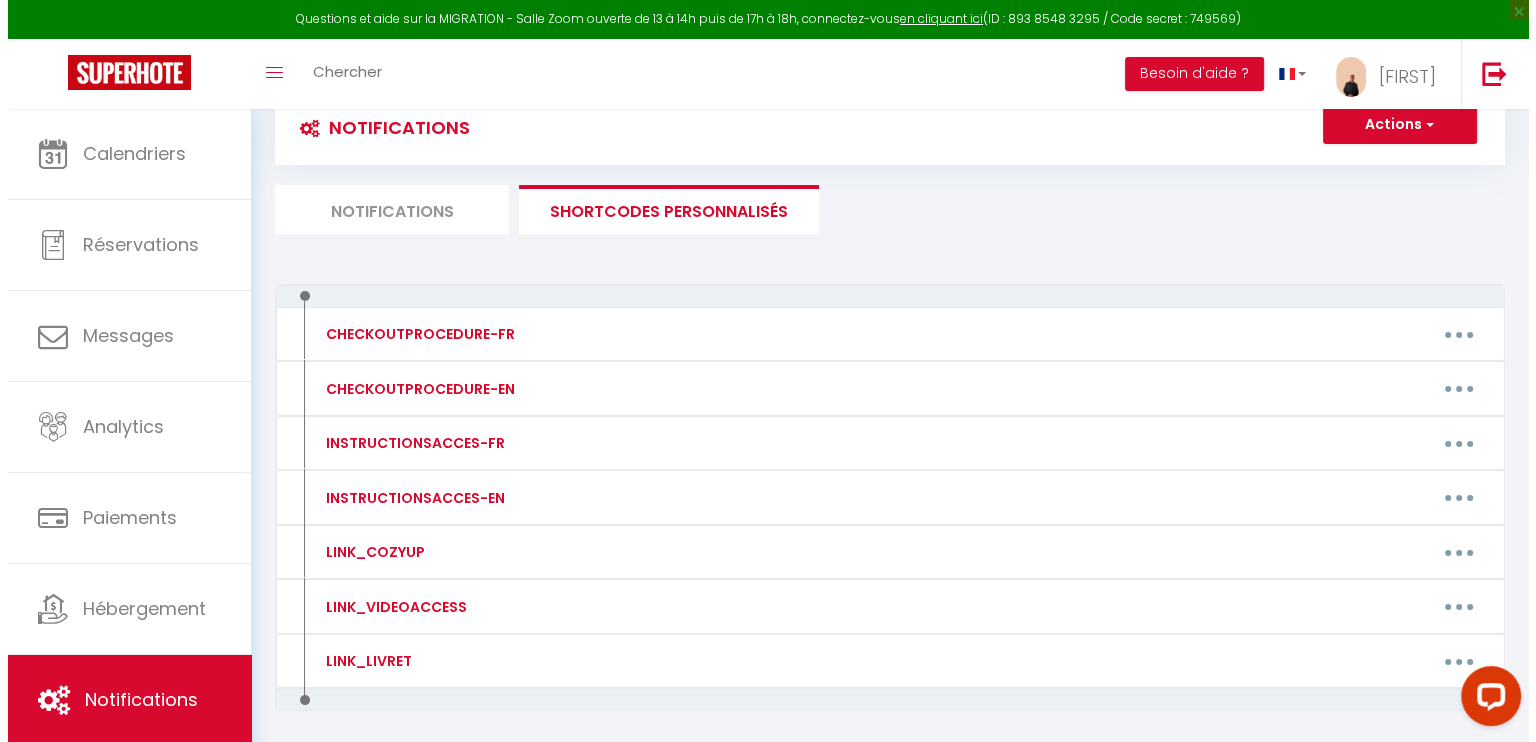 scroll, scrollTop: 220, scrollLeft: 0, axis: vertical 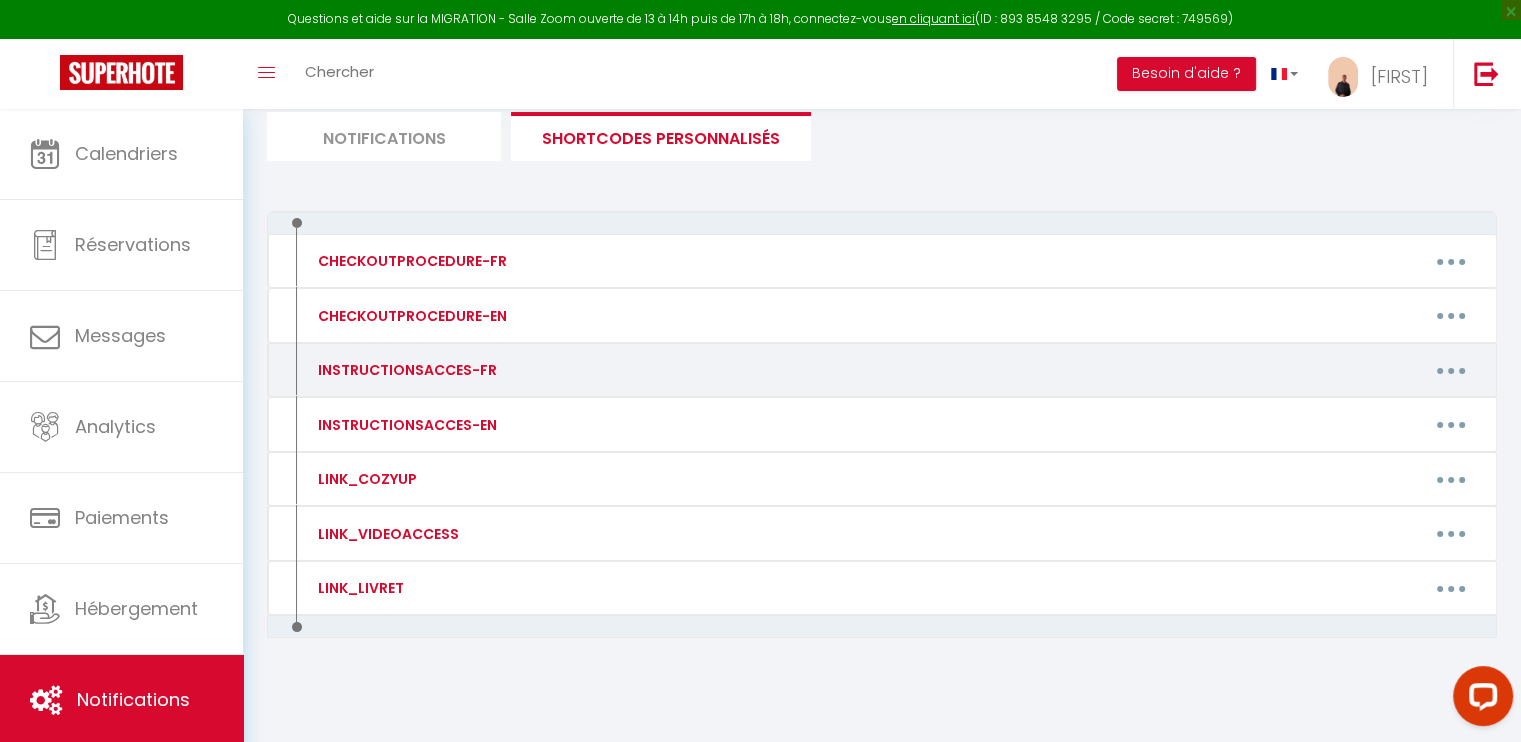 click at bounding box center [1451, 370] 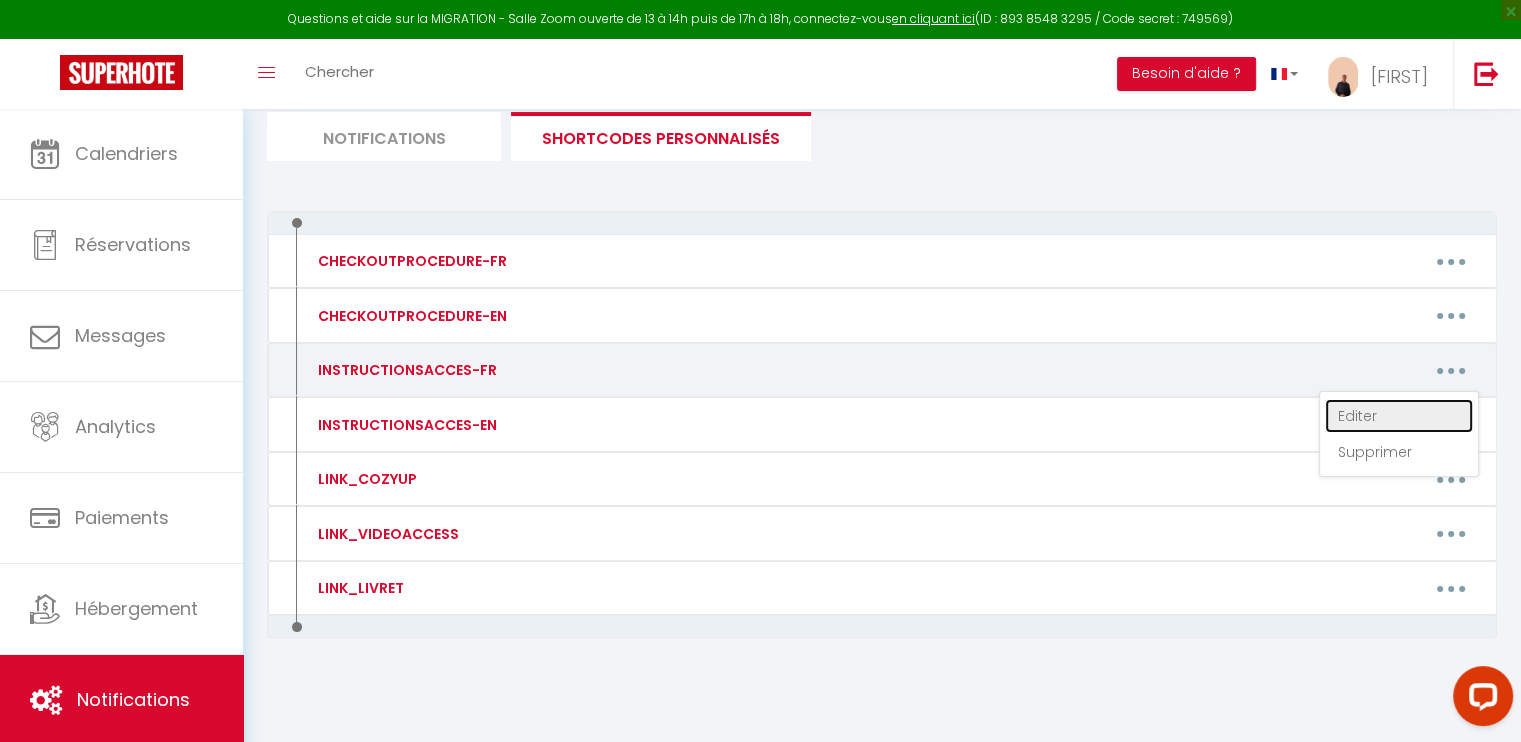 click on "Editer" at bounding box center [1399, 416] 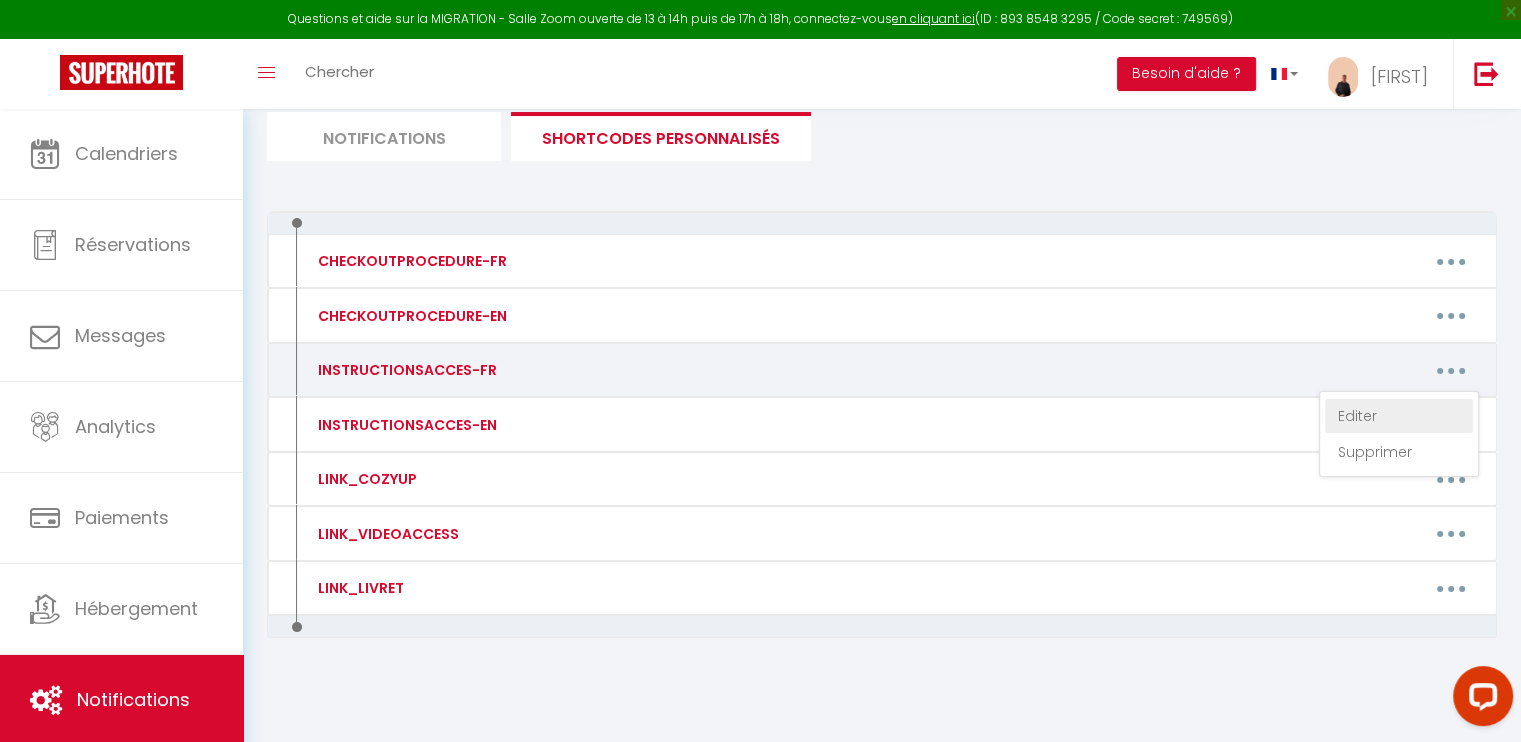 type on "INSTRUCTIONSACCES-FR" 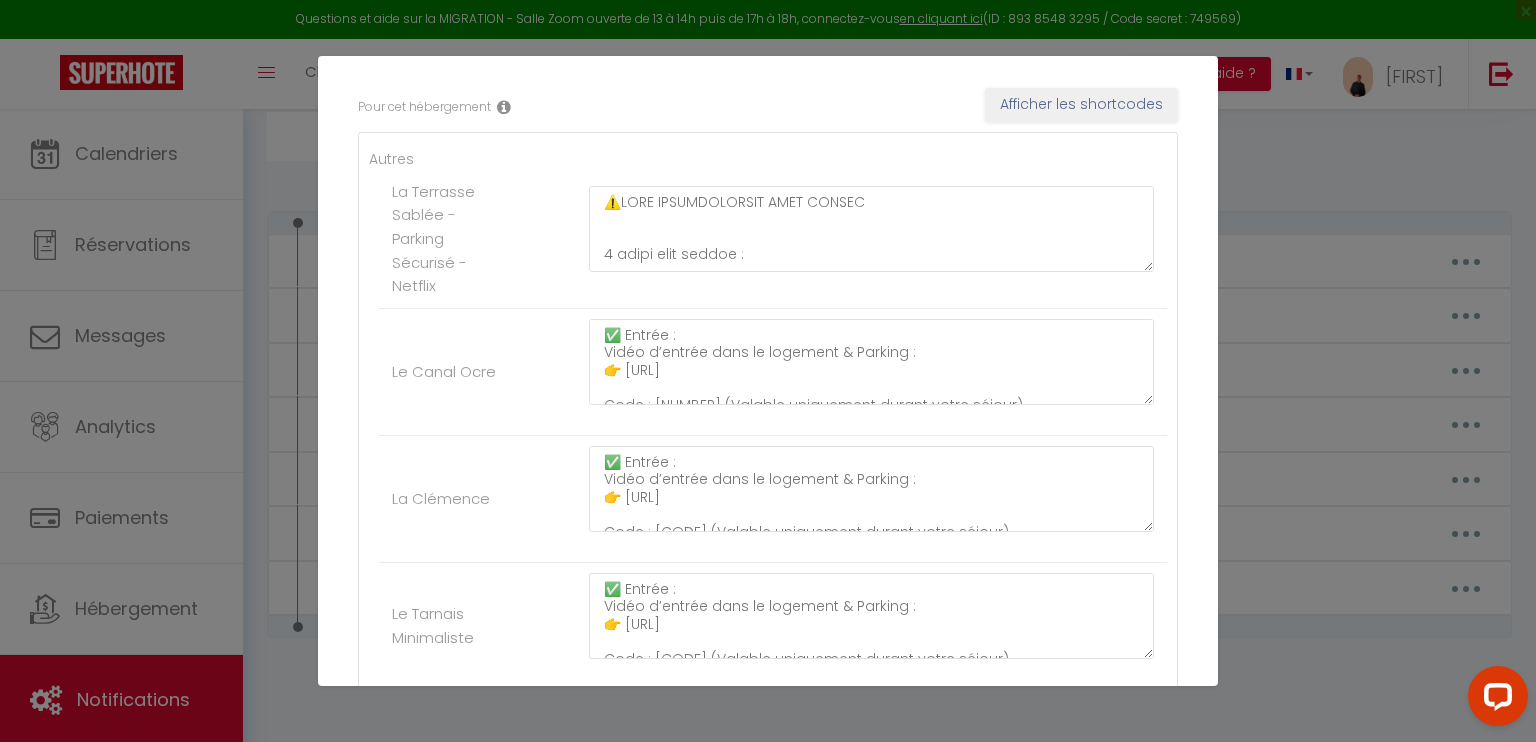 scroll, scrollTop: 574, scrollLeft: 0, axis: vertical 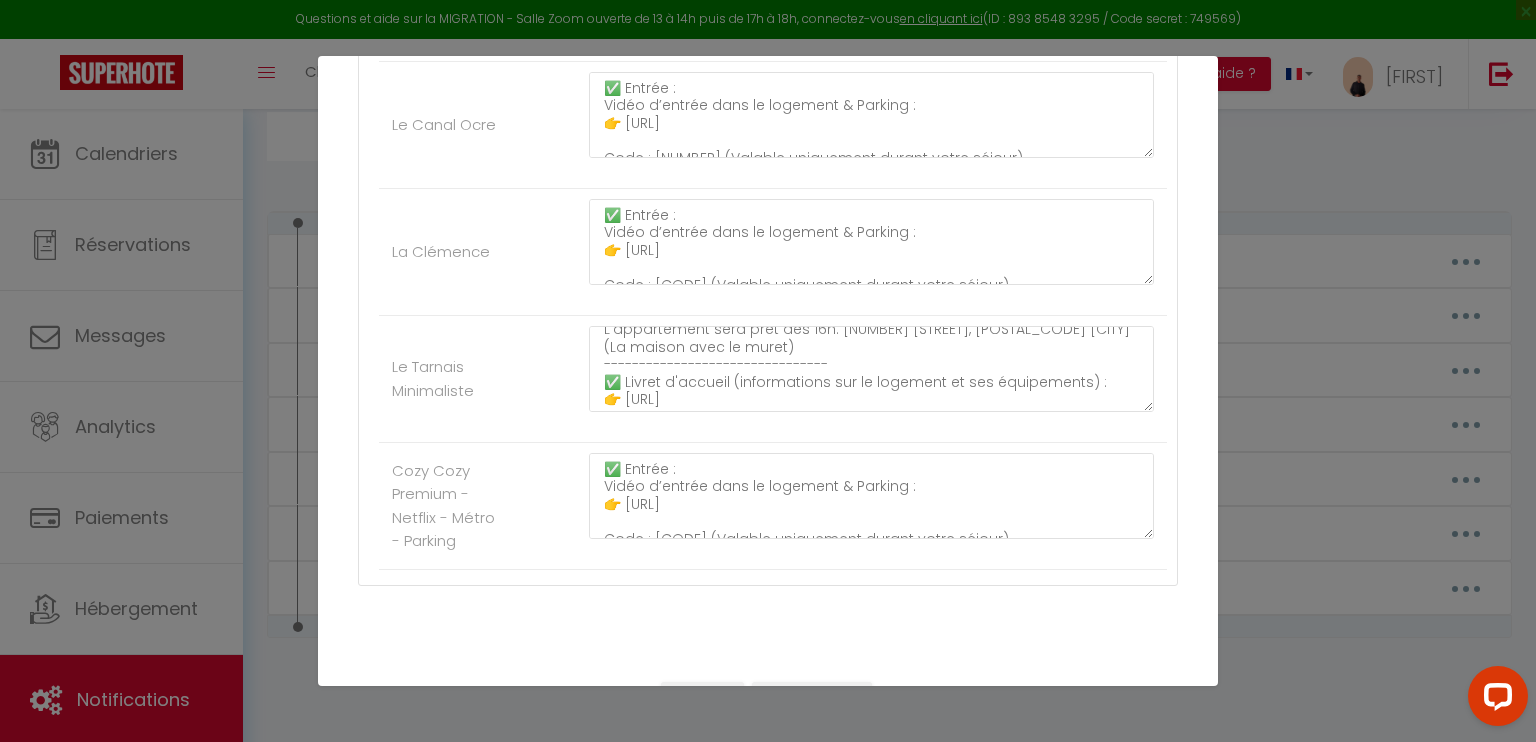 click on "Nom   *     INSTRUCTIONSACCES-FR   Contenu   *     MERCI DE LIRE CE MESSAGE ENTIEREMENT.
INSTRUCTIONSACCES-FR   Pour cet hébergement     Afficher les shortcodes   Autres   La Terrasse Sablée - Parking Sécurisé - Netflix     Le Canal Ocre     La Clémence     Le Tarnais Minimaliste     Cozy Cozy Premium - Netflix - Métro - Parking" at bounding box center (768, 109) 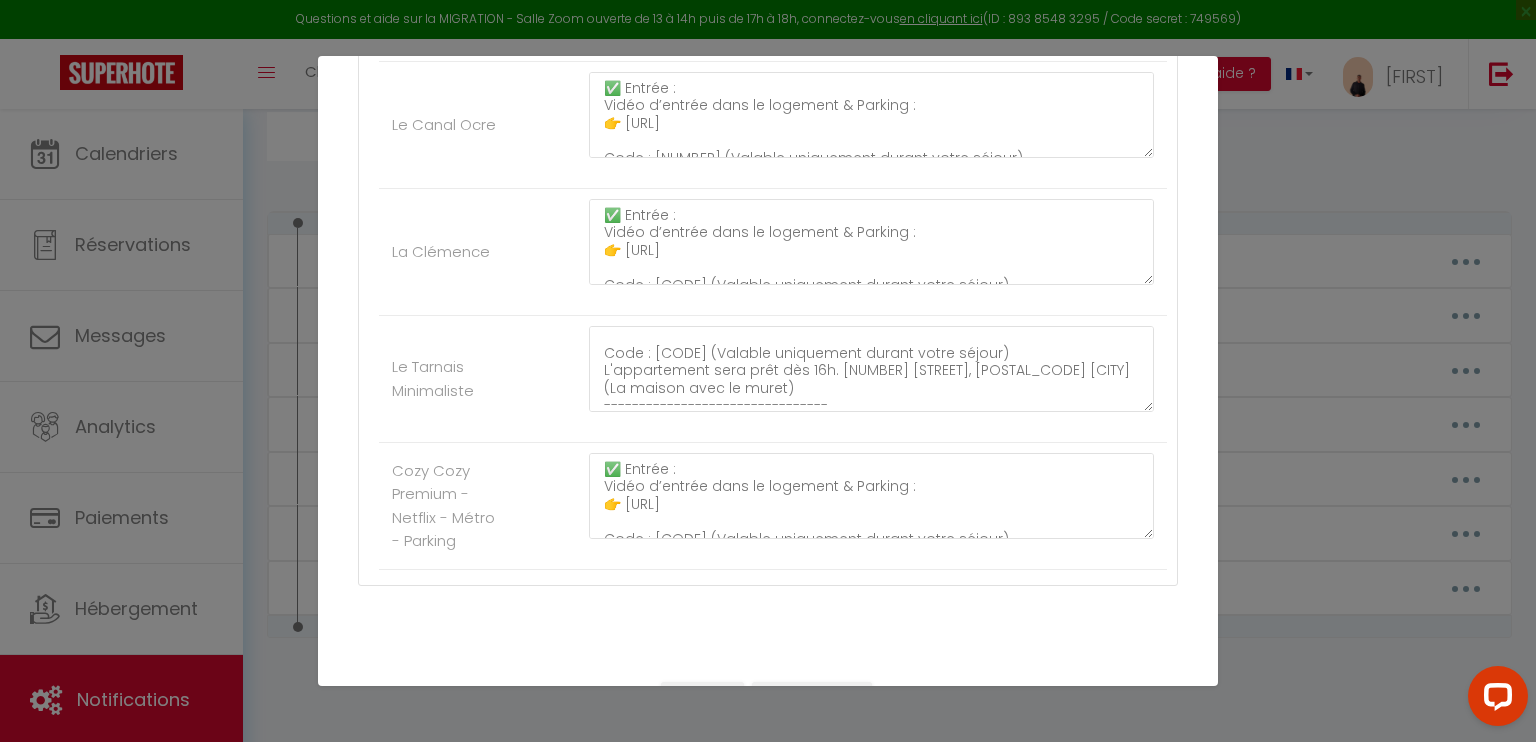 scroll, scrollTop: 59, scrollLeft: 0, axis: vertical 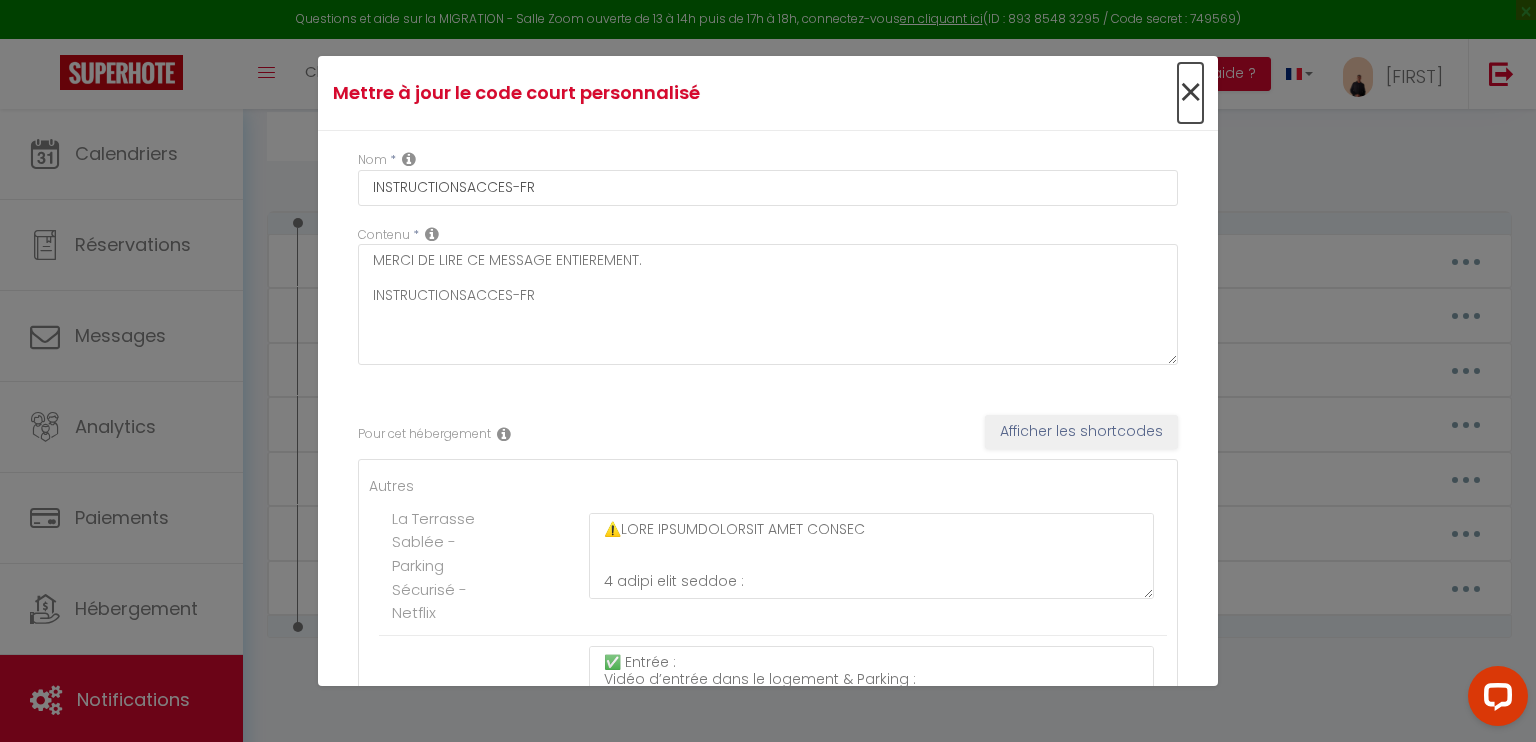 click on "×" at bounding box center (1190, 93) 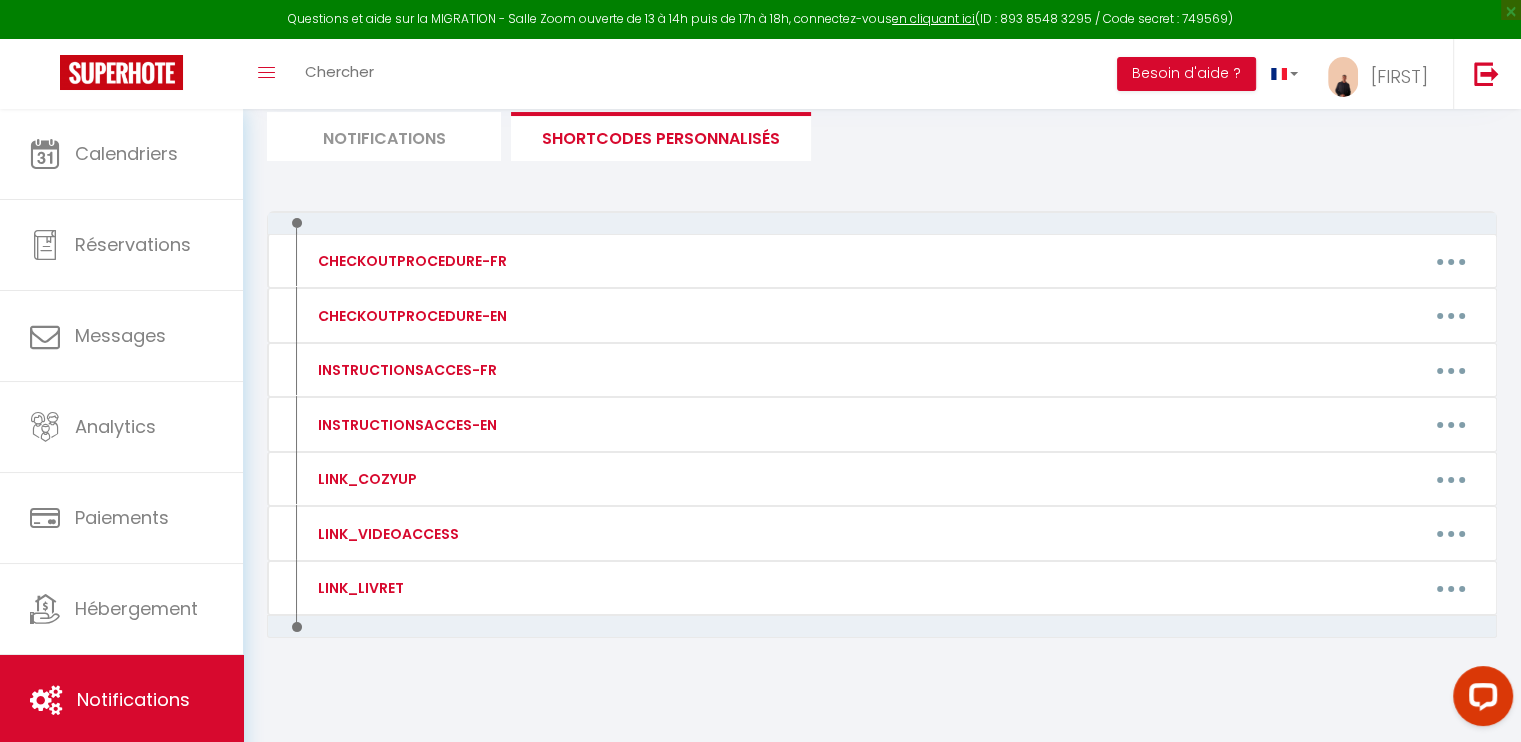 click on "Notifications" at bounding box center [384, 136] 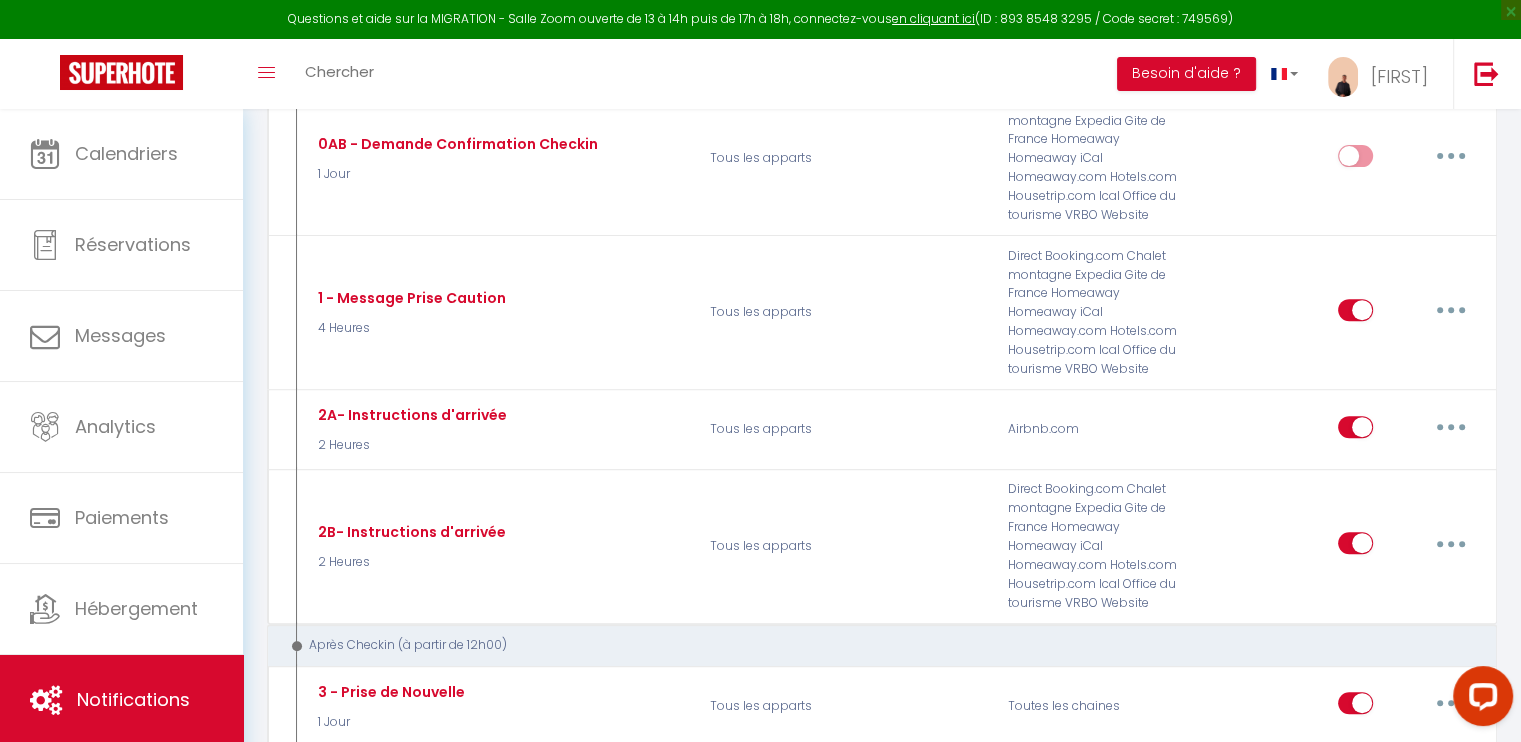 scroll, scrollTop: 671, scrollLeft: 0, axis: vertical 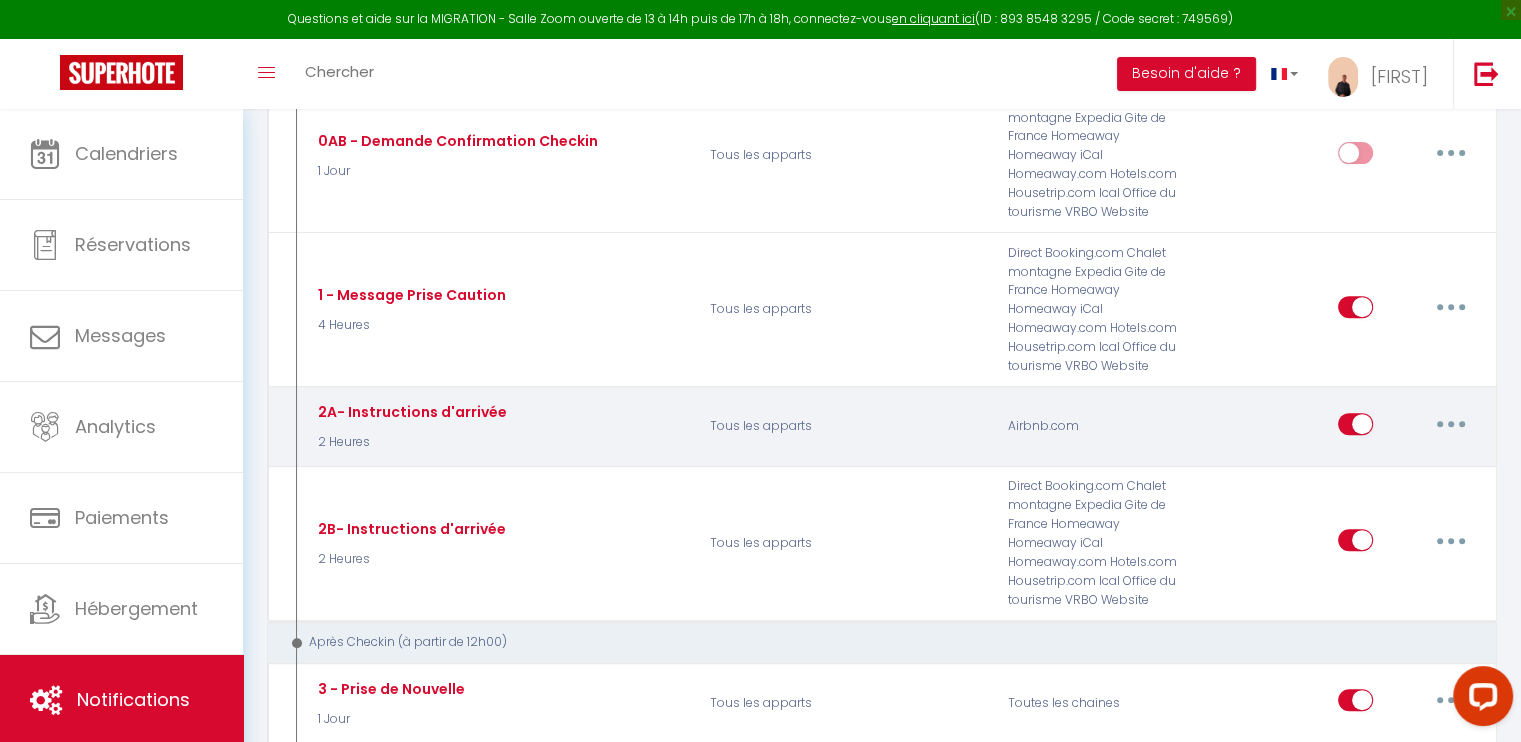 click at bounding box center [1451, 424] 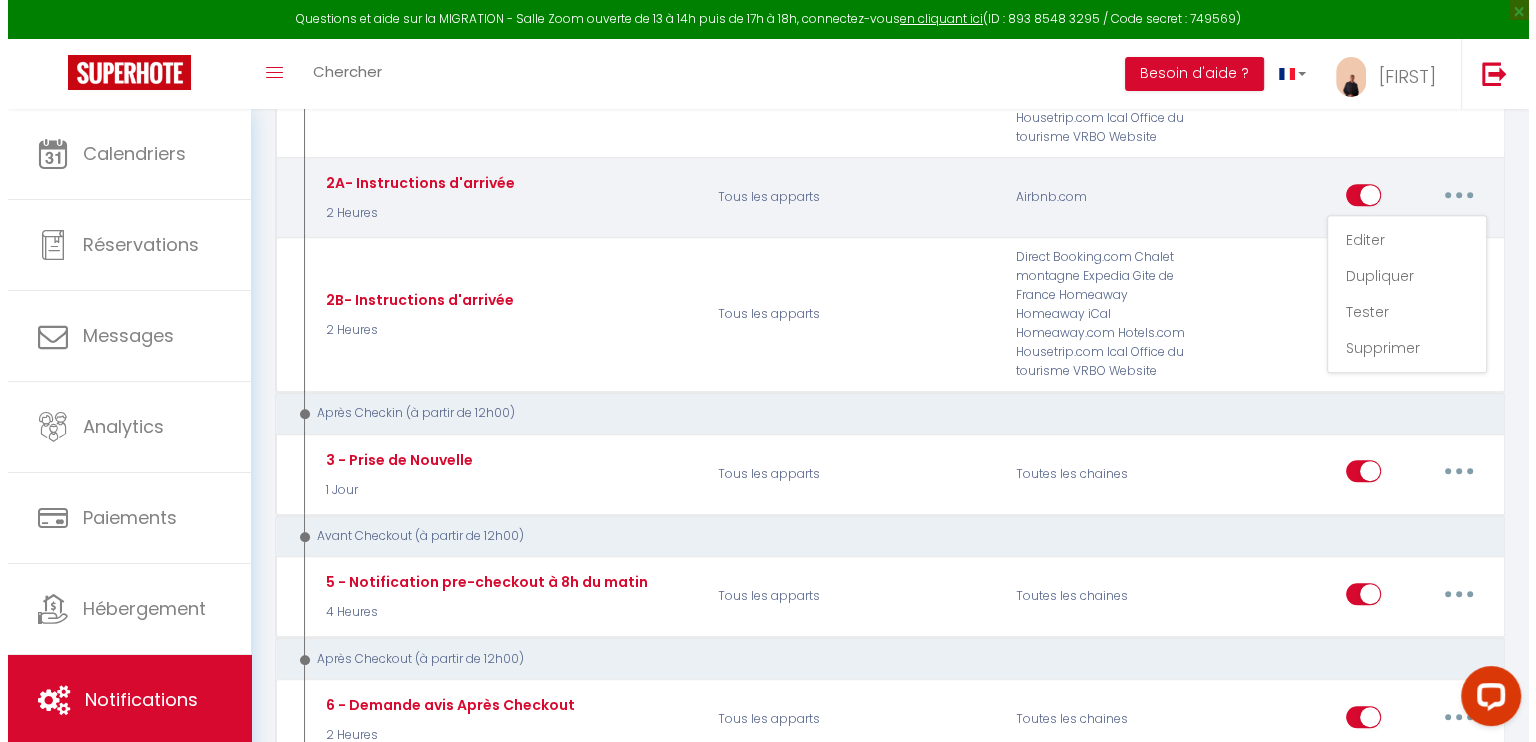 scroll, scrollTop: 900, scrollLeft: 0, axis: vertical 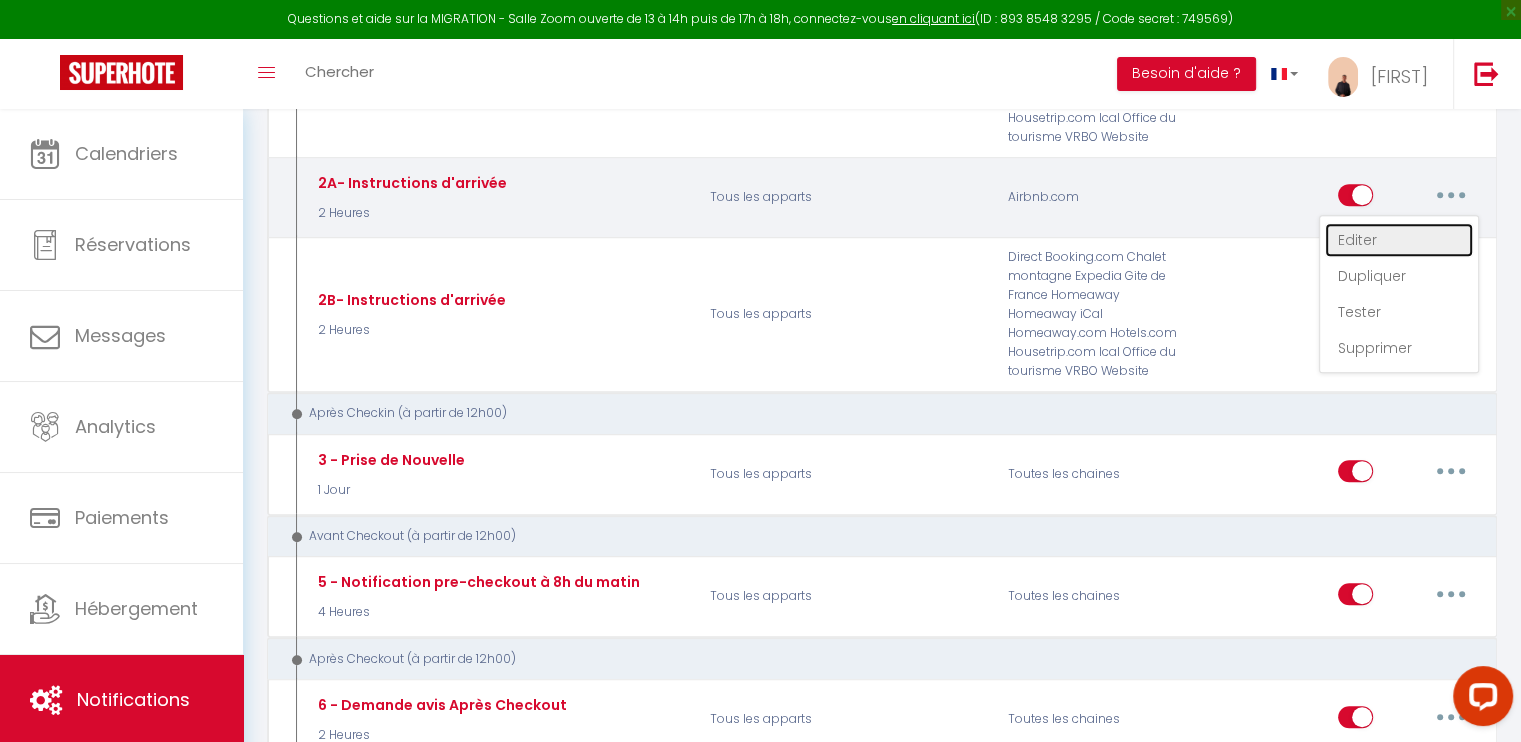 click on "Editer" at bounding box center [1399, 240] 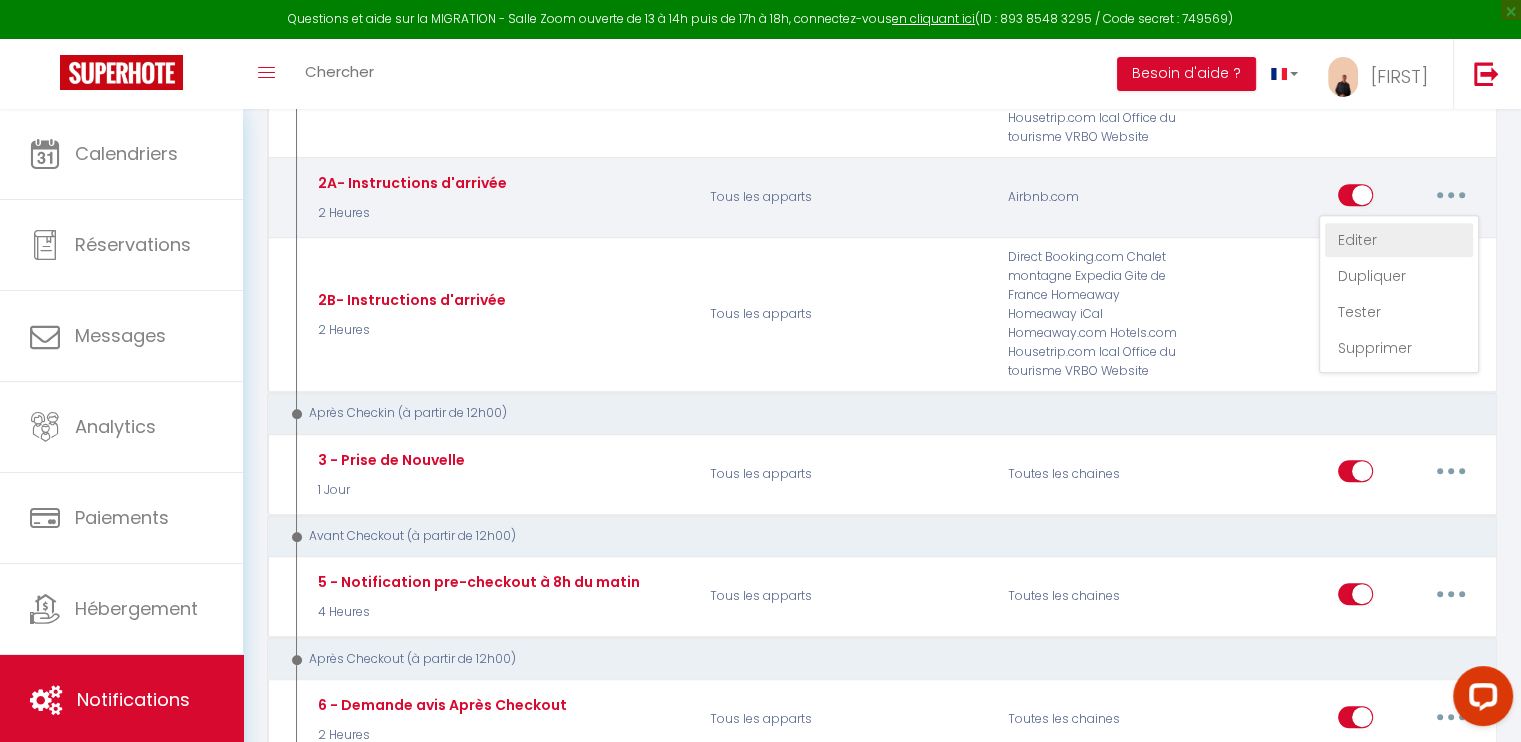 type on "2A- Instructions d'arrivée" 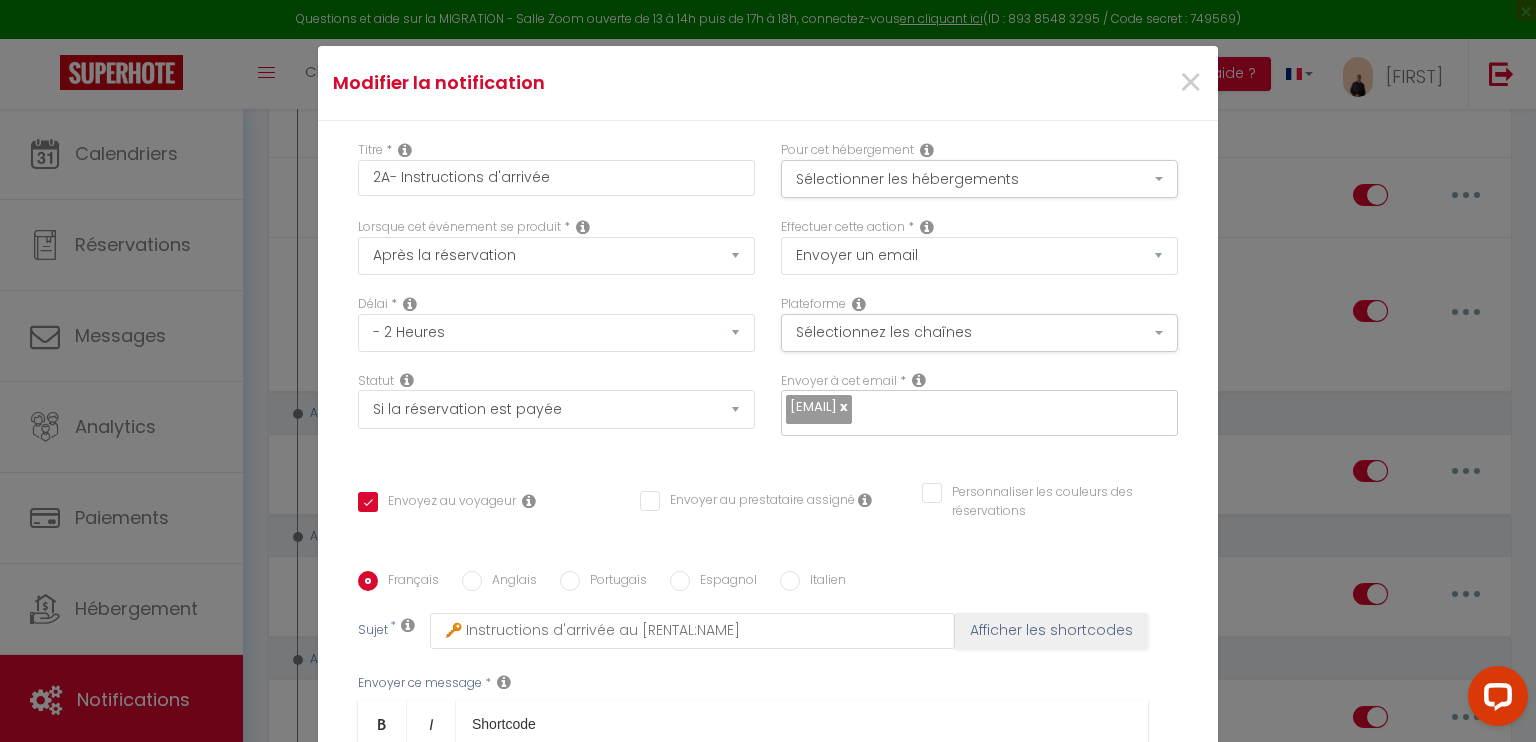 scroll, scrollTop: 372, scrollLeft: 0, axis: vertical 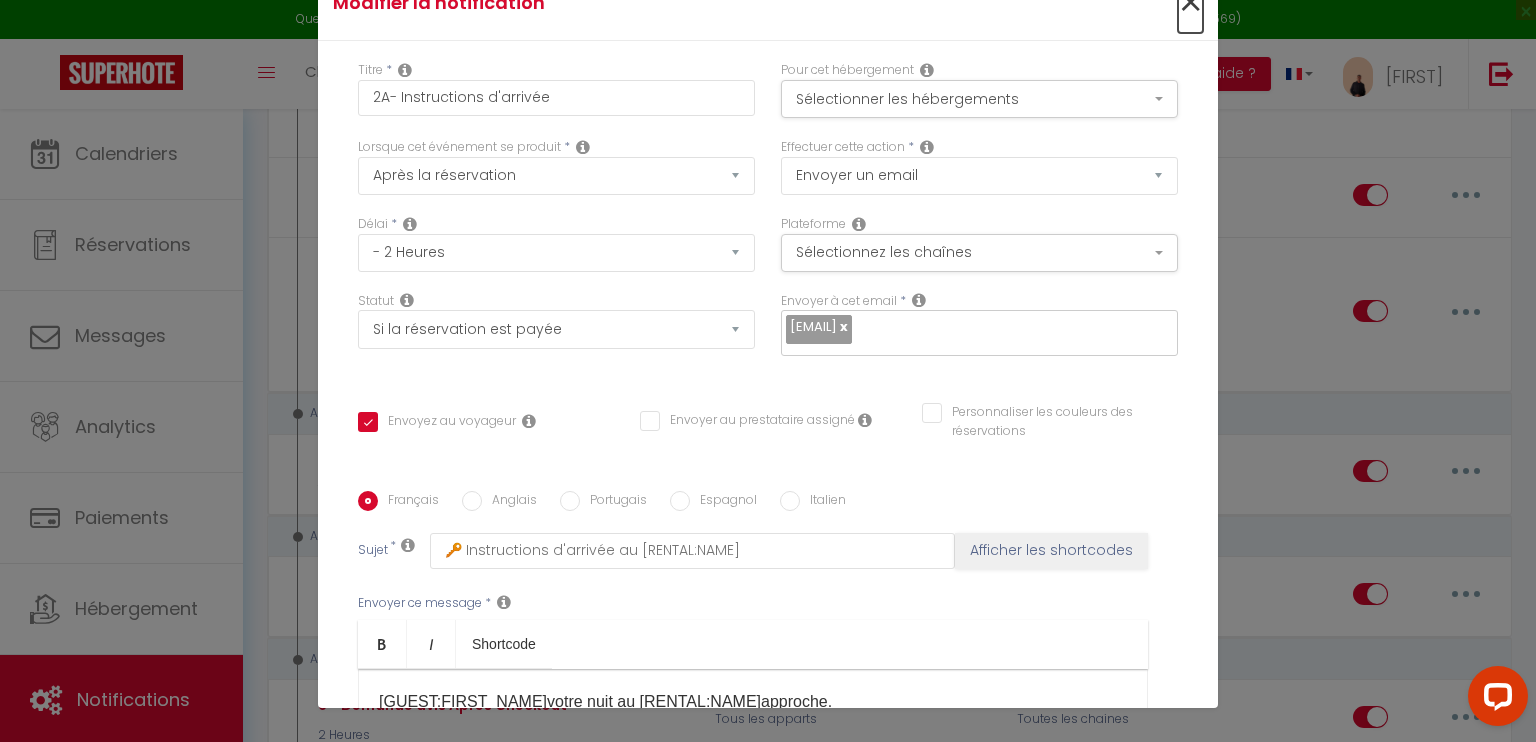 click on "×" at bounding box center [1190, 3] 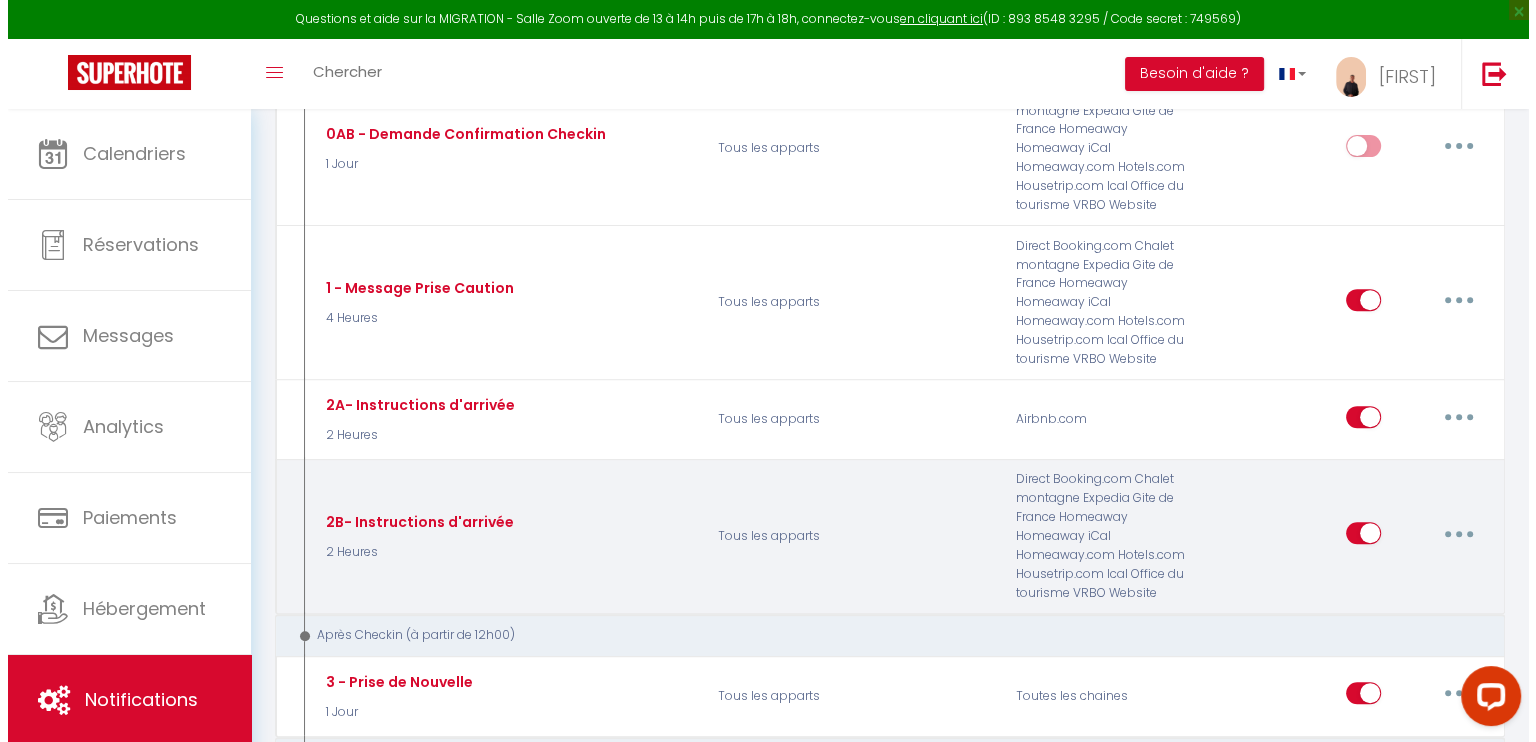 scroll, scrollTop: 679, scrollLeft: 0, axis: vertical 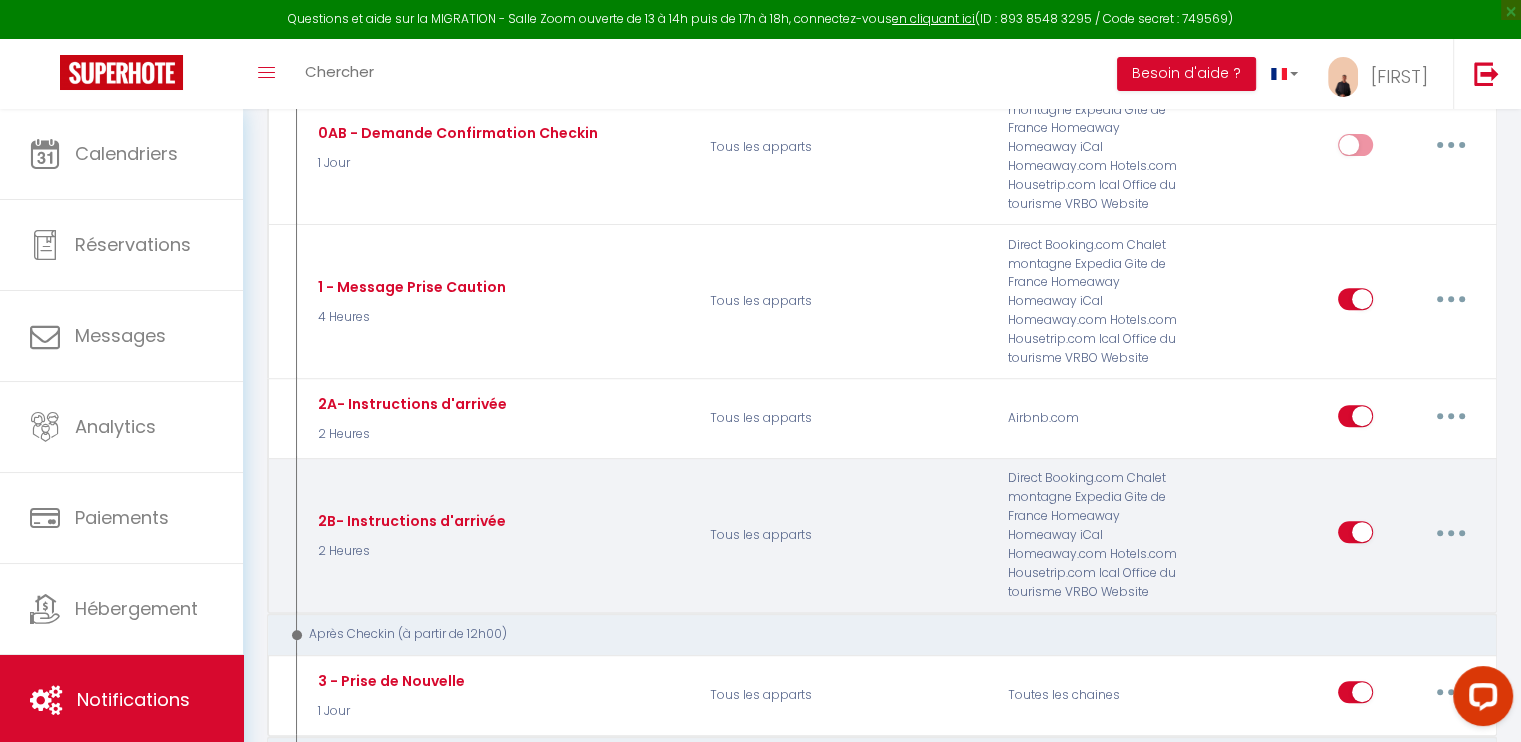 click at bounding box center (1451, 532) 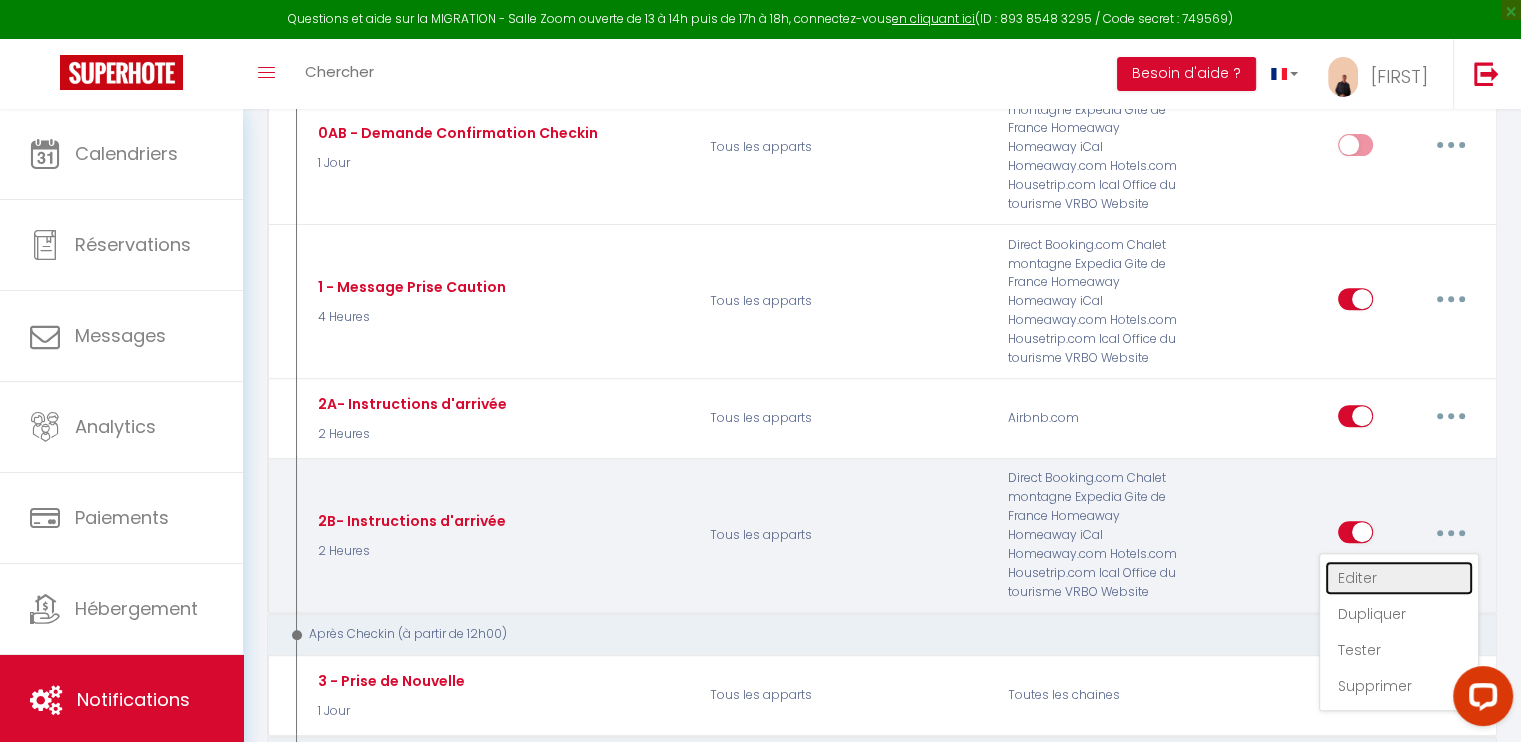 click on "Editer" at bounding box center (1399, 578) 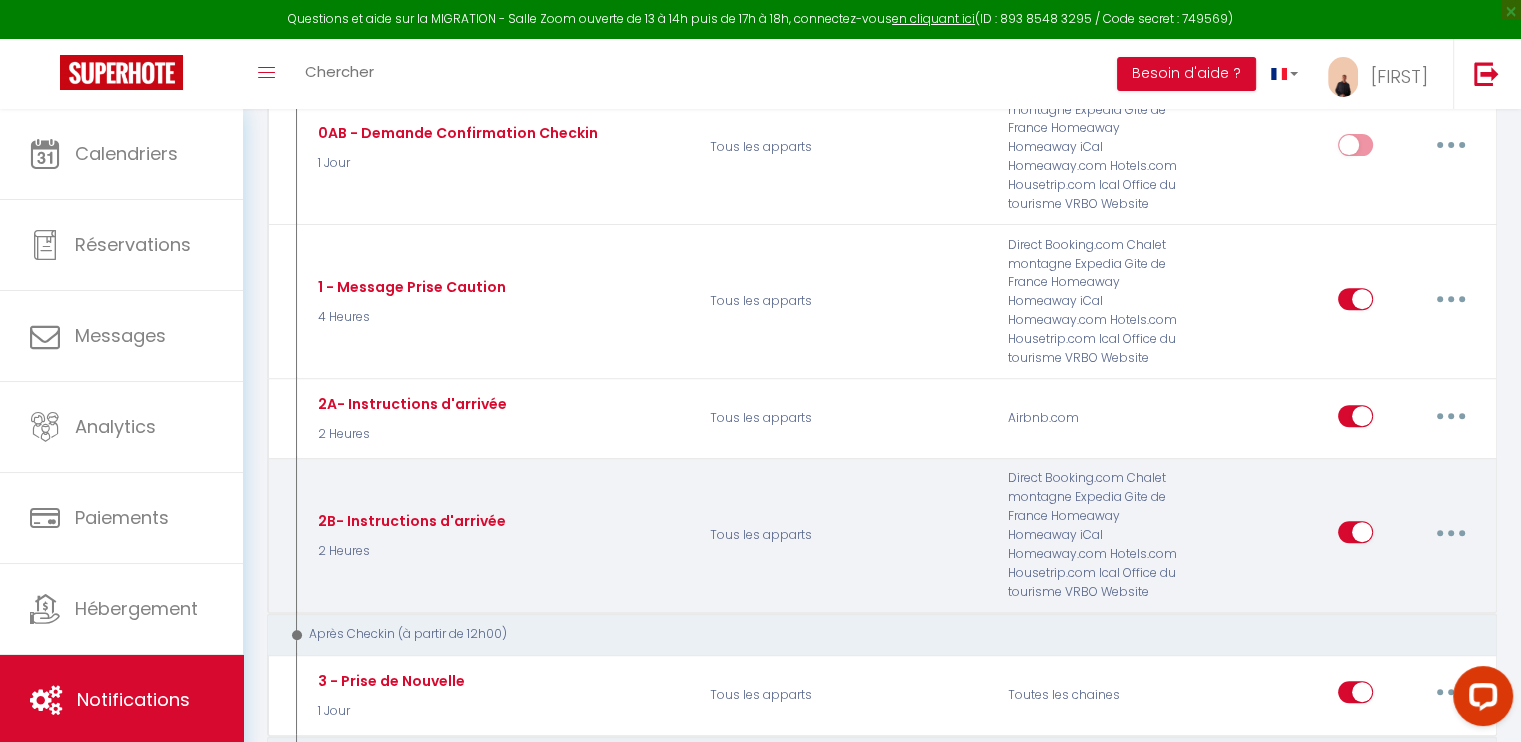 type on "2B- Instructions d'arrivée" 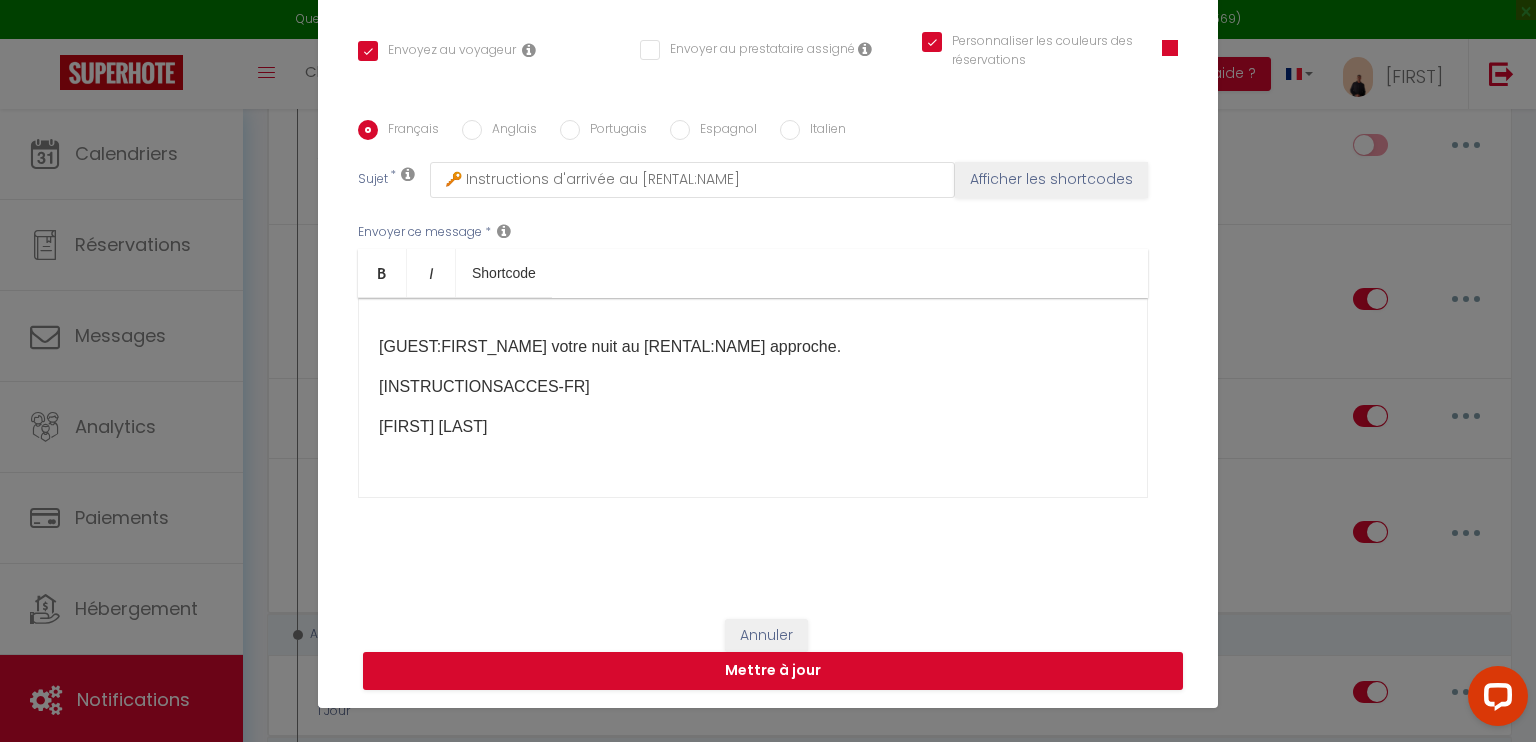 scroll, scrollTop: 372, scrollLeft: 0, axis: vertical 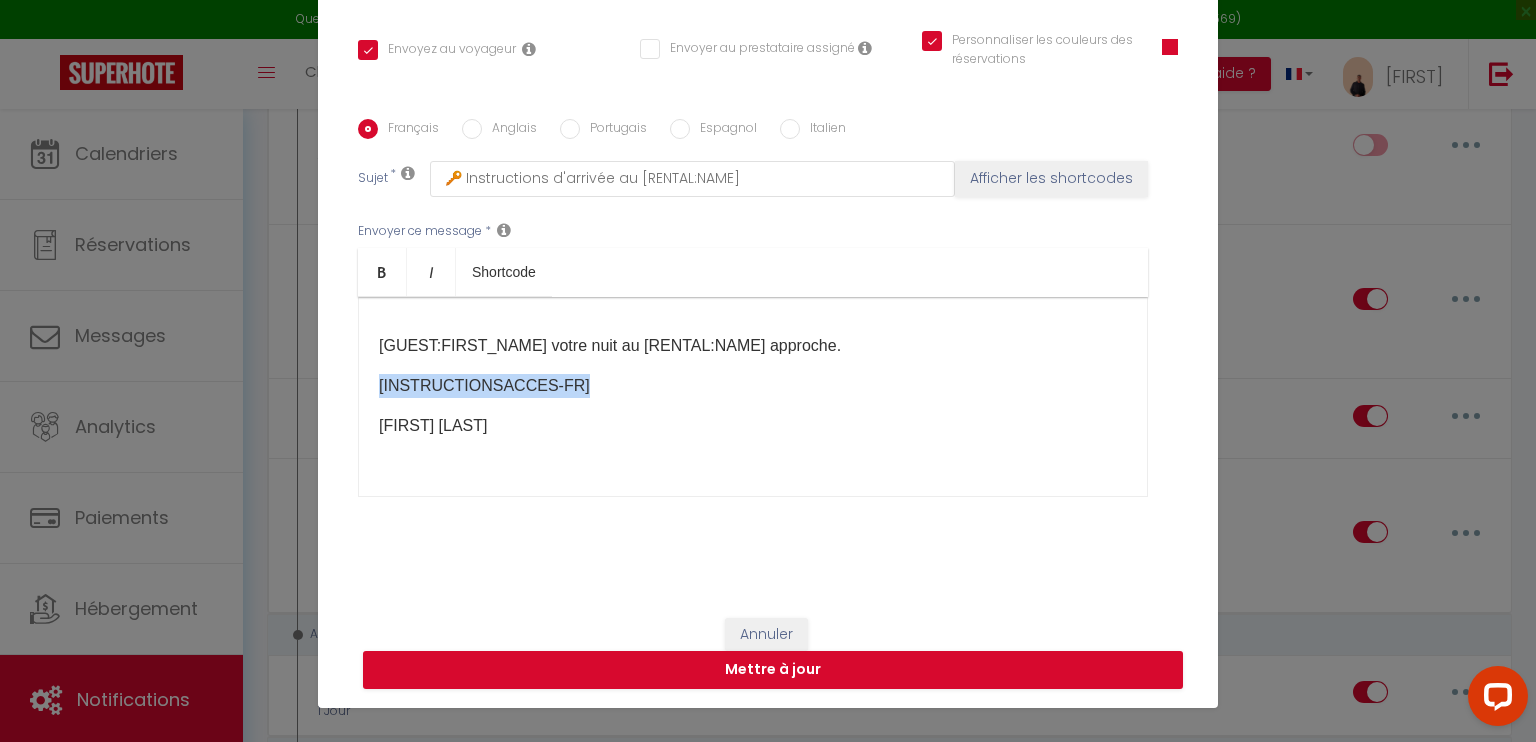 drag, startPoint x: 572, startPoint y: 389, endPoint x: 362, endPoint y: 387, distance: 210.00952 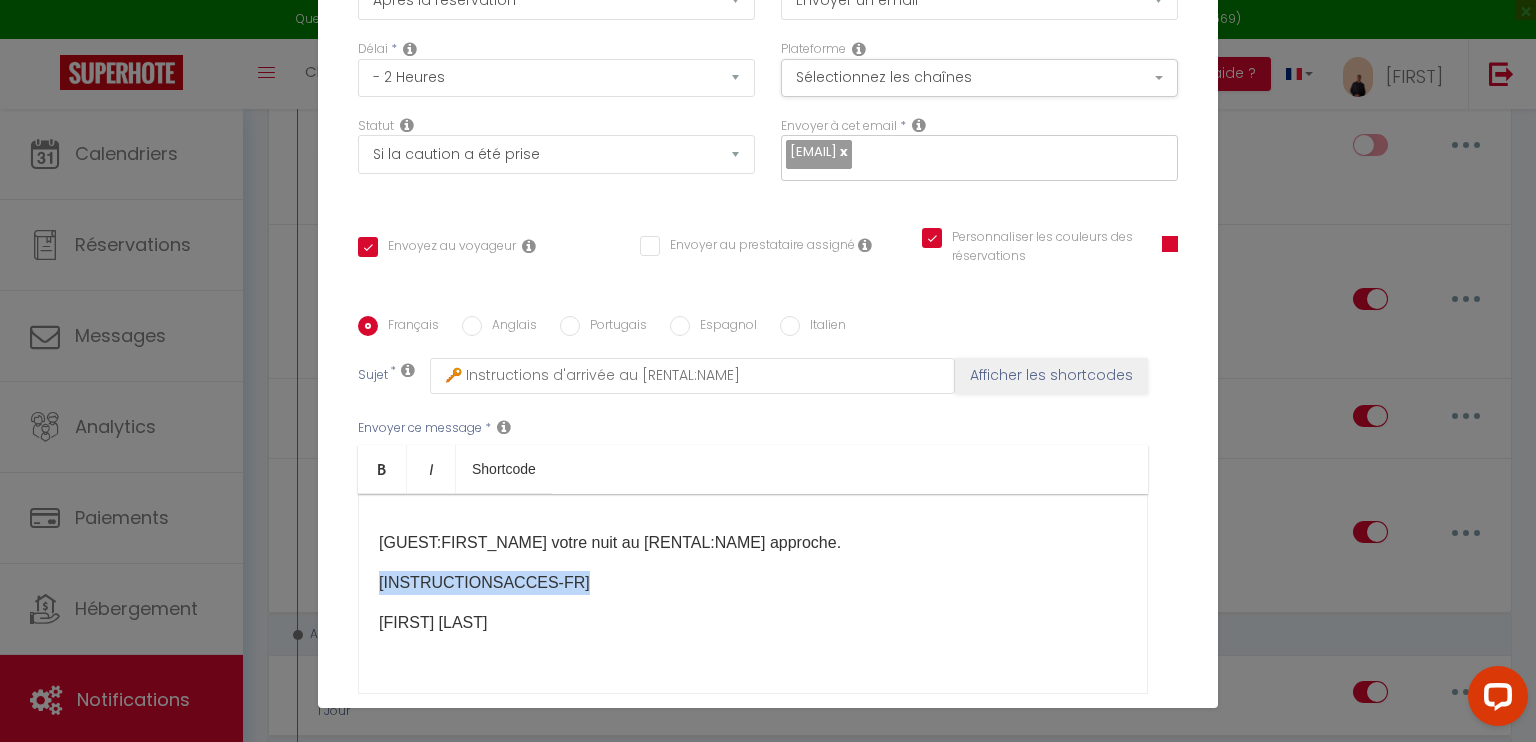scroll, scrollTop: 173, scrollLeft: 0, axis: vertical 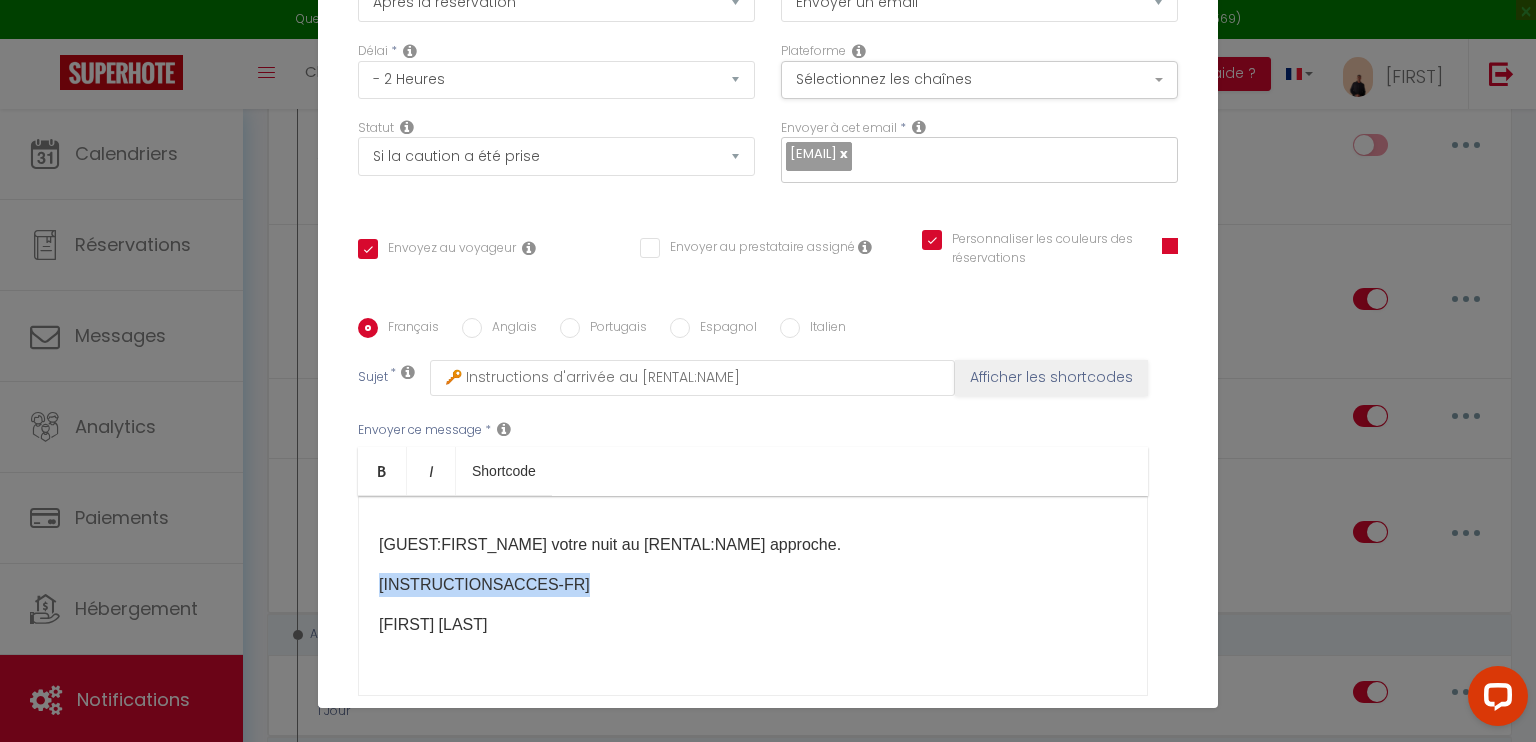 click on "Anglais" at bounding box center [472, 328] 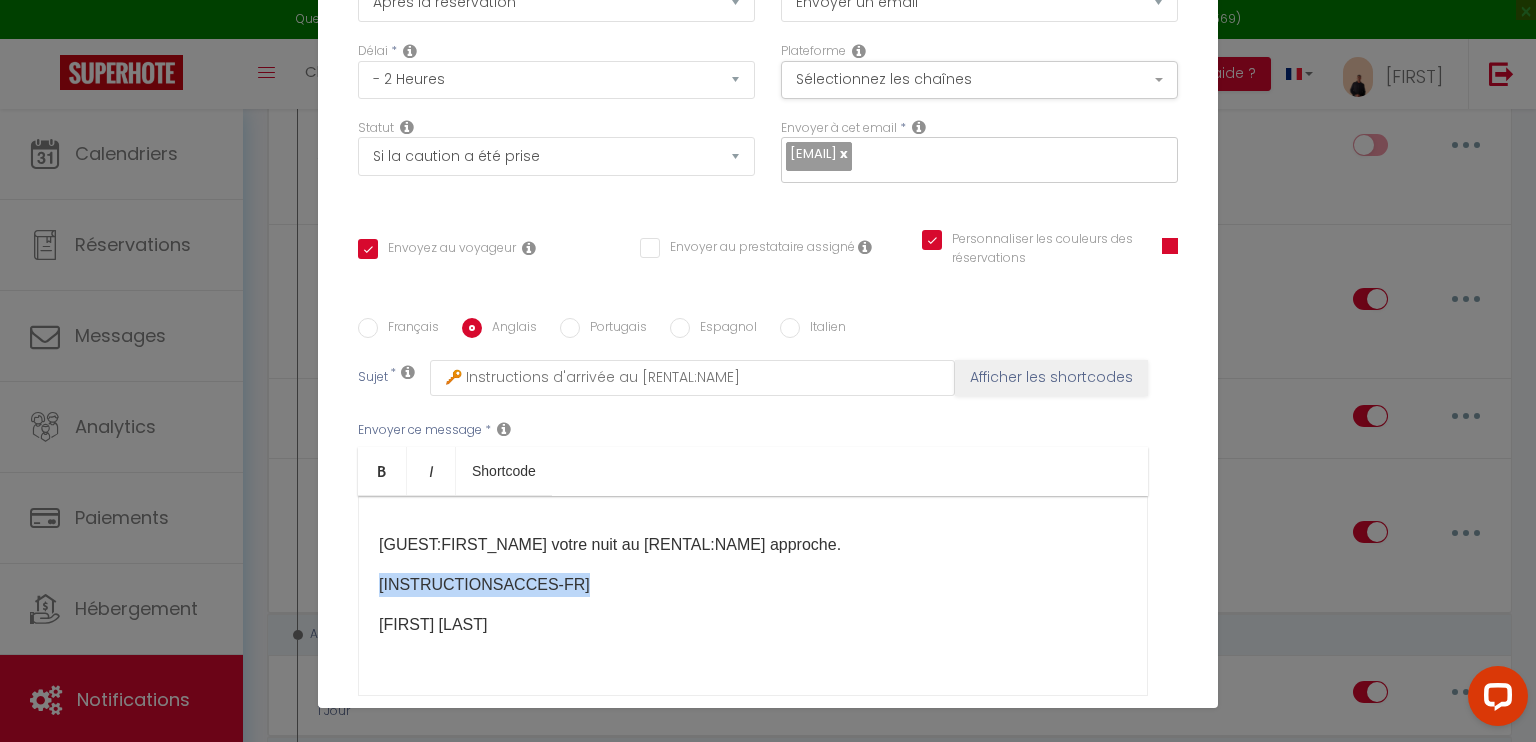 checkbox on "true" 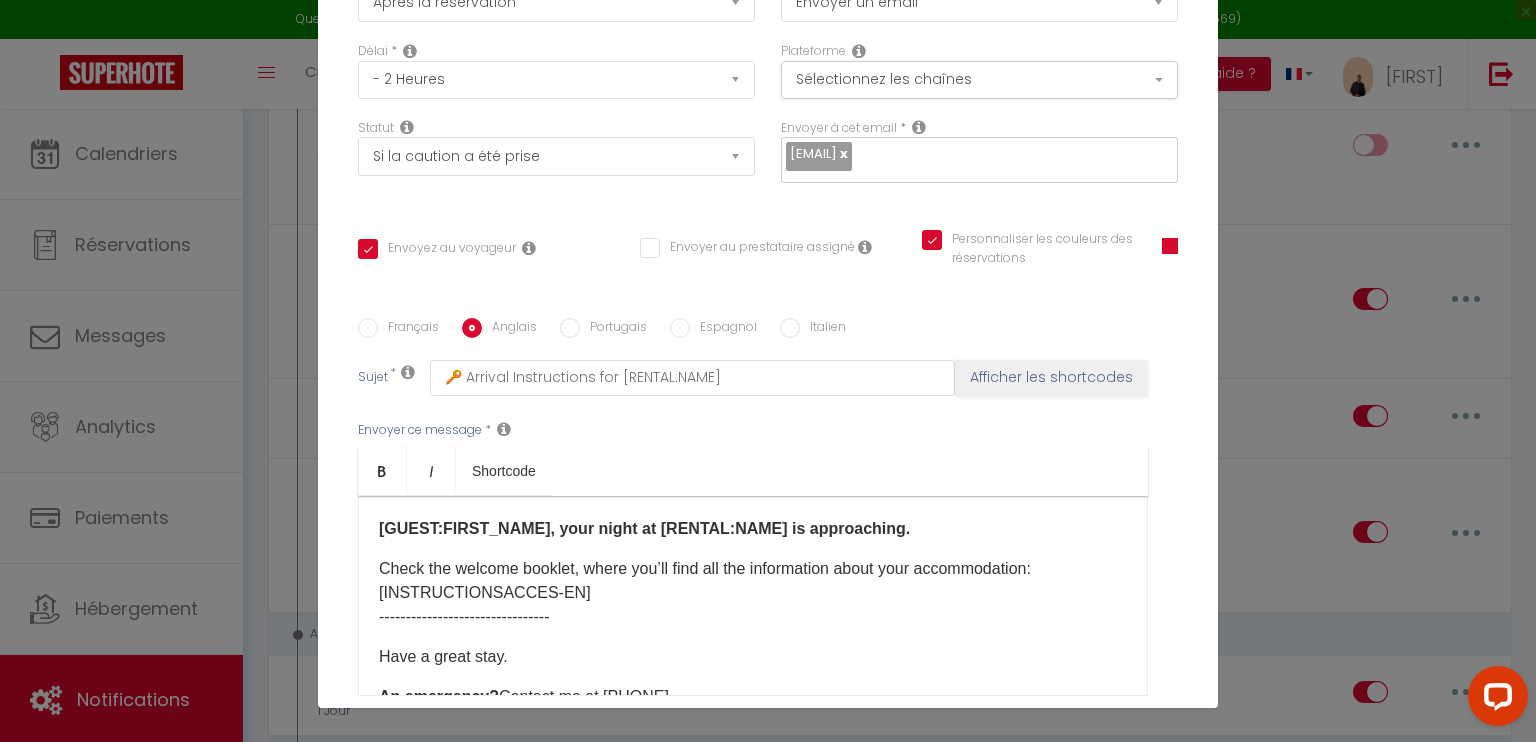 click on "Français" at bounding box center (398, 329) 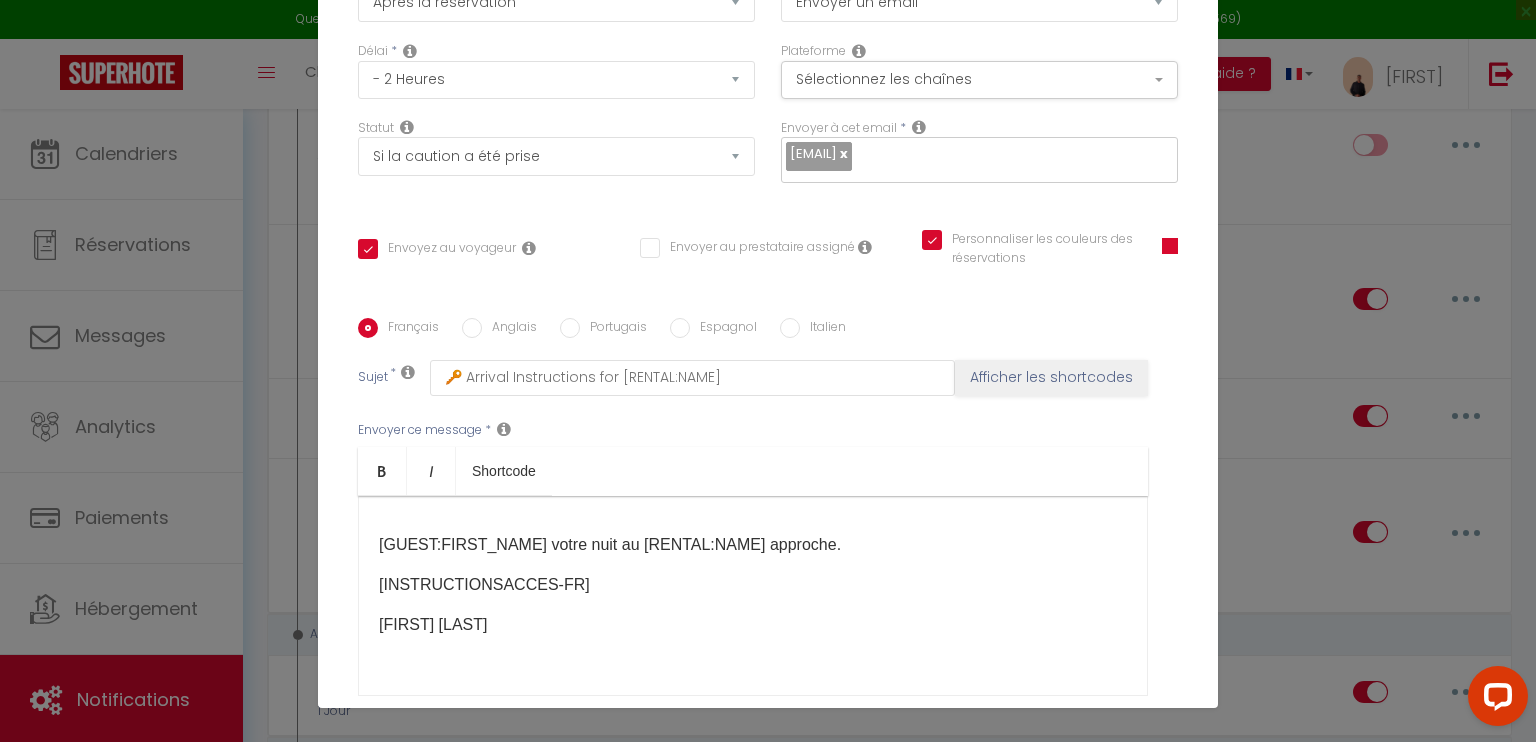 checkbox on "true" 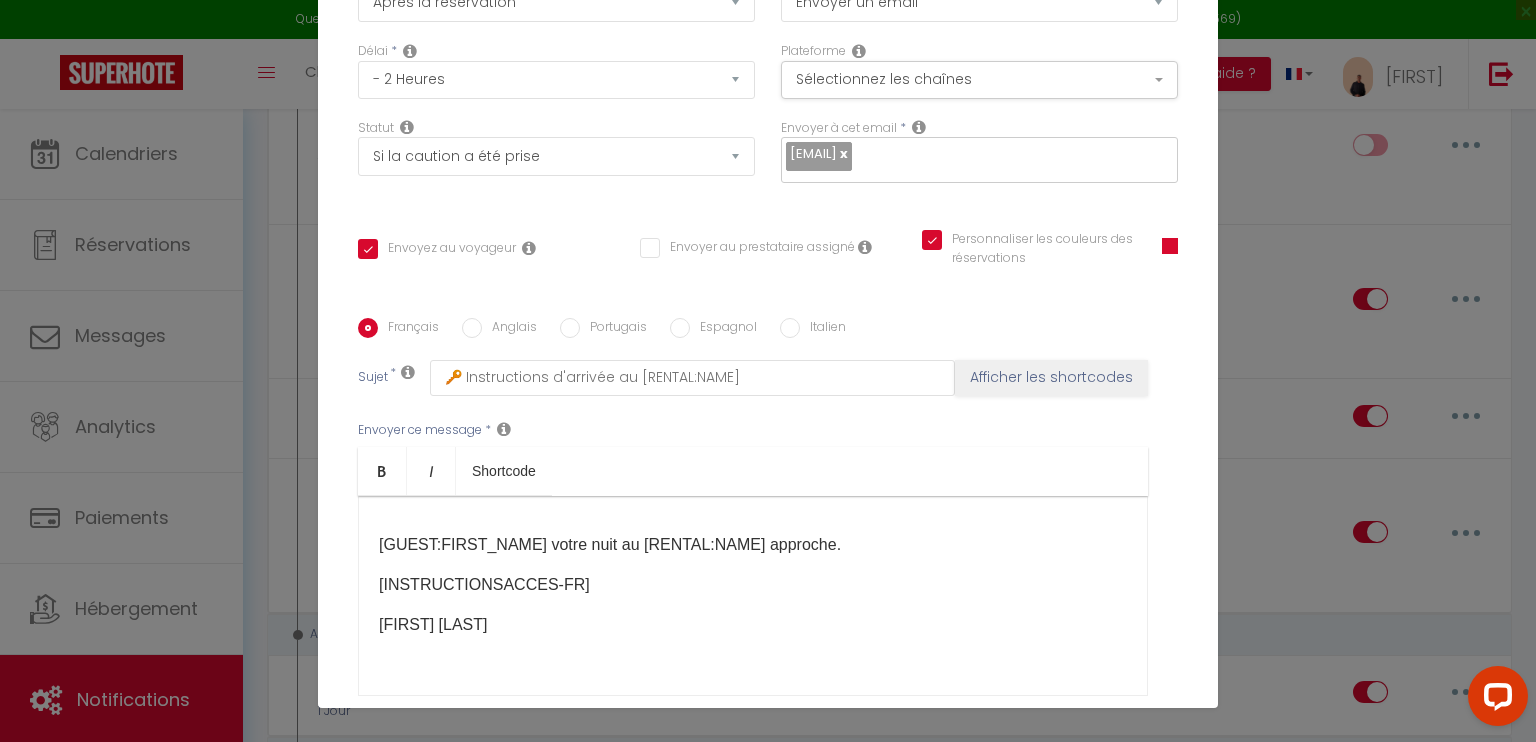 click on "Français     Anglais     Portugais     Espagnol     Italien   Sujet   *     🔑 Instructions d'arrivée au [RENTAL:NAME]   Afficher les shortcodes   Envoyer ce message   *     Bold Italic Shortcode Rich text editor ​ ​ ​[GUEST:FIRST_NAME]​ votre nuit au [RENTAL:NAME]​ approche. [INSTRUCTIONSACCES-FR]​​ Corentin D. ​ ​   Envoyer ce message   *     Afficher les shortcodes" at bounding box center [768, 519] 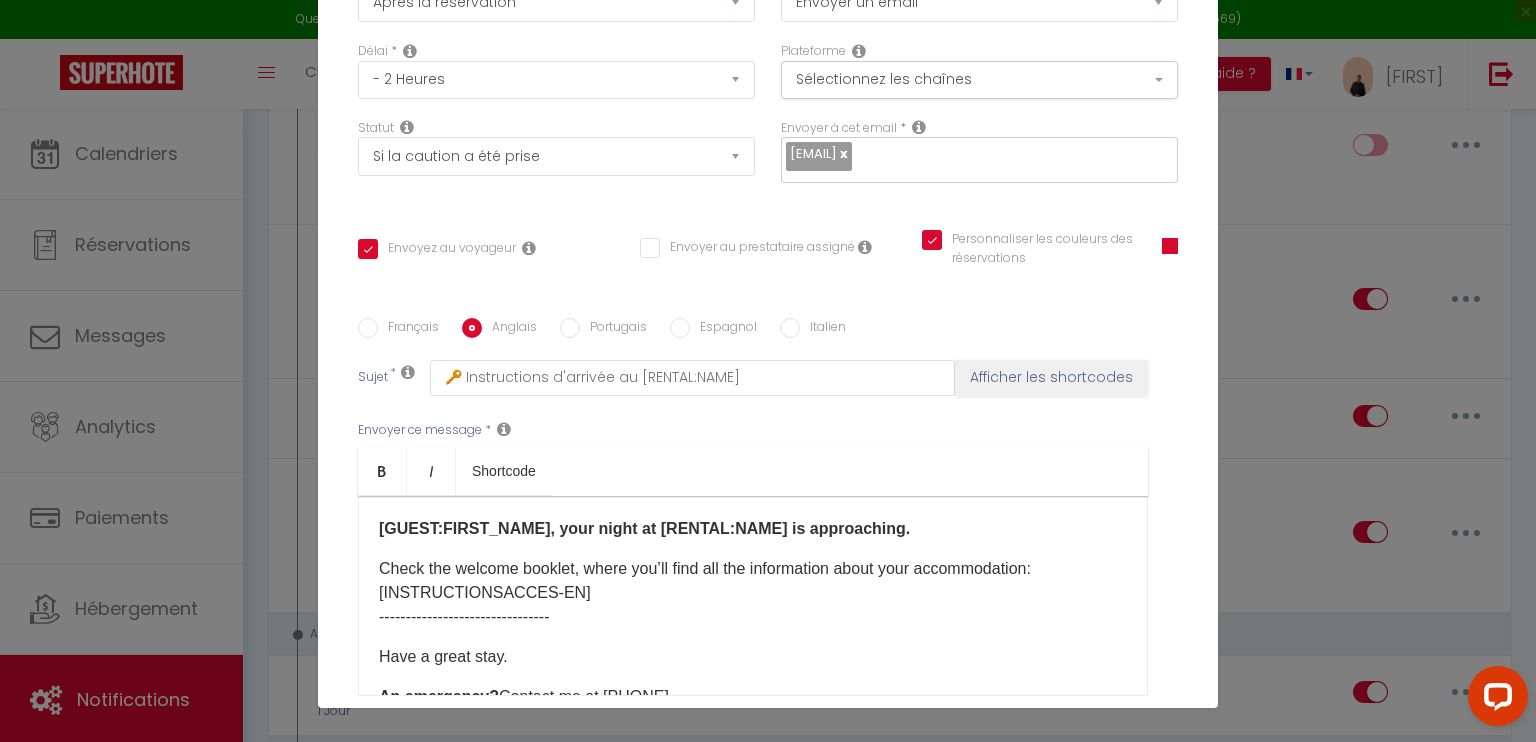 checkbox on "true" 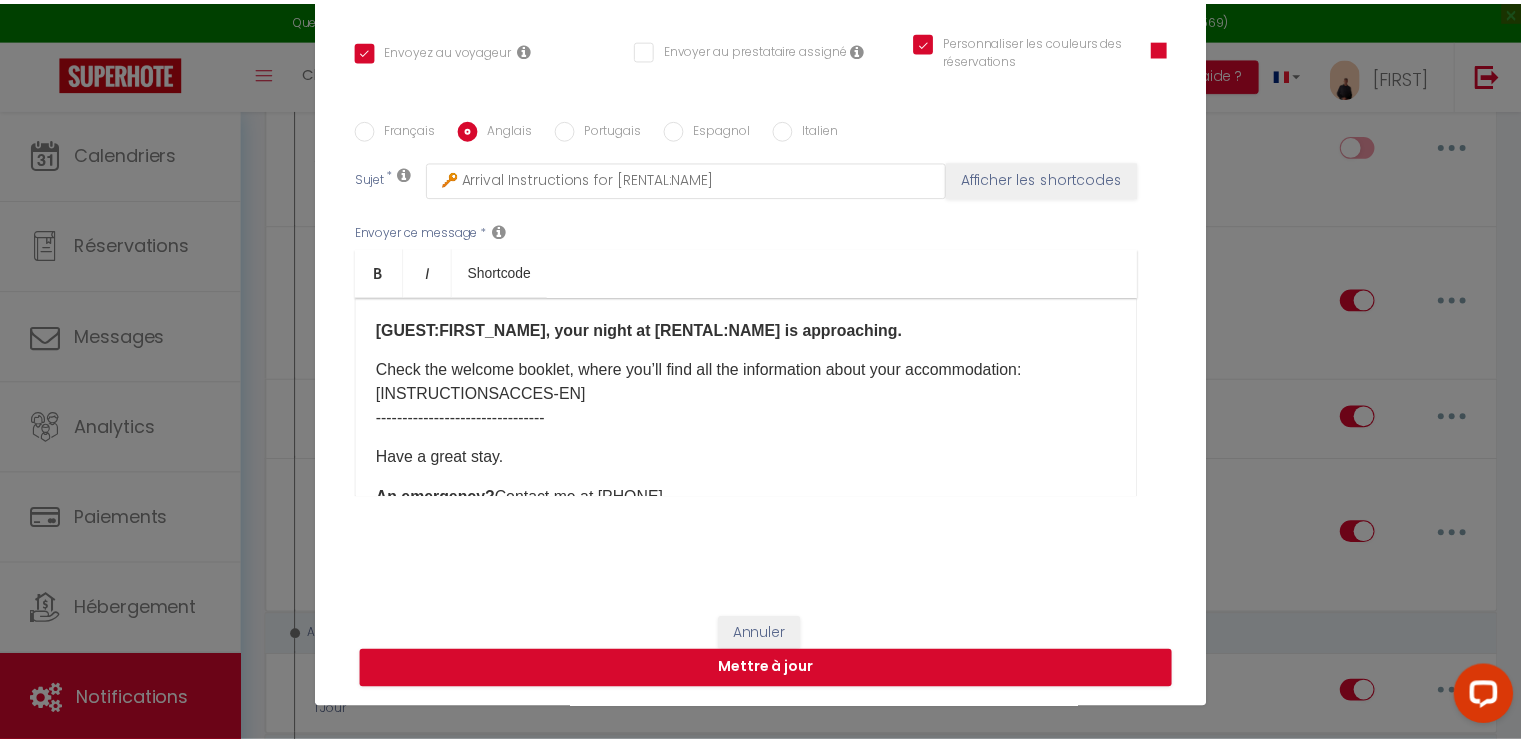 scroll, scrollTop: 0, scrollLeft: 0, axis: both 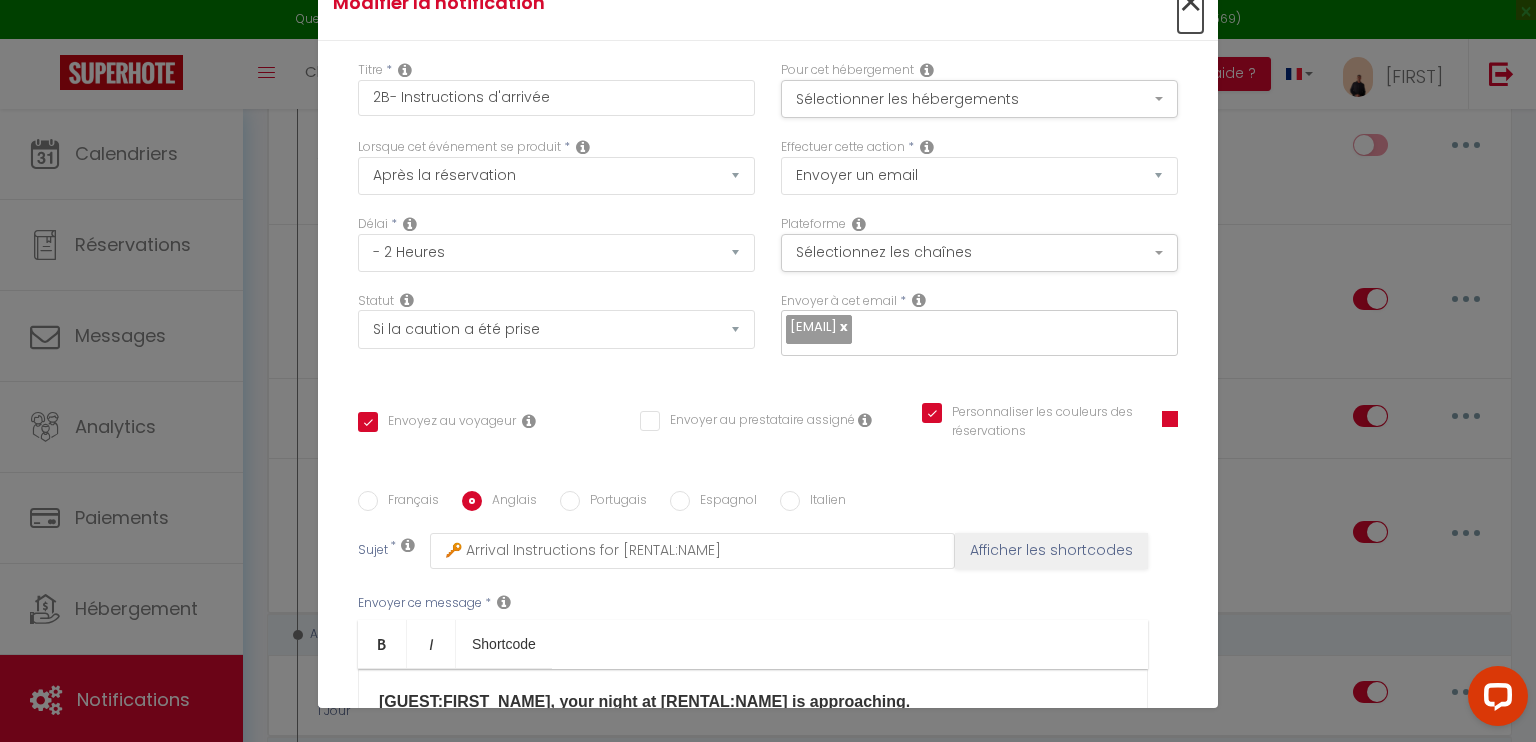 click on "×" at bounding box center [1190, 3] 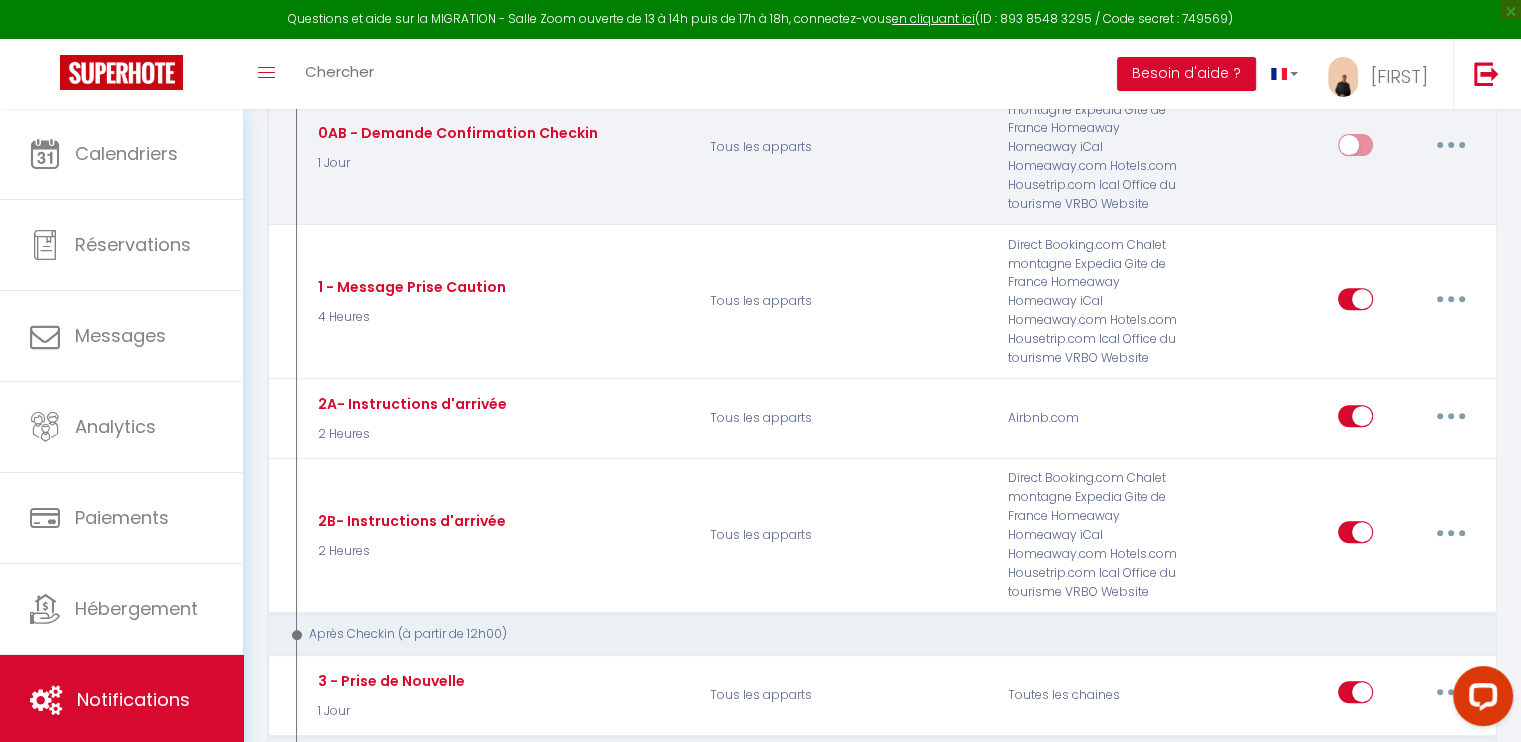 scroll, scrollTop: 0, scrollLeft: 0, axis: both 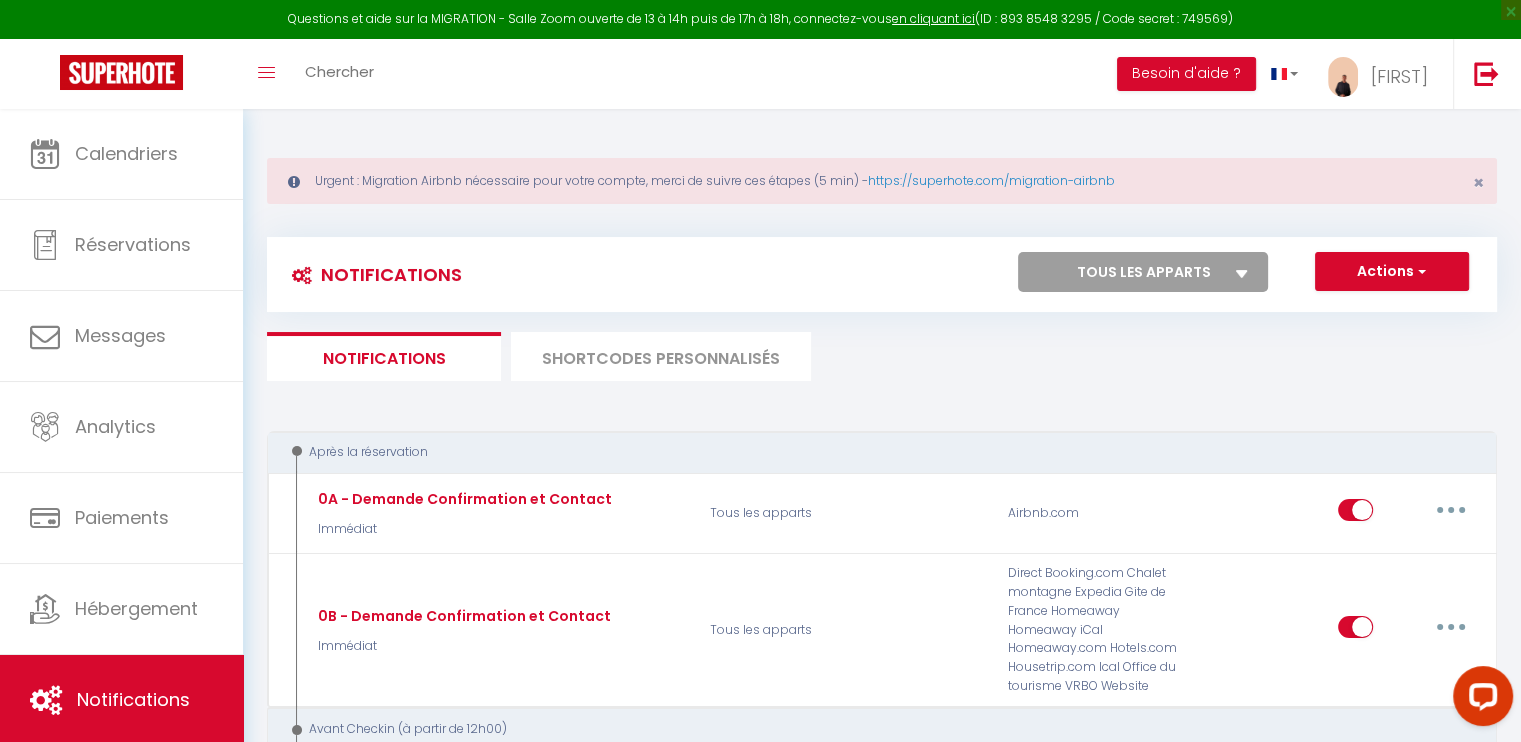 click on "Notifications
Actions
Nouvelle Notification    Exporter    Importer    Tous les apparts    La Terrasse Sablée - Parking Sécurisé - Netflix Le Canal Ocre La Clémence Le Tarnais Minimaliste Cozy Cozy Premium - Netflix - Métro - Parking
Actions
Nouveau shortcode personnalisé    Notifications   SHORTCODES PERSONNALISÉS
Après la réservation
0A - Demande Confirmation et Contact    Immédiat     Tous les apparts   Airbnb.com
Editer   Dupliquer   Tester   Supprimer         0B - Demande Confirmation et Contact    Immédiat     Tous les apparts   Direct
Booking.com
Chalet montagne
Expedia
Gite de France
Homeaway
Homeaway iCal
Homeaway.com
Hotels.com
Housetrip.com
Ical
Office du tourisme
VRBO
Website
Editer   Dupliquer   Tester   Supprimer                   0AB - Demande Confirmation Checkin    1 Jour" at bounding box center [882, 2059] 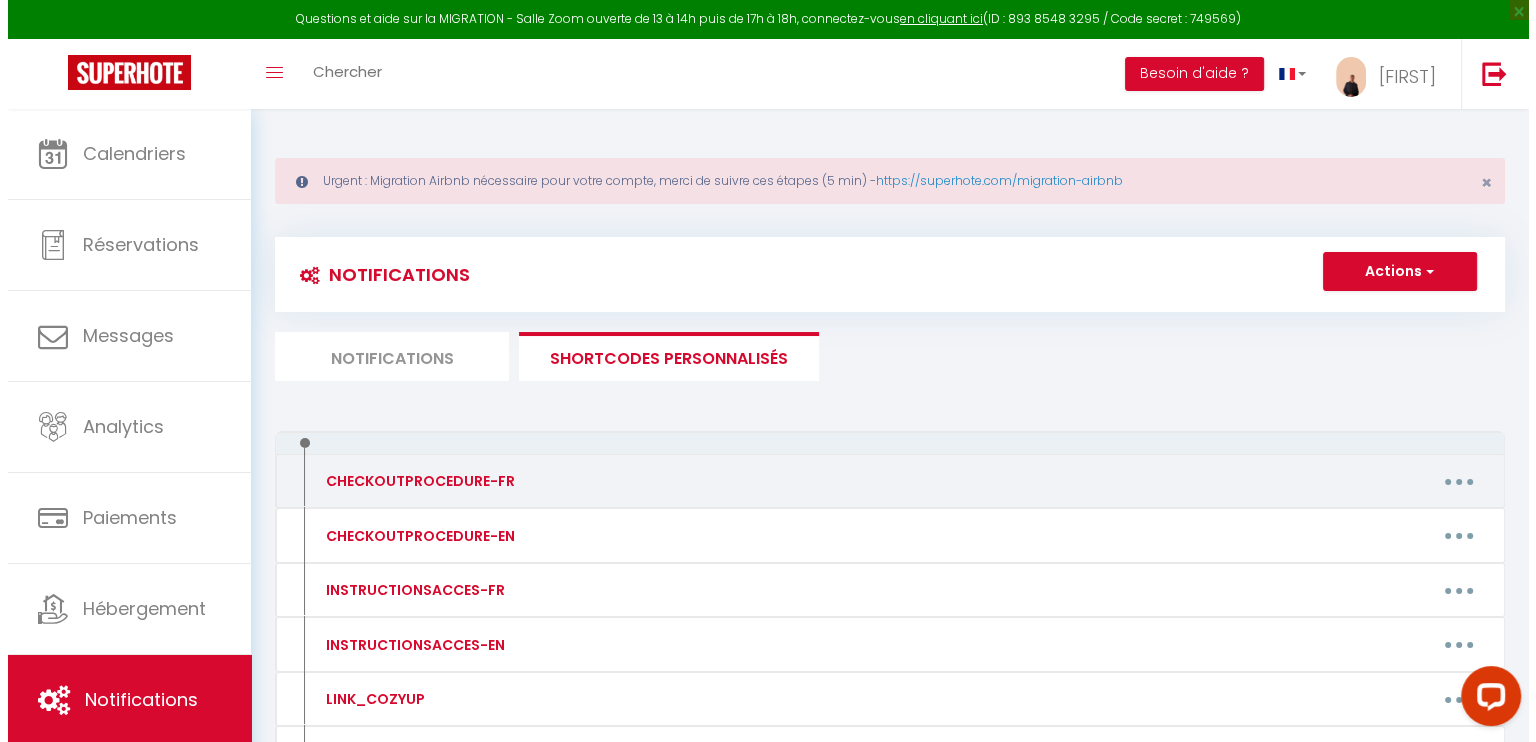 scroll, scrollTop: 220, scrollLeft: 0, axis: vertical 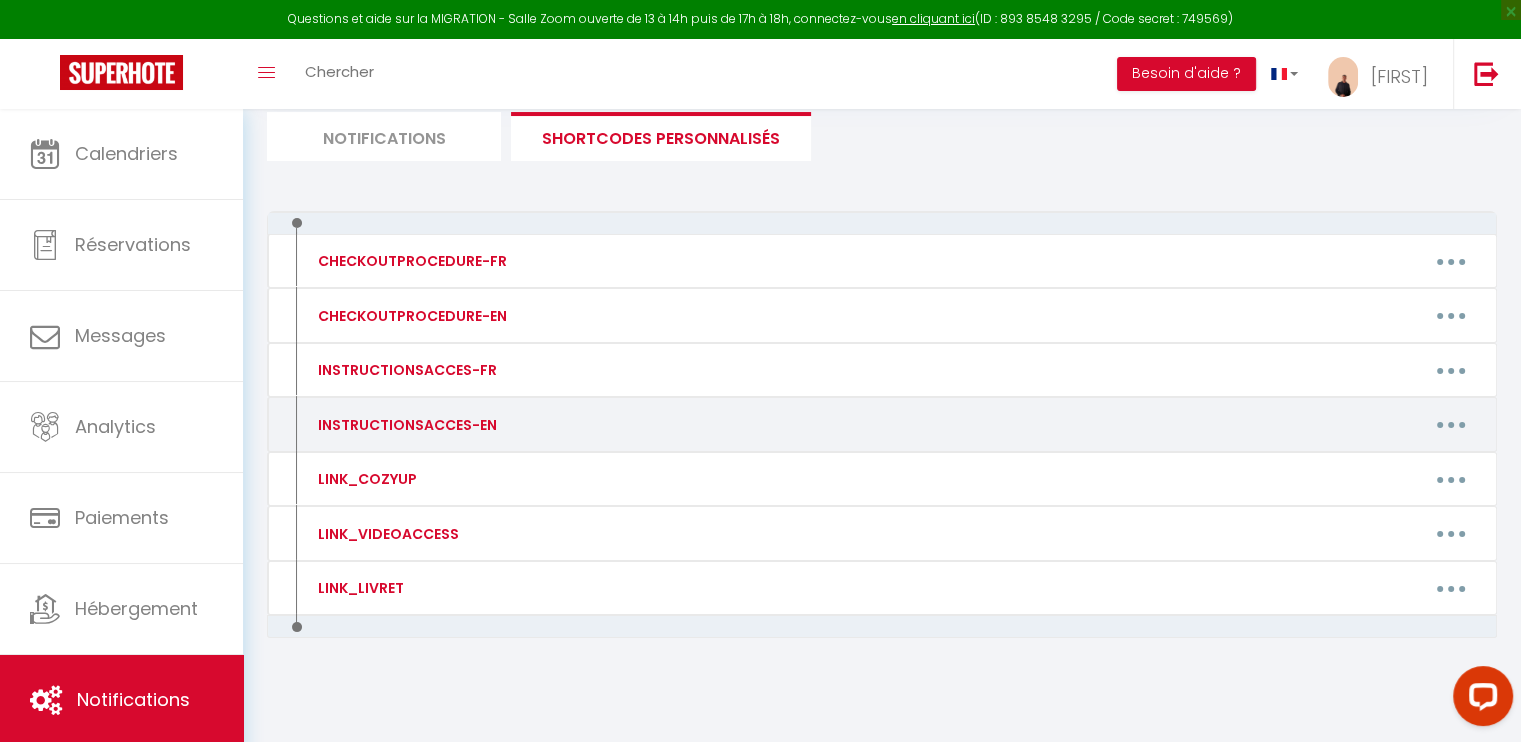 click at bounding box center [1451, 425] 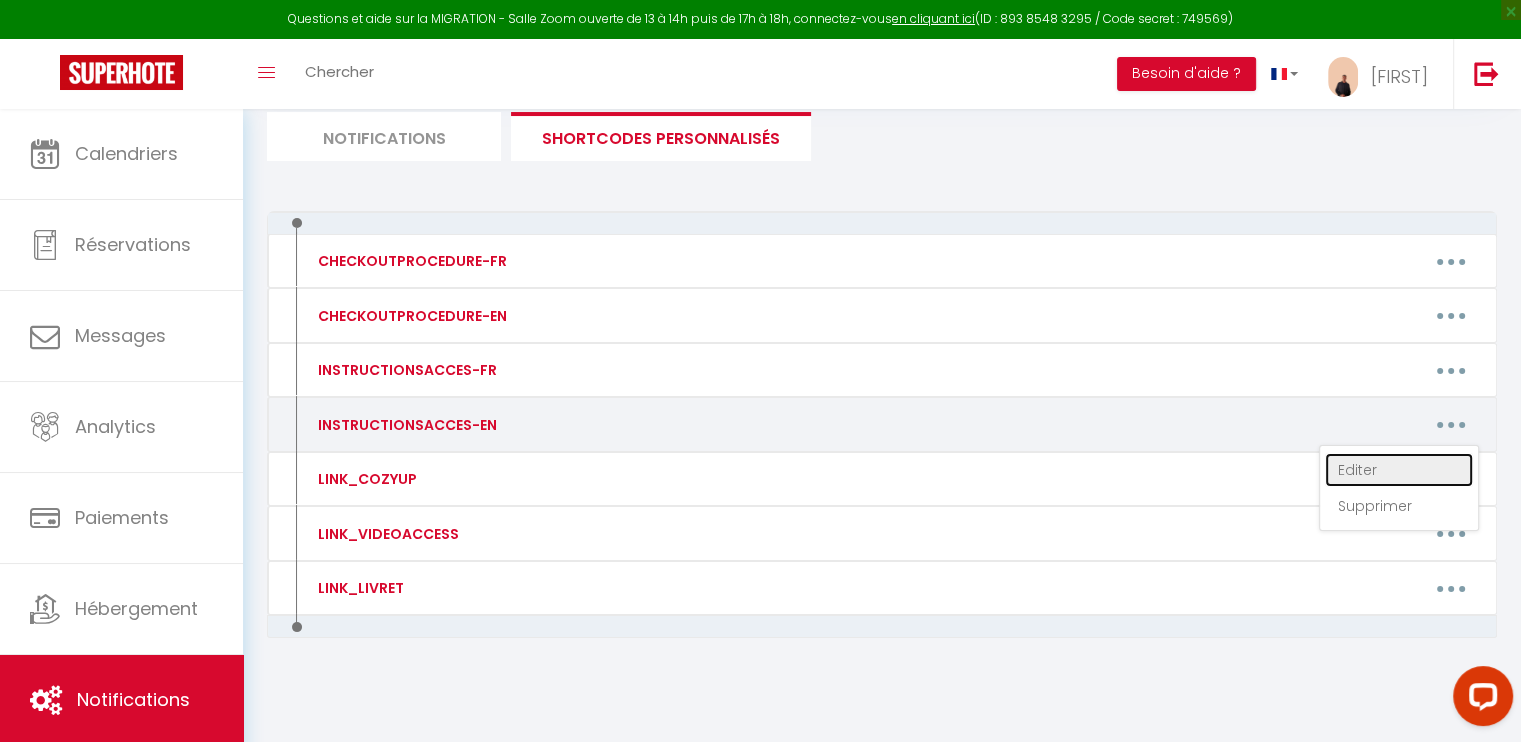 click on "Editer" at bounding box center [1399, 470] 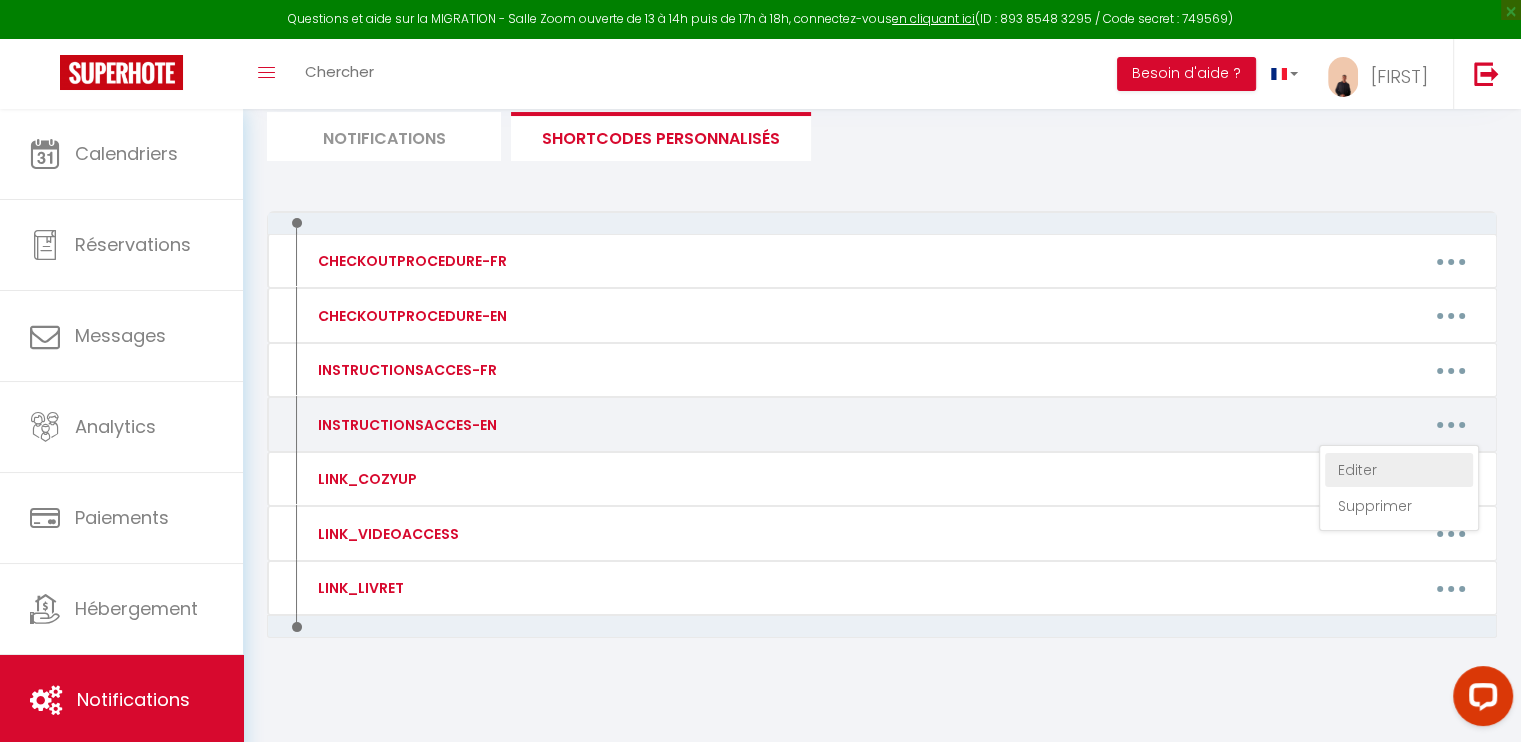 type on "INSTRUCTIONSACCES-EN" 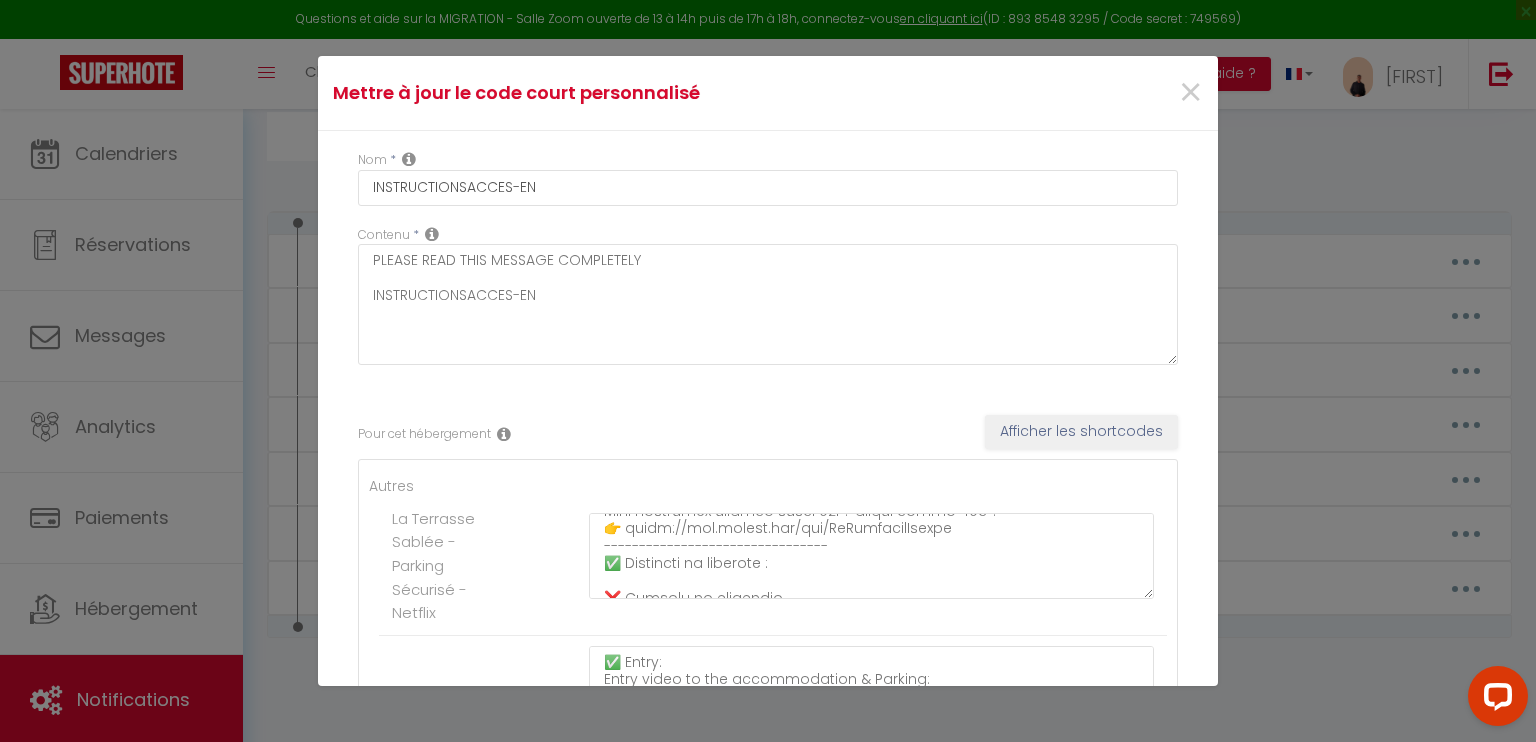 scroll, scrollTop: 700, scrollLeft: 0, axis: vertical 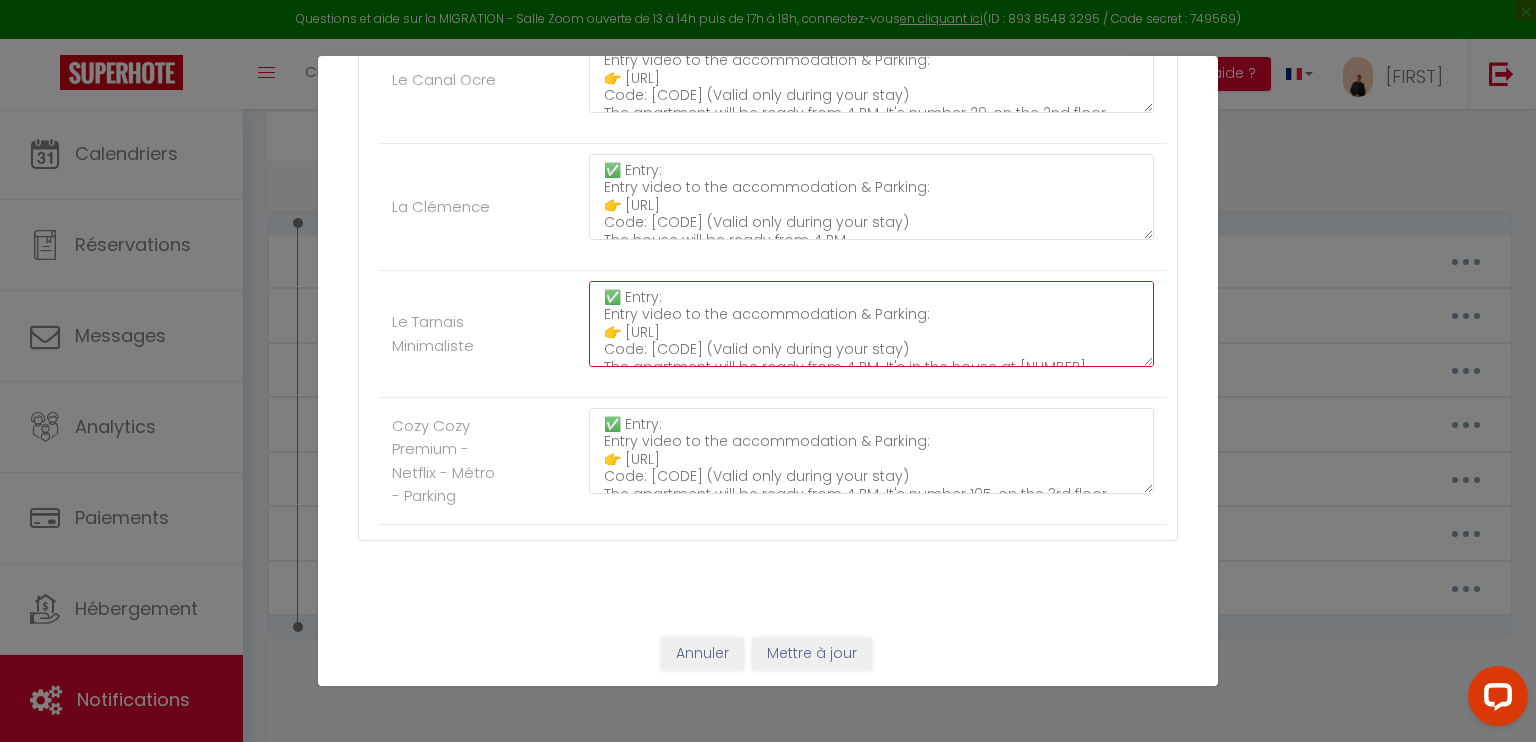 click on "✅ Entry:
Entry video to the accommodation & Parking:
👉 https://youtube.com/shorts/Unj1q959Ak8?feature=share
Code: 0824 (Valid only during your stay)
The apartment will be ready from 4 PM. It's in the house at 23 Impasse Edmond Marty 82000 Albi.
-------------------------------
✅ Welcome booklet (information about the accommodation and its equipment):
👉 https://www.monlocatum.com/logement/letarnaisminimaliste
-------------------------------
✅ Checkout:
Checkout must be done by 10:00 AM at the latest.
Do you wish to arrive before 4 PM? leave after 10 AM?
👉 https://app.cozyup.com/cid/albi-letarnaisminimaliste
-------------------------------
✅ Accommodation rules:
❌ Pets
❌ Parties, noise disturbances
❌ Illicit and illegal activities
You will find the complete rules upon arrival.
Have a great stay!" at bounding box center [871, 324] 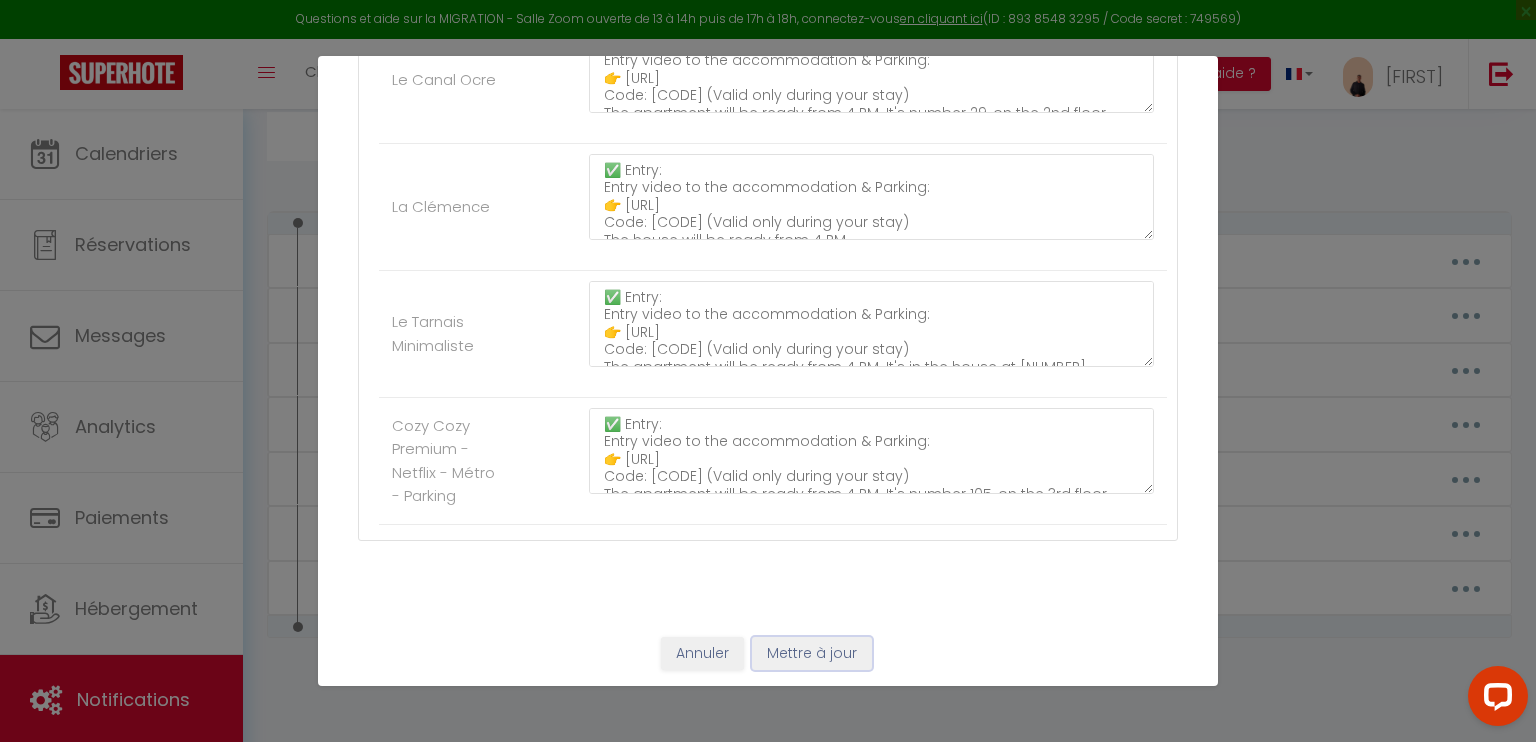 click on "Mettre à jour" at bounding box center [812, 654] 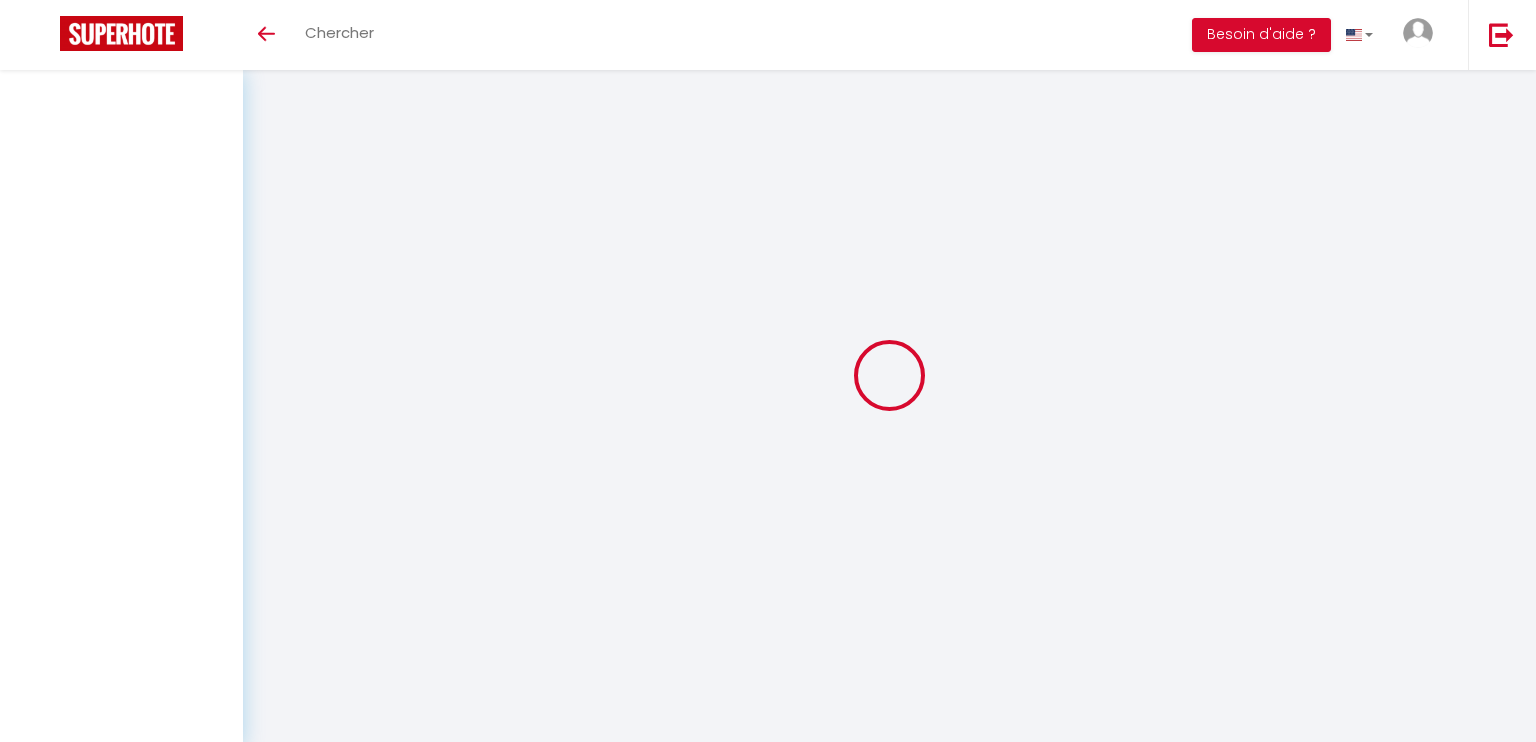 select 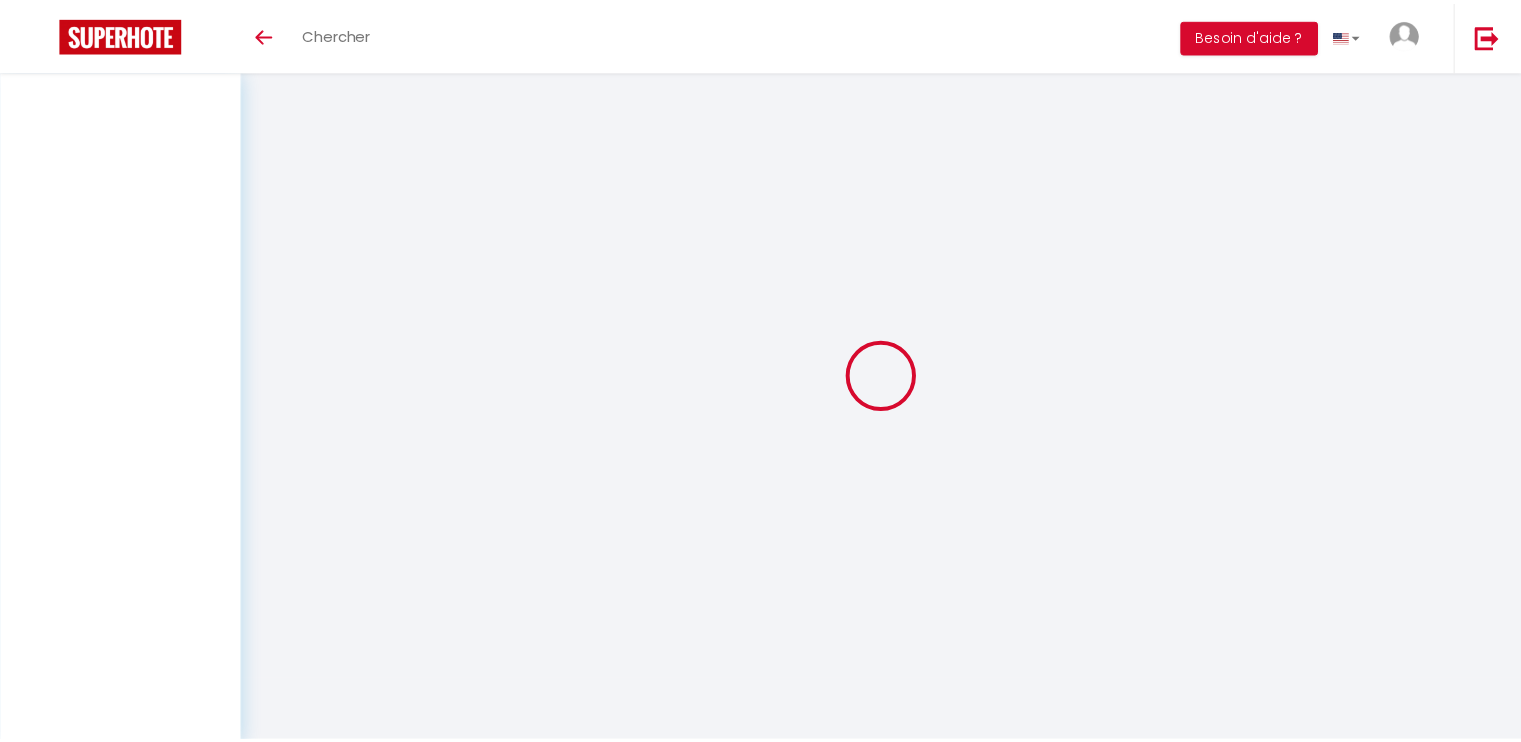 scroll, scrollTop: 0, scrollLeft: 0, axis: both 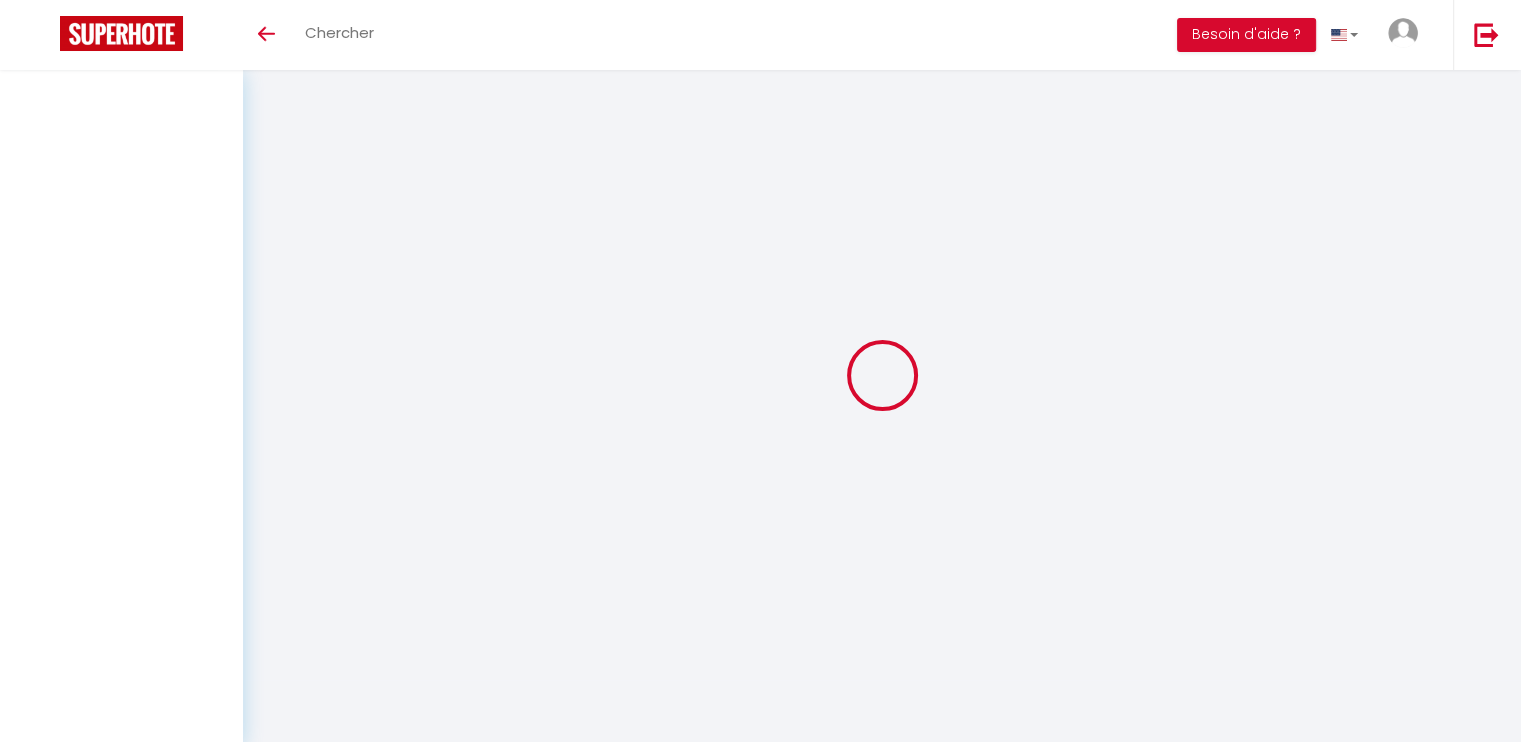 select 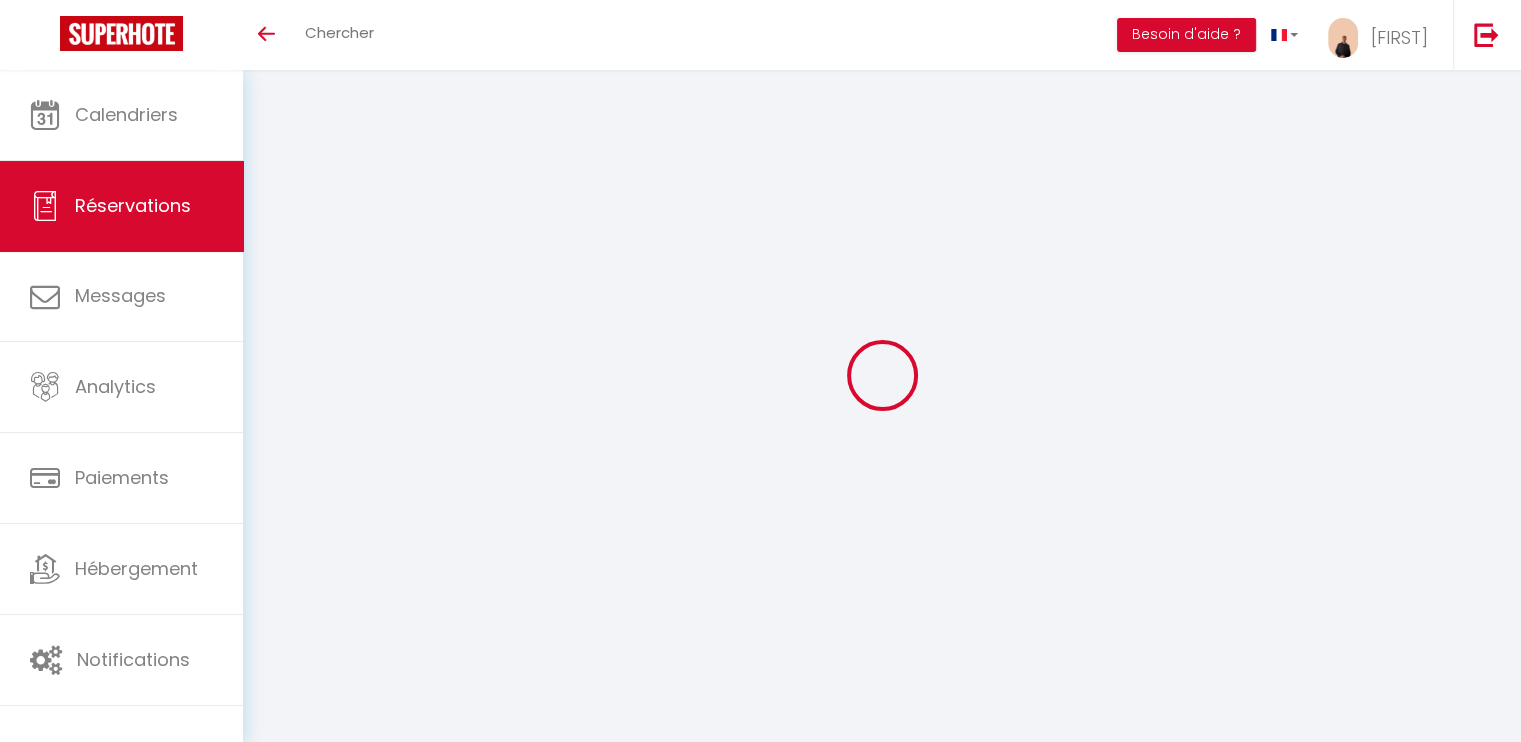 select 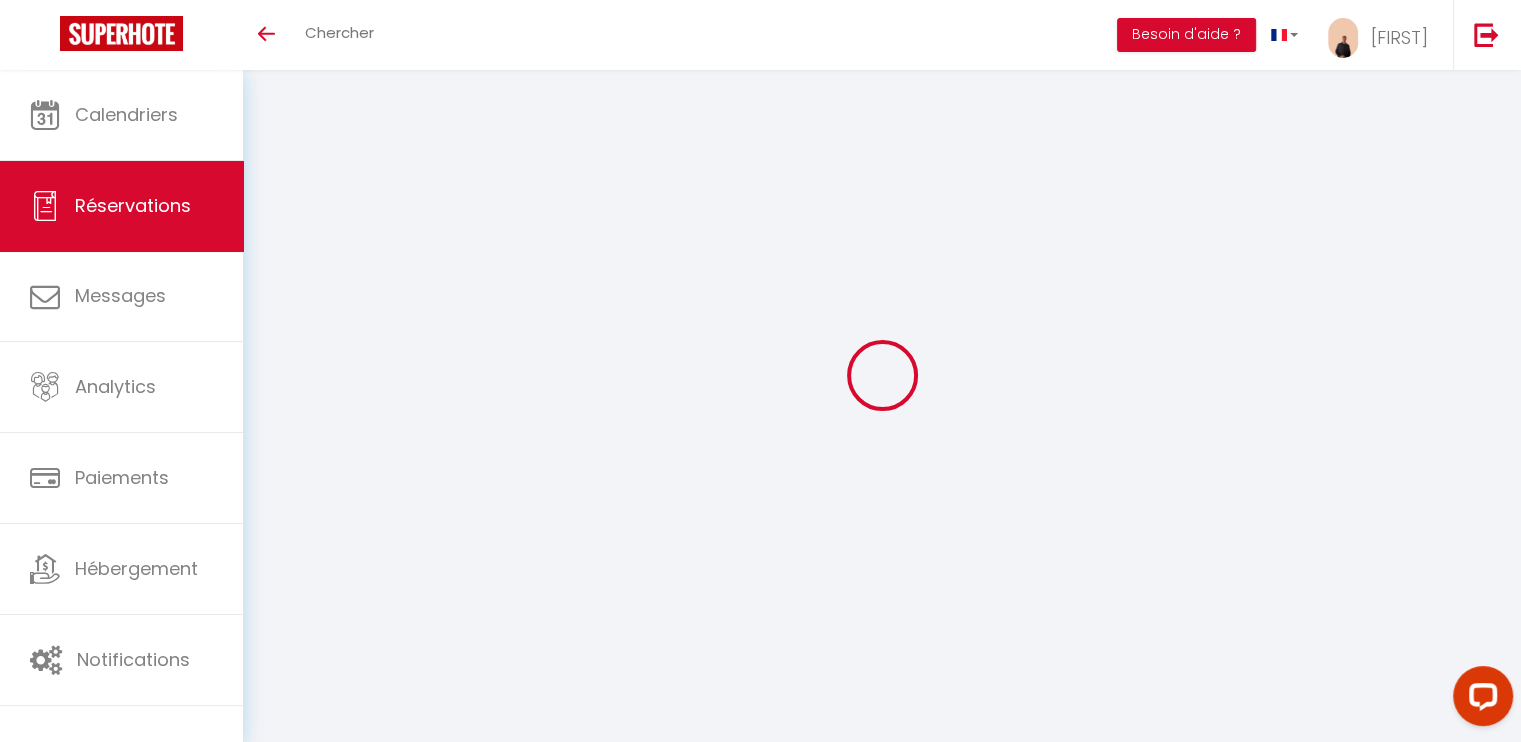 scroll, scrollTop: 0, scrollLeft: 0, axis: both 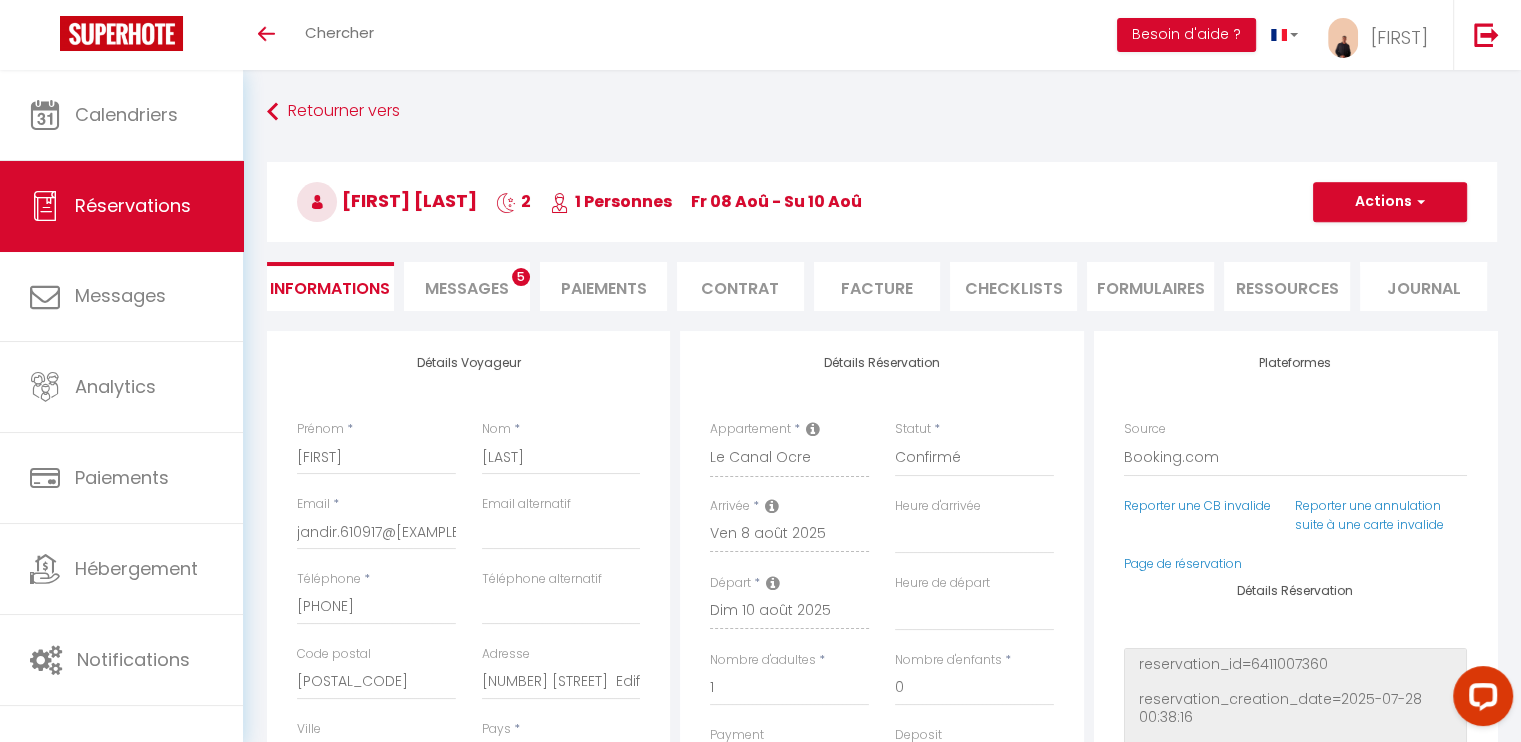 type on "25" 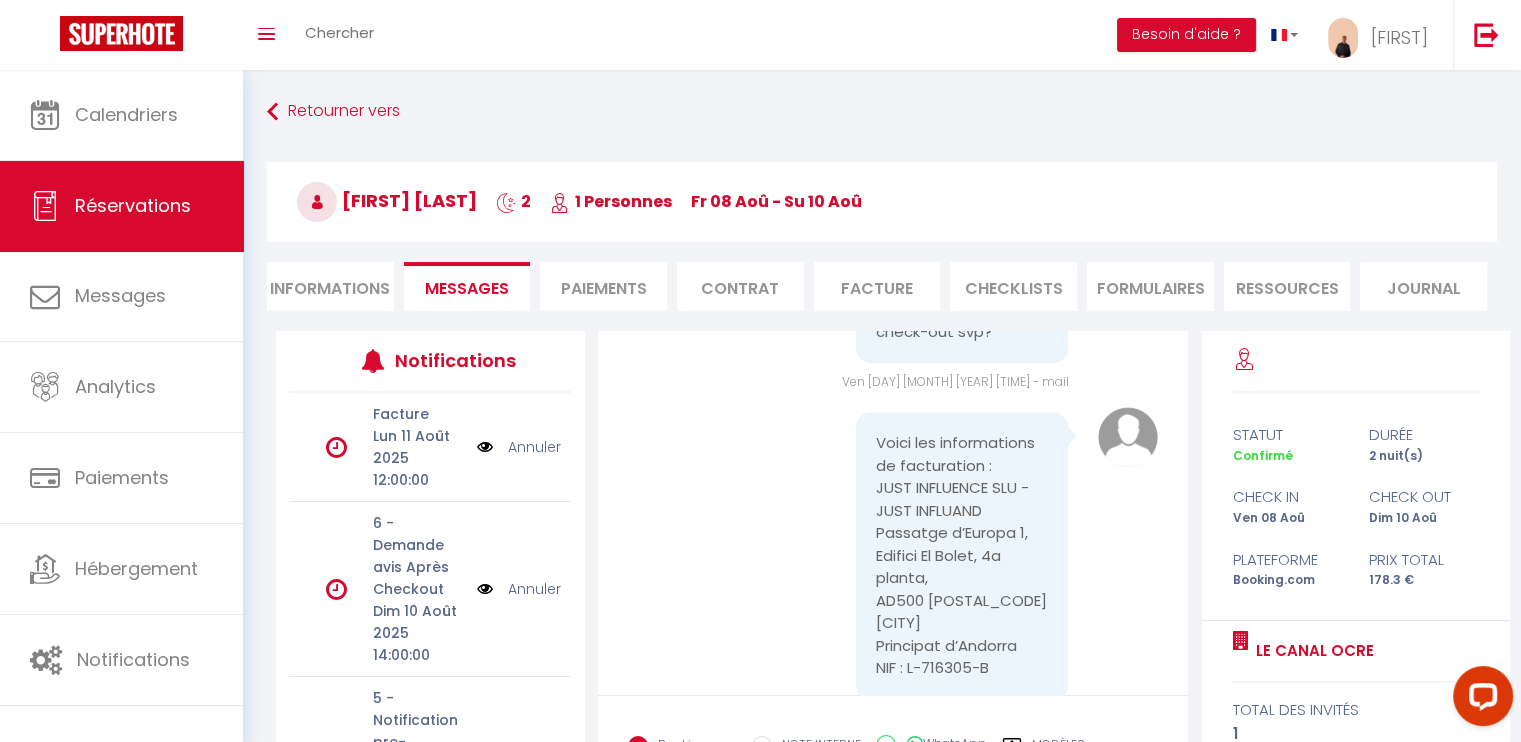 scroll, scrollTop: 9462, scrollLeft: 0, axis: vertical 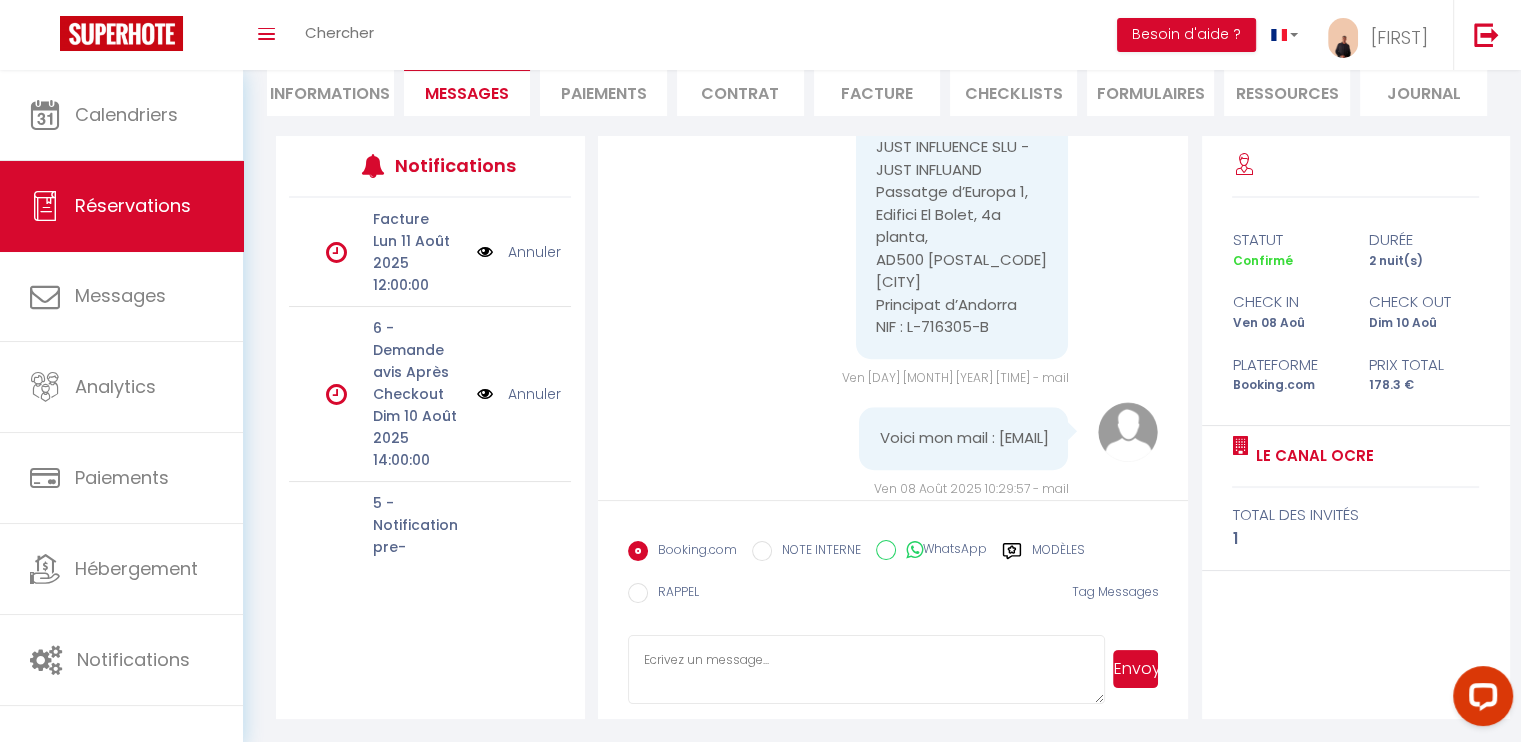 click at bounding box center [867, 670] 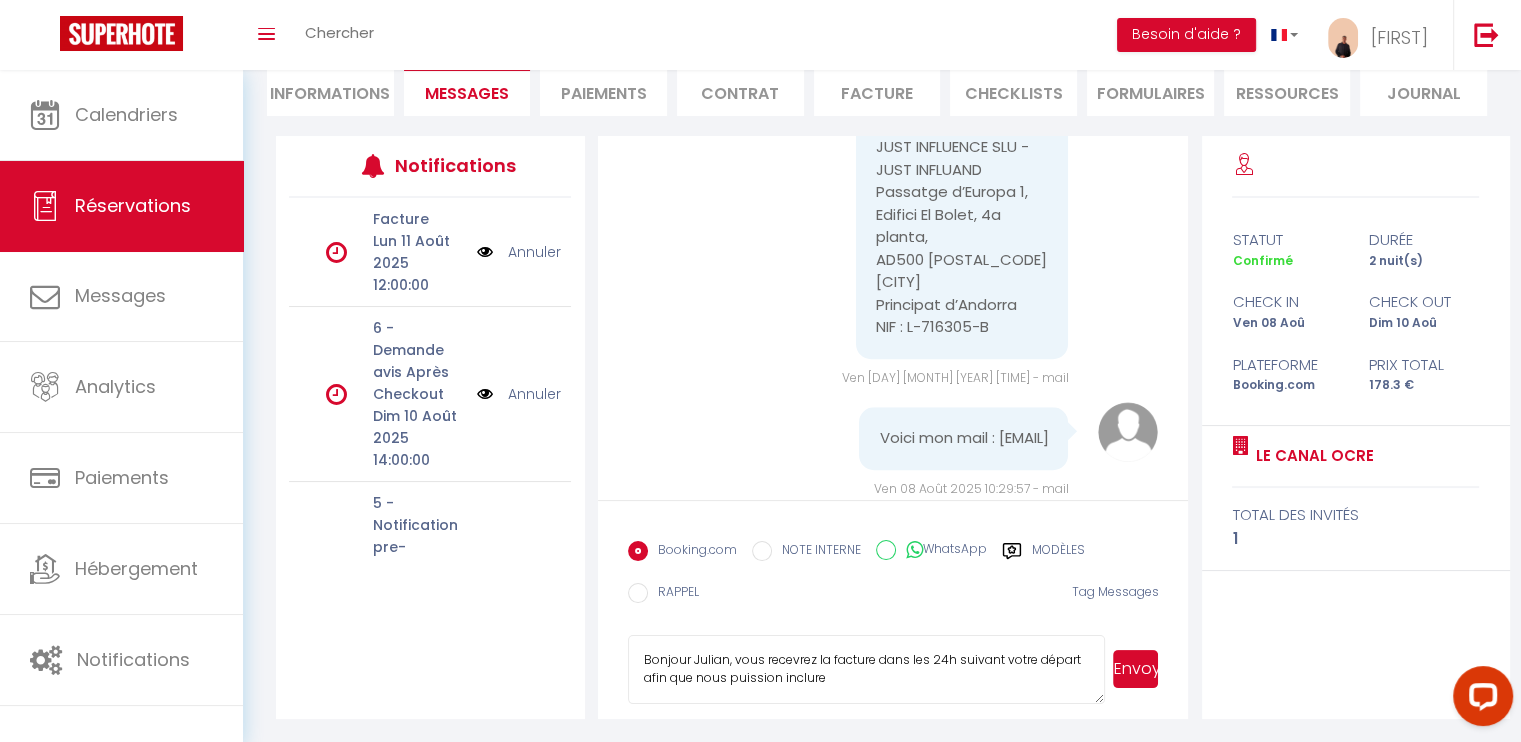 click on "Bonjour Julian, vous recevrez la facture dans les 24h suivant votre départ afin que nous puission inclure" at bounding box center [867, 670] 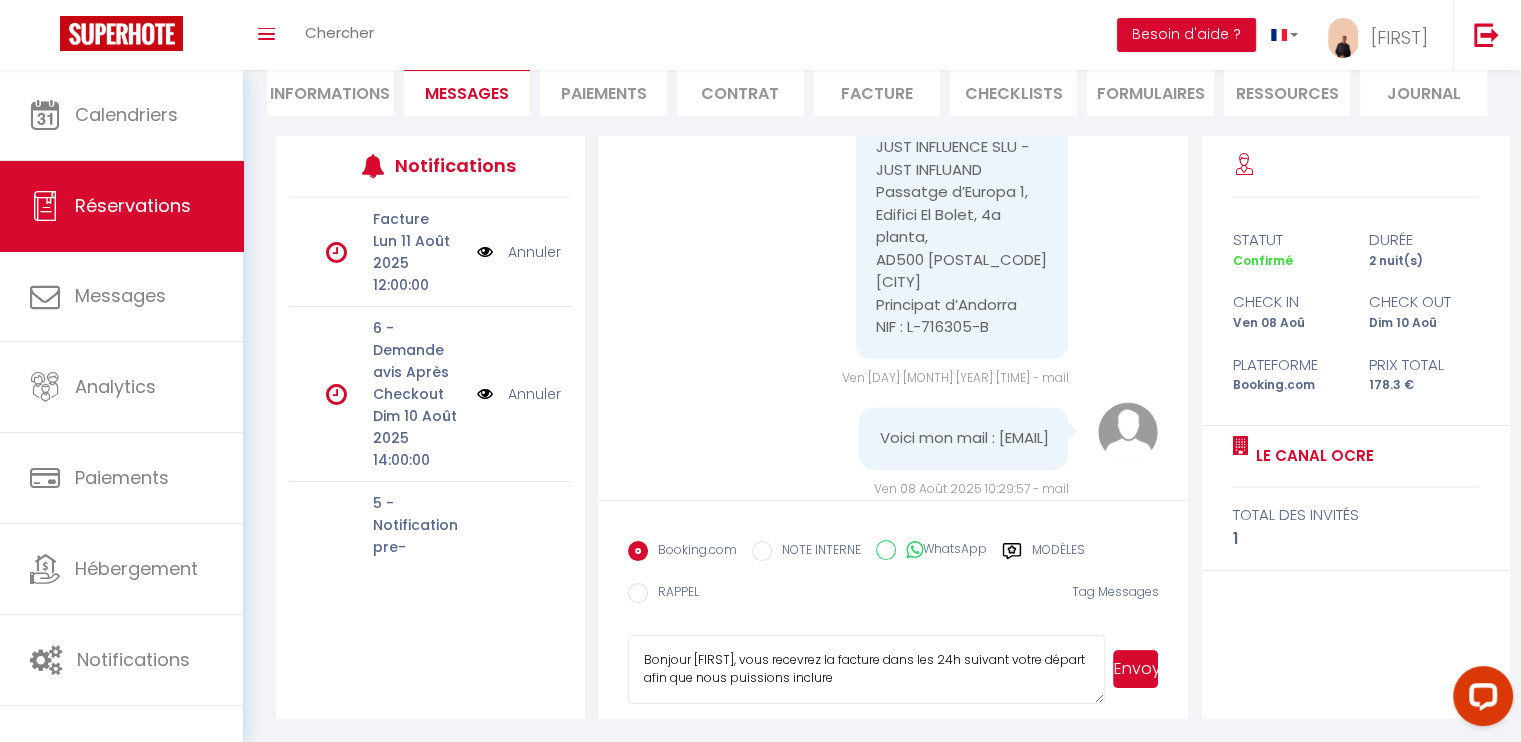 click on "Bonjour [FIRST], vous recevrez la facture dans les 24h suivant votre départ afin que nous puissions inclure" at bounding box center (867, 670) 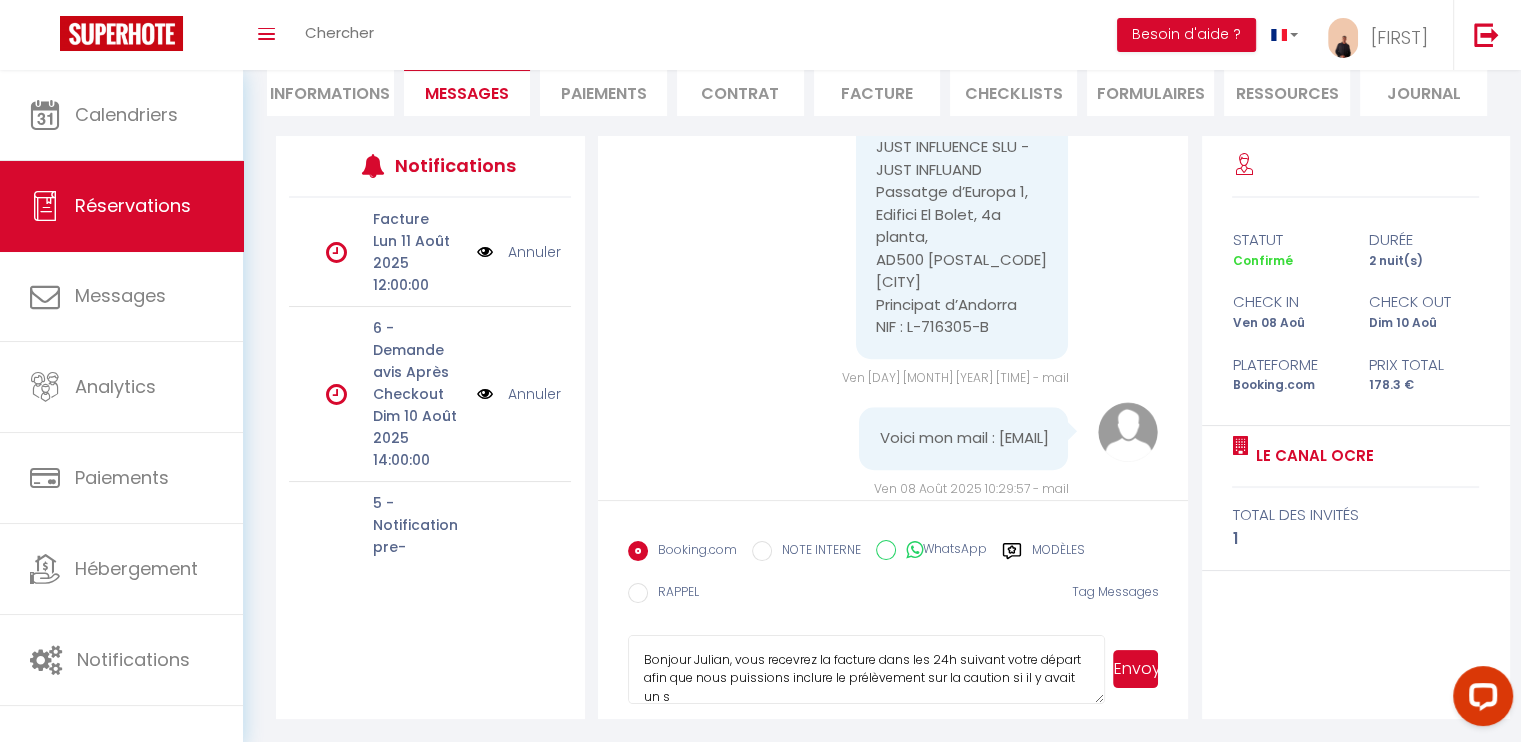 scroll, scrollTop: 2, scrollLeft: 0, axis: vertical 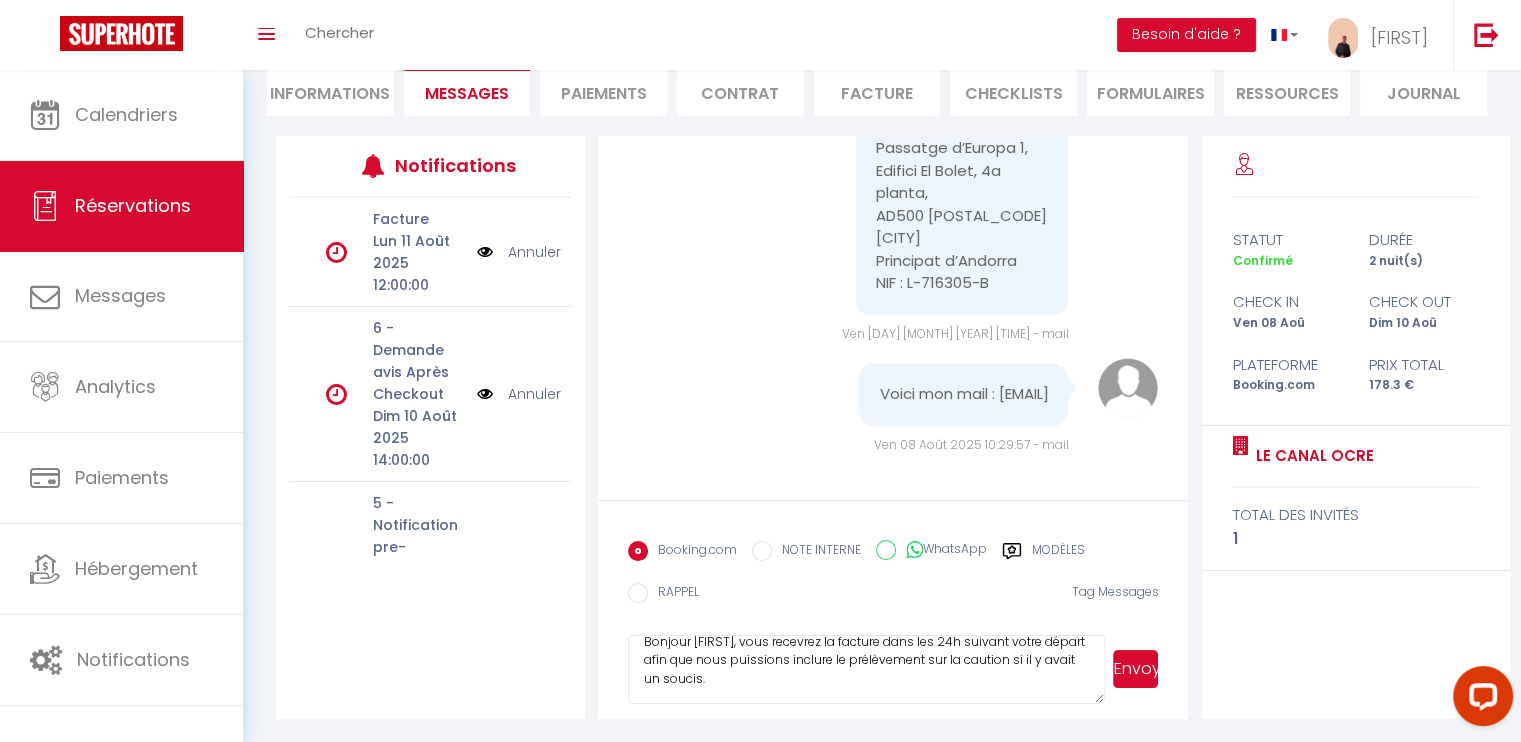 drag, startPoint x: 1144, startPoint y: 670, endPoint x: 847, endPoint y: 444, distance: 373.20905 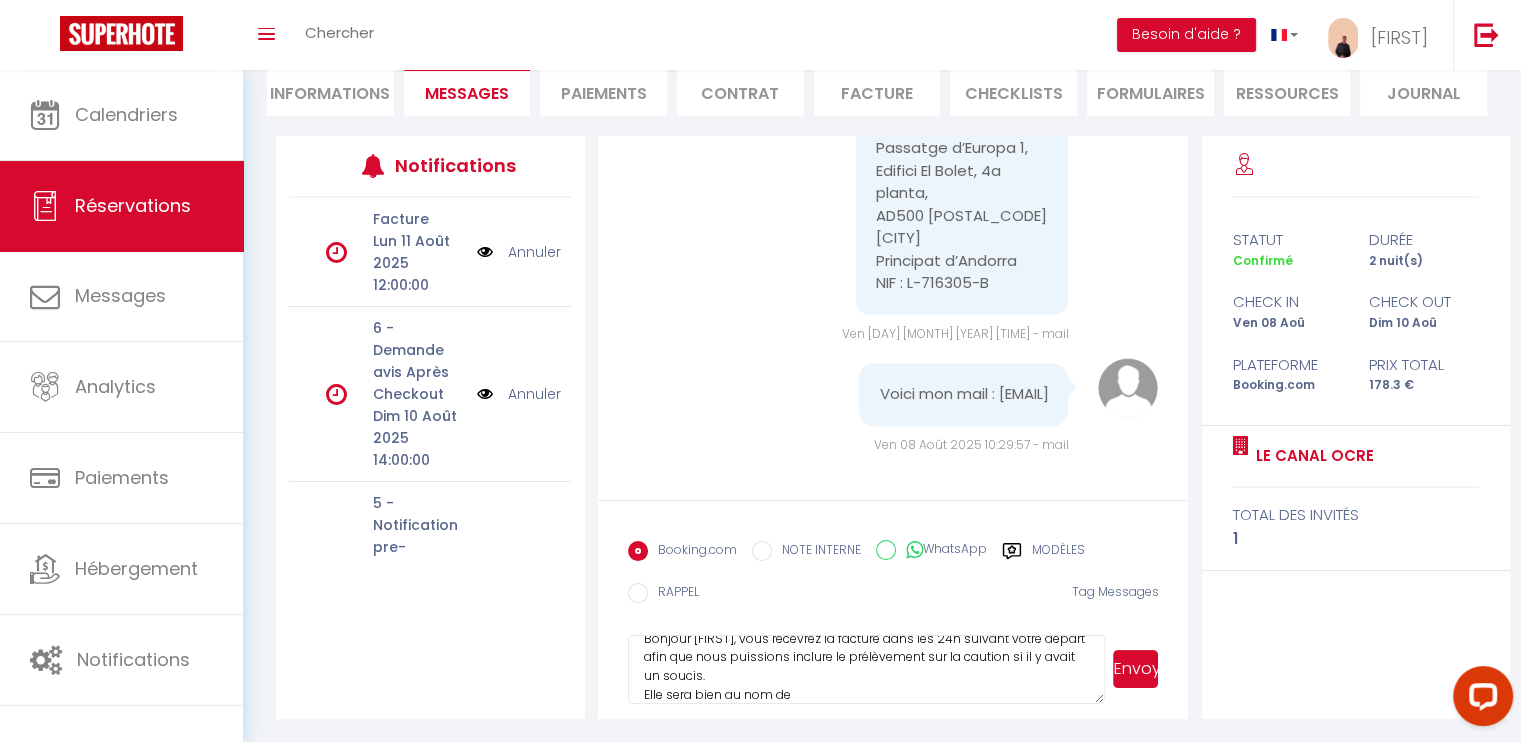 type on "Bonjour [FIRST], vous recevrez la facture dans les 24h suivant votre départ afin que nous puissions inclure le prélèvement sur la caution si il y avait un soucis.
Elle sera bien au nom de" 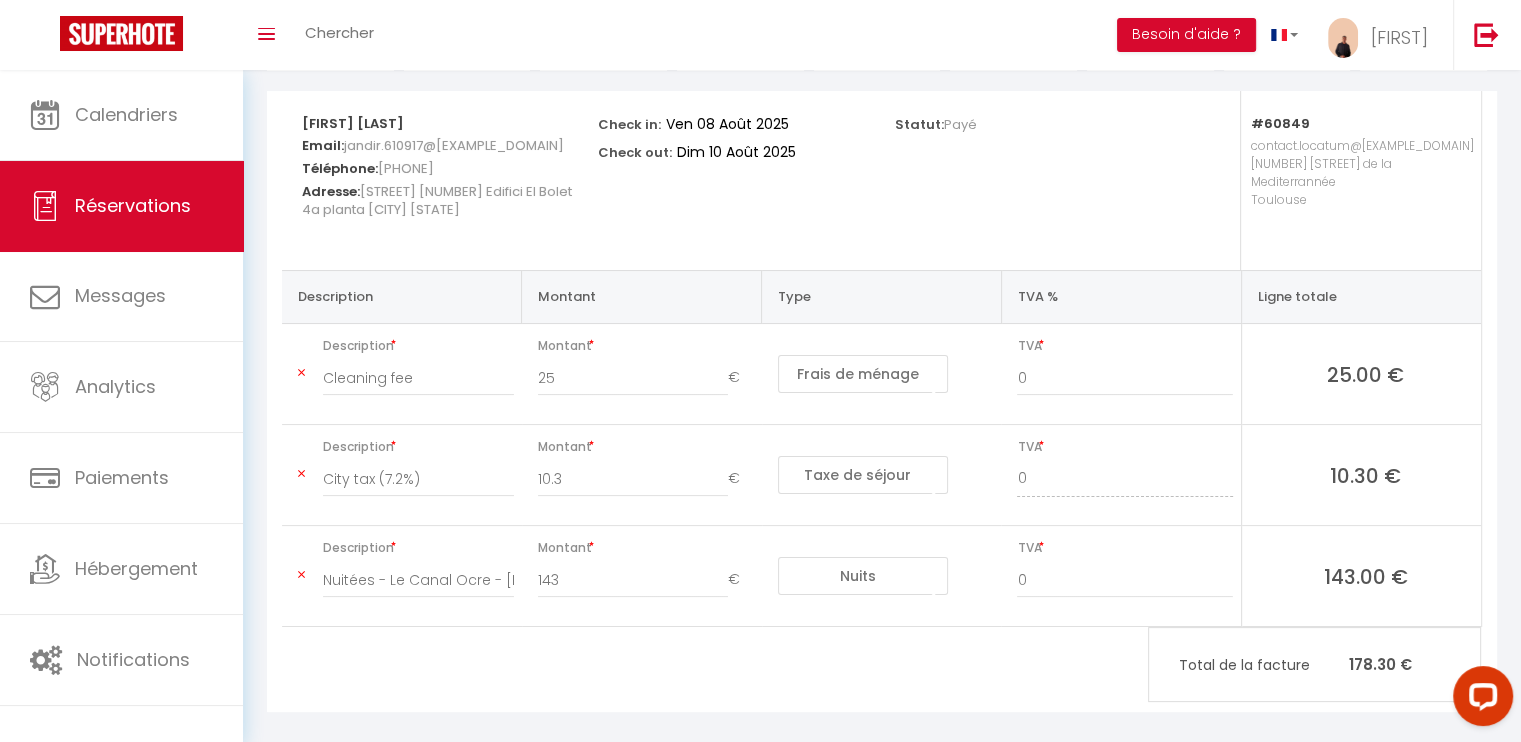 scroll, scrollTop: 0, scrollLeft: 0, axis: both 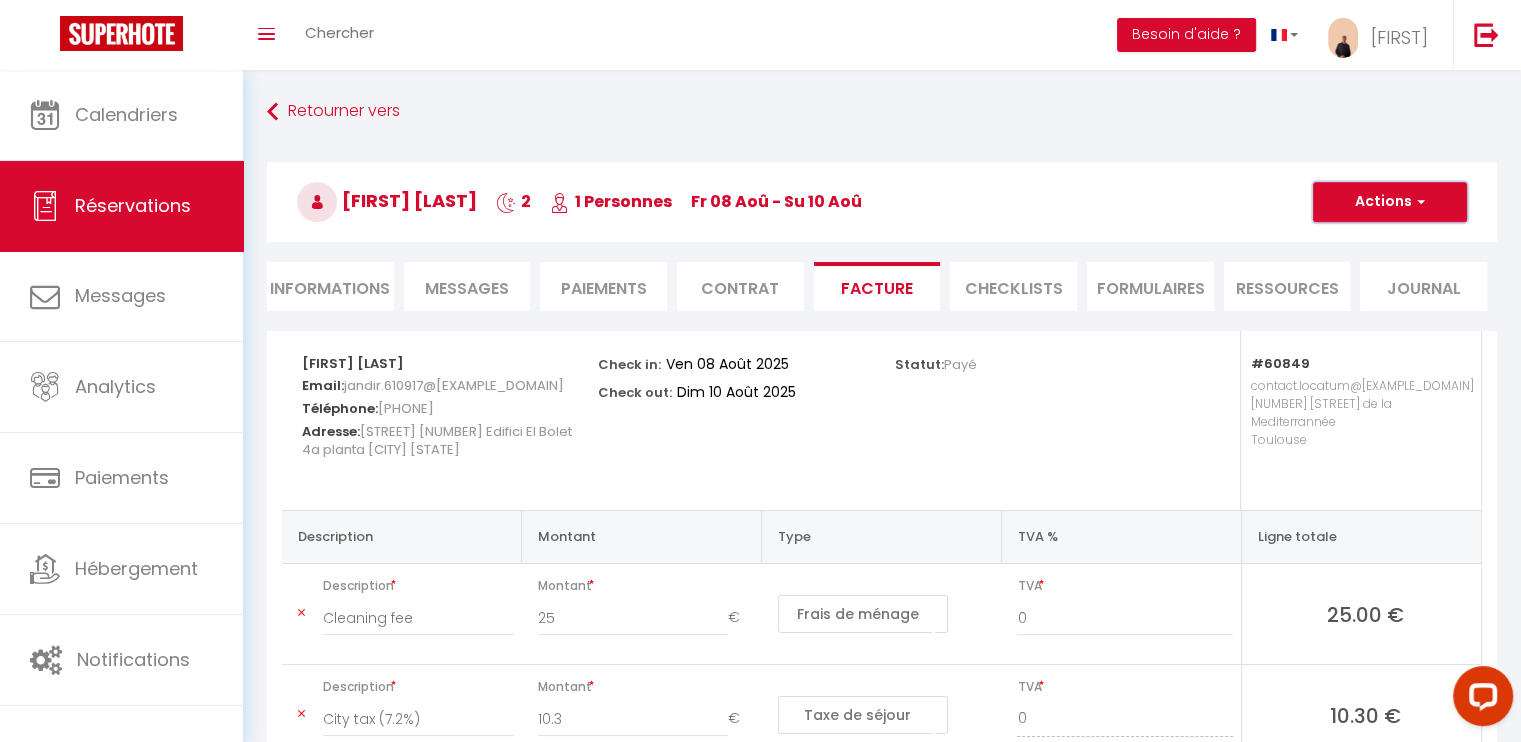 click on "Actions" at bounding box center [1390, 202] 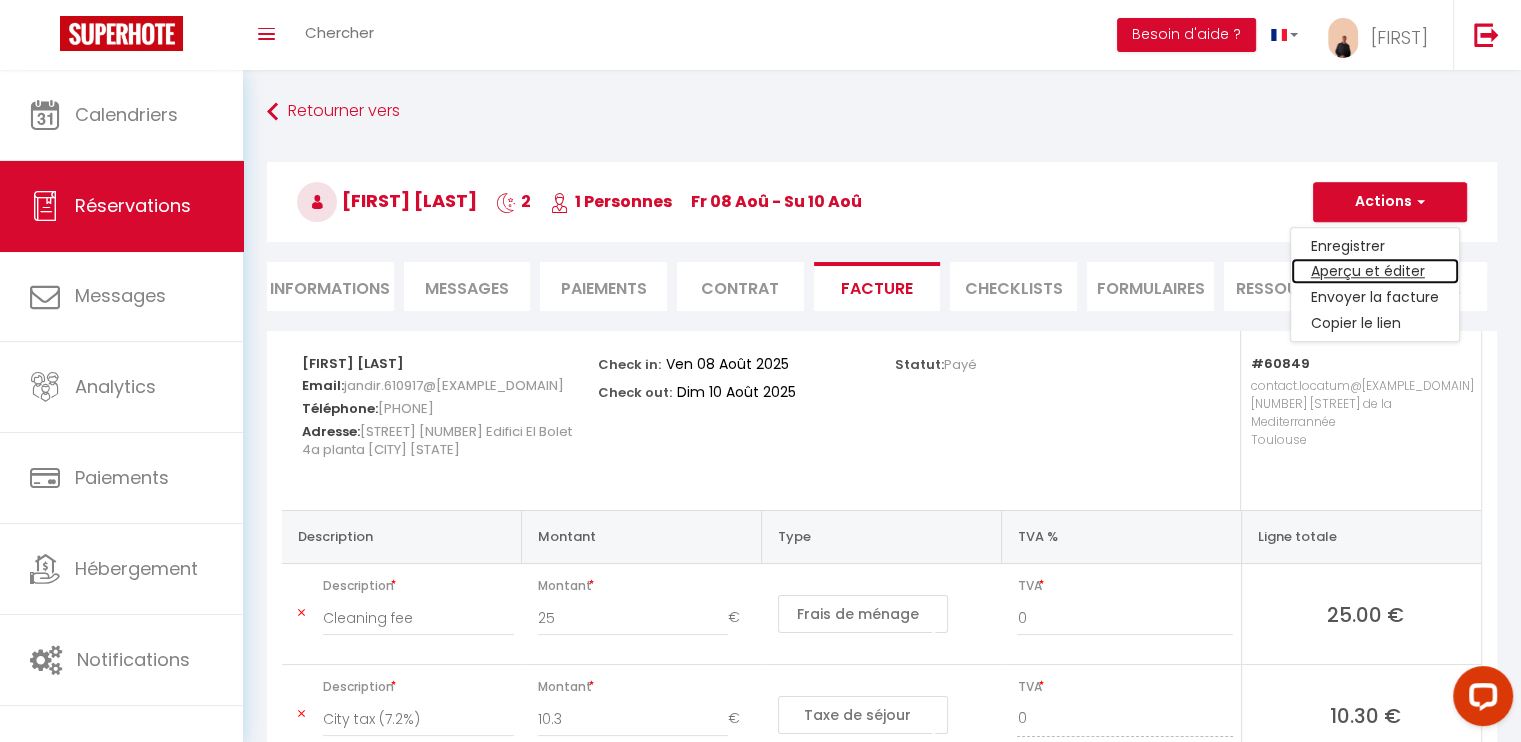 click on "Aperçu et éditer" at bounding box center [1375, 272] 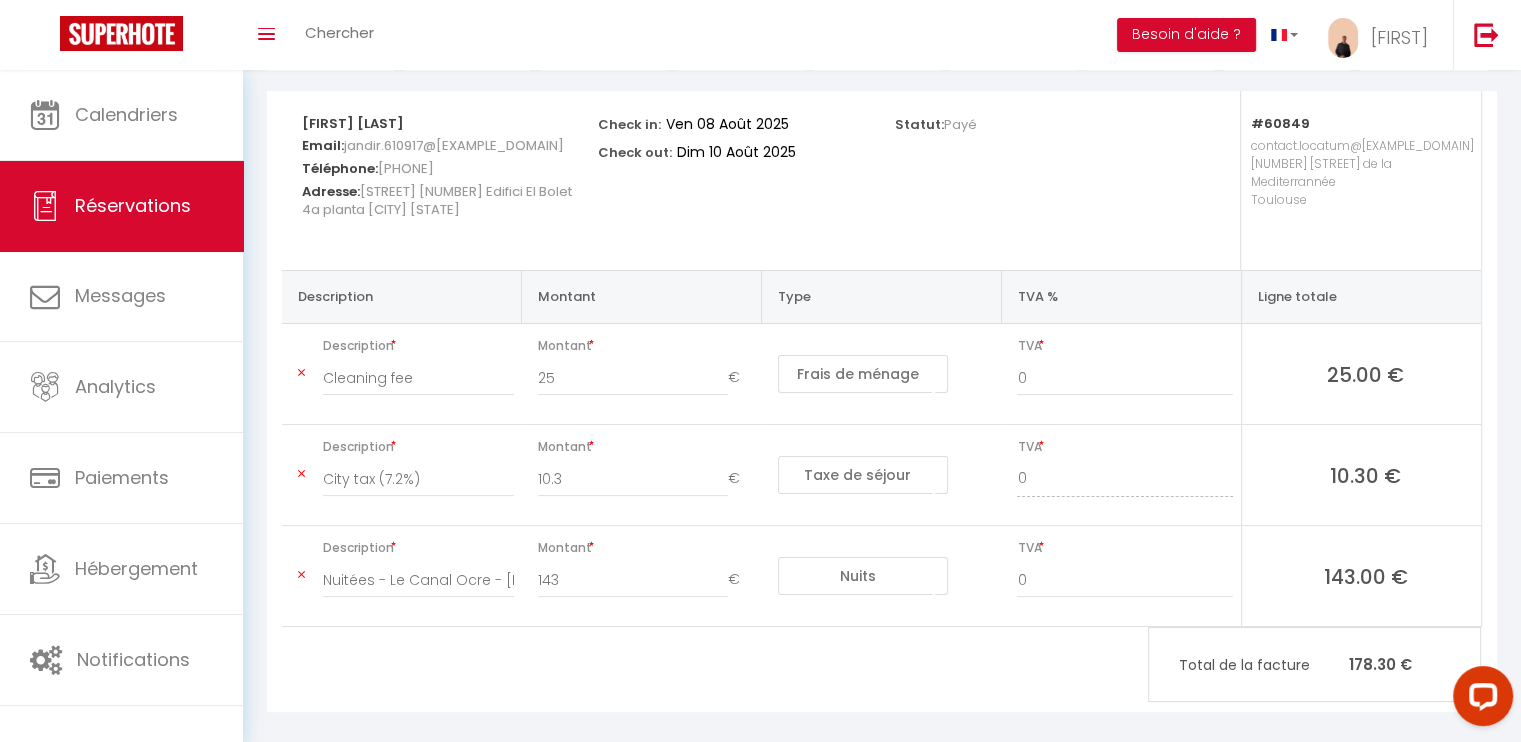 scroll, scrollTop: 4, scrollLeft: 0, axis: vertical 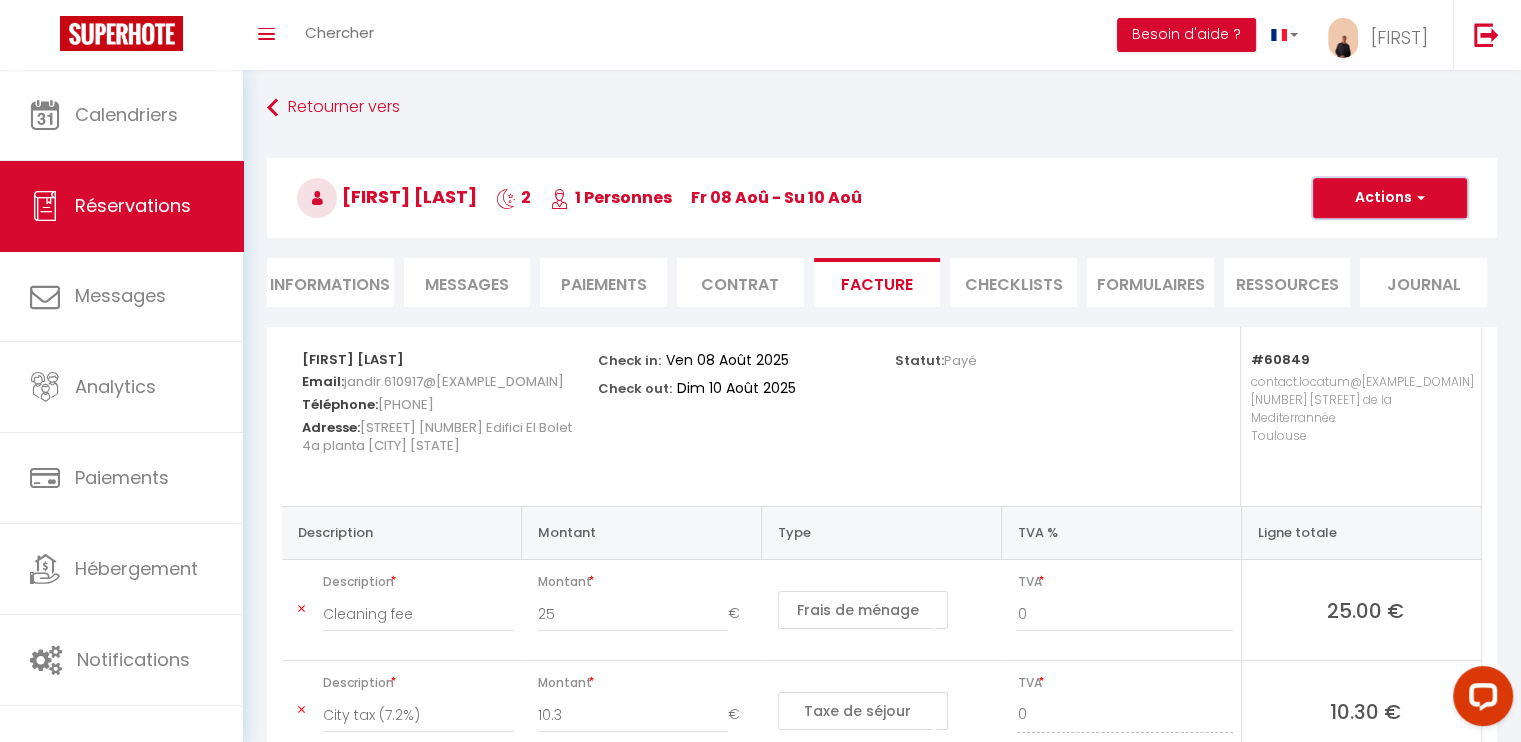 click on "Actions" at bounding box center (1390, 198) 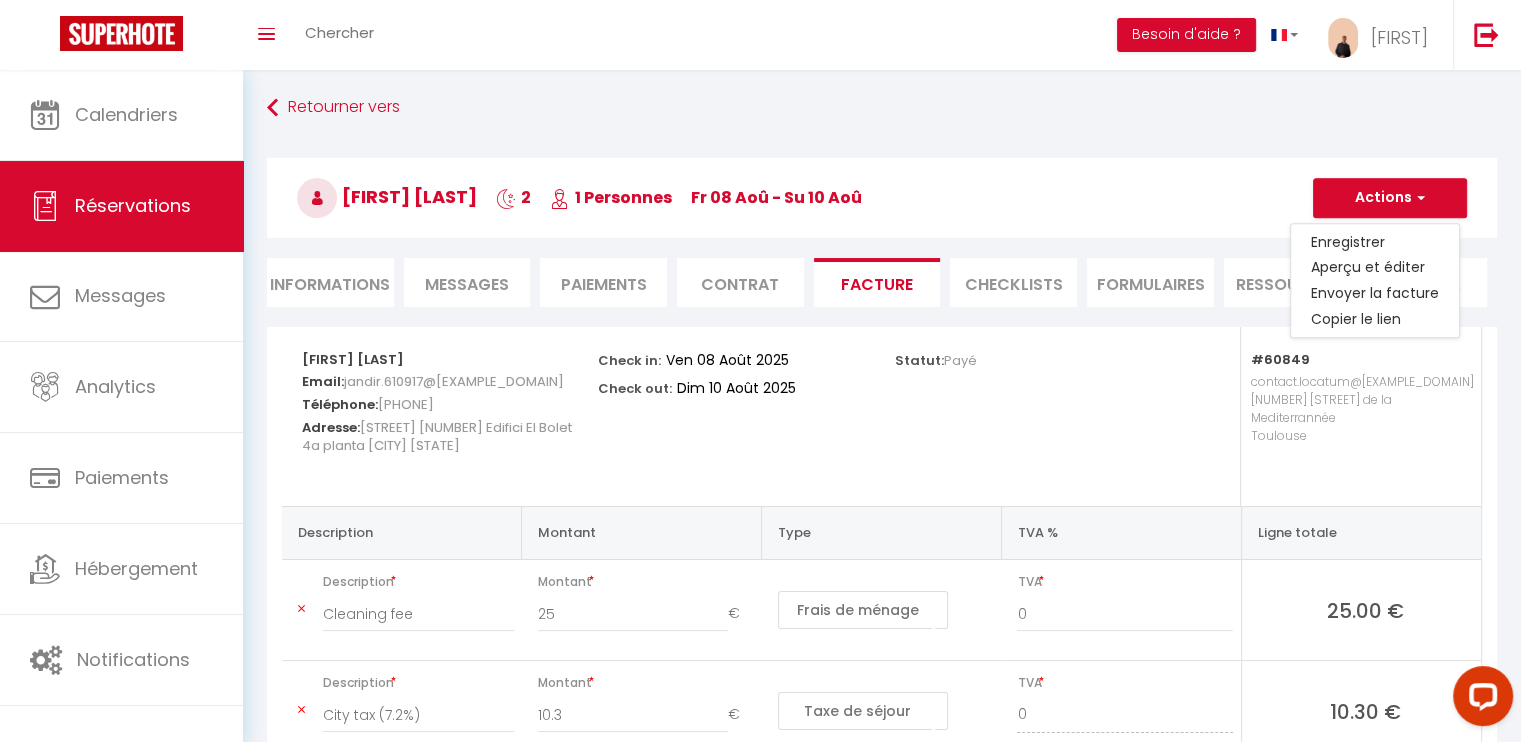 click on "Statut:  Payé" at bounding box center (1030, 416) 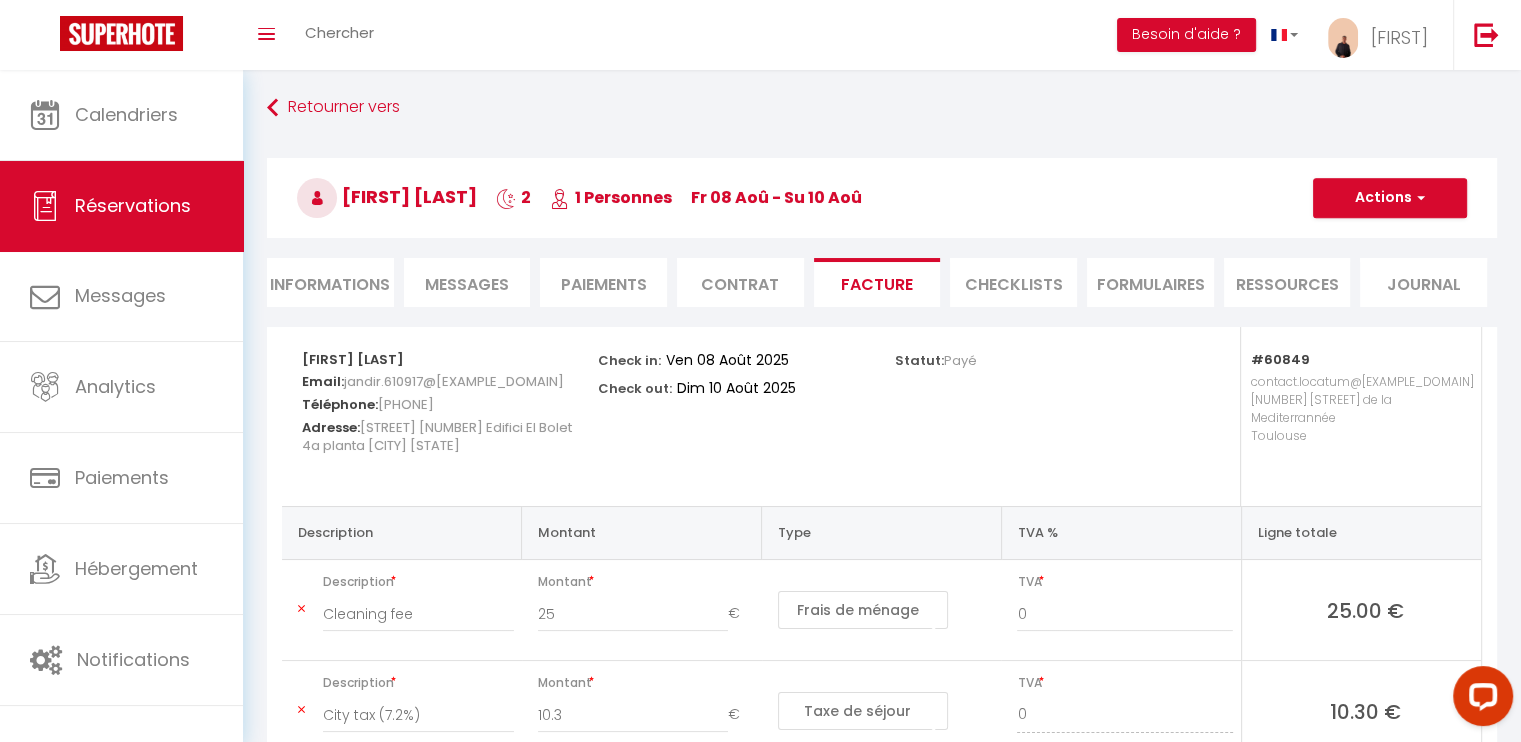 scroll, scrollTop: 240, scrollLeft: 0, axis: vertical 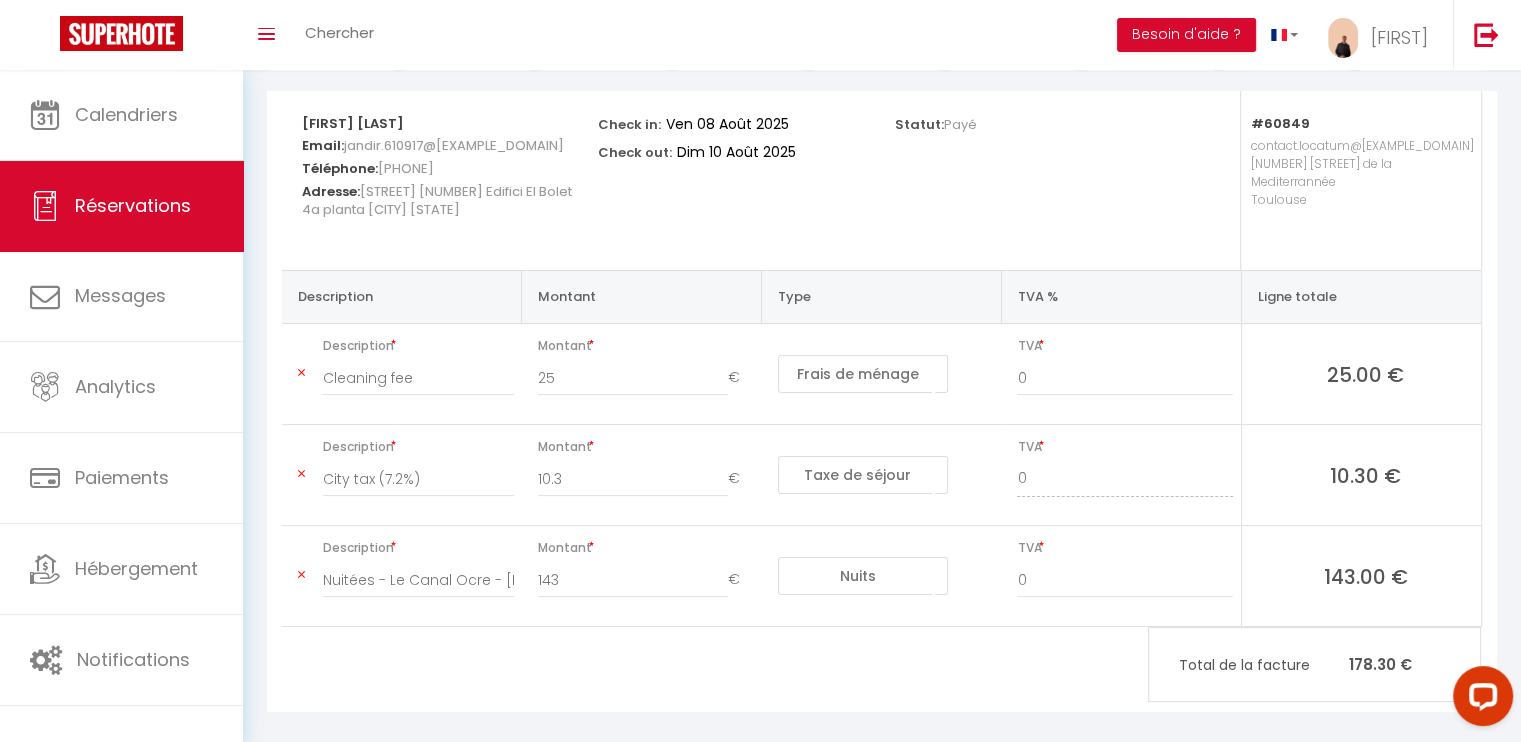 click on "Nuits   Frais de ménage   Taxe de séjour   Autre   Frais de service hôte   Frais de paiement (booking)   Réduction" at bounding box center (863, 576) 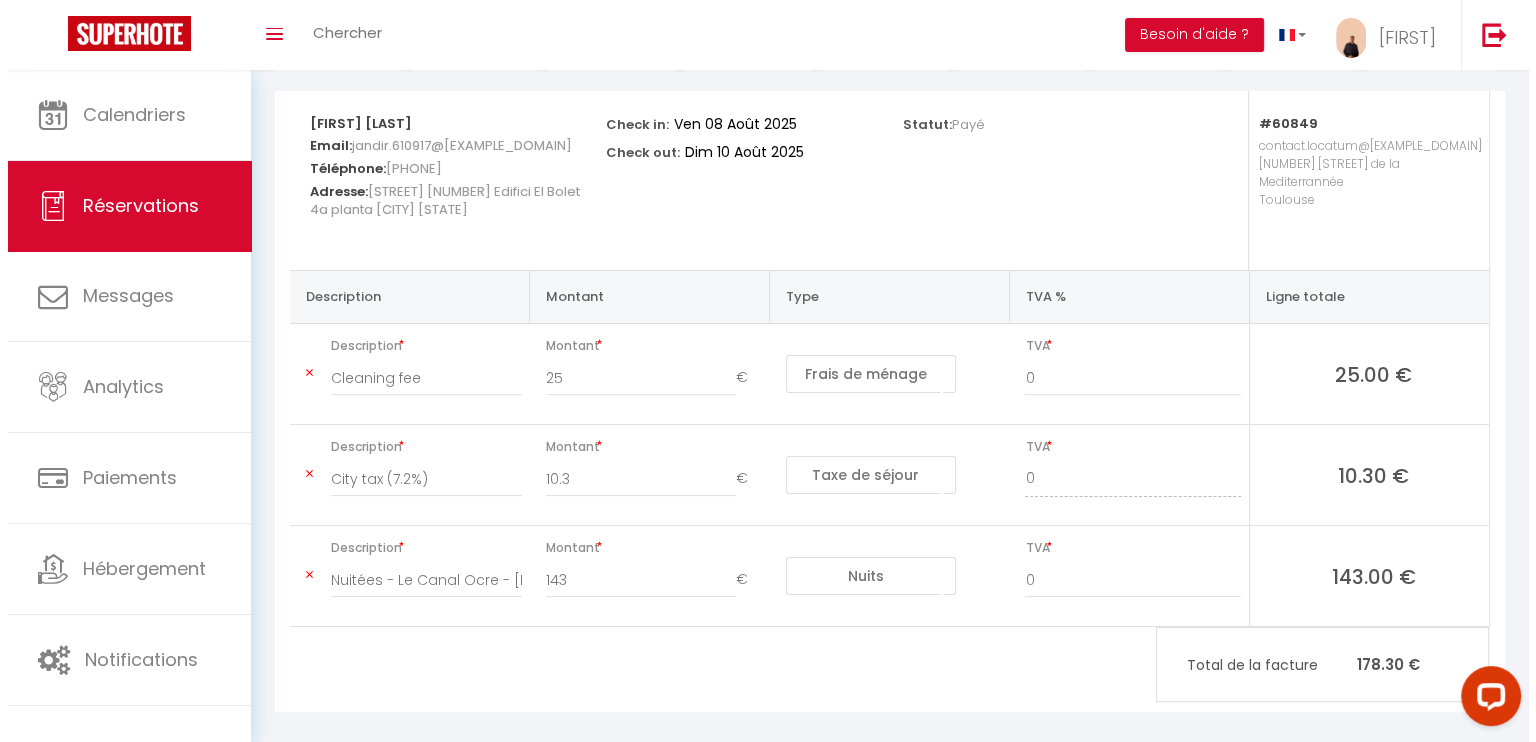 scroll, scrollTop: 0, scrollLeft: 0, axis: both 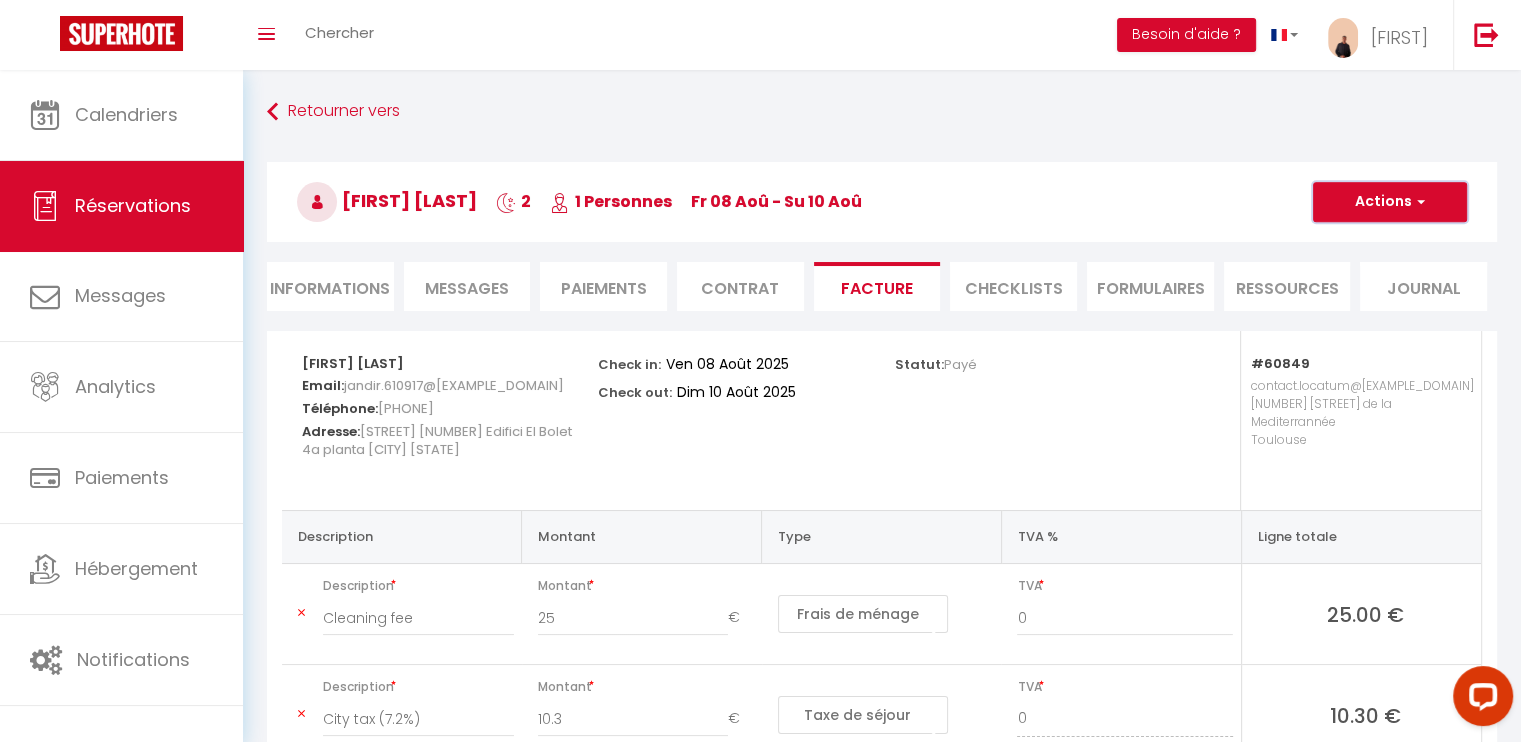 click at bounding box center [1418, 202] 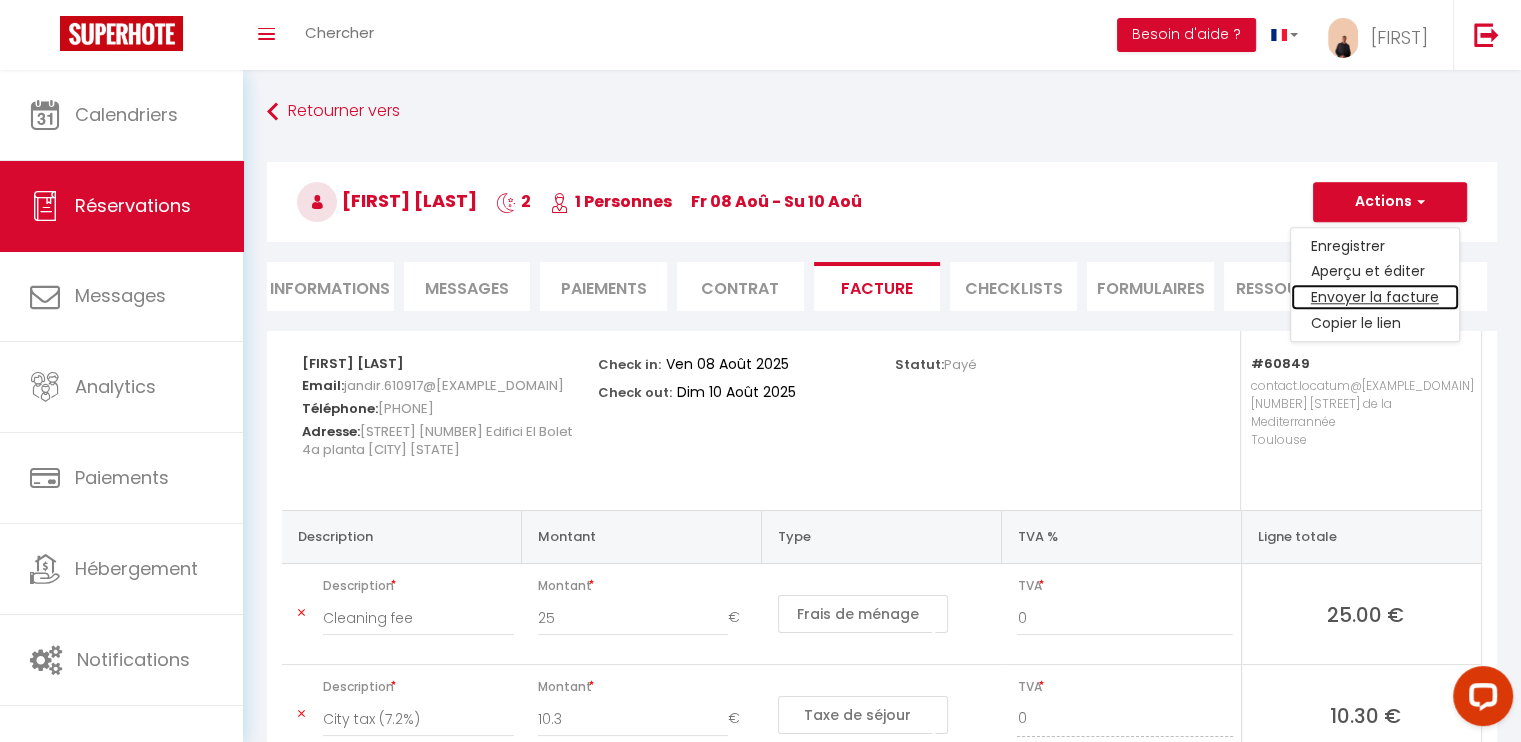 click on "Envoyer la facture" at bounding box center [1375, 298] 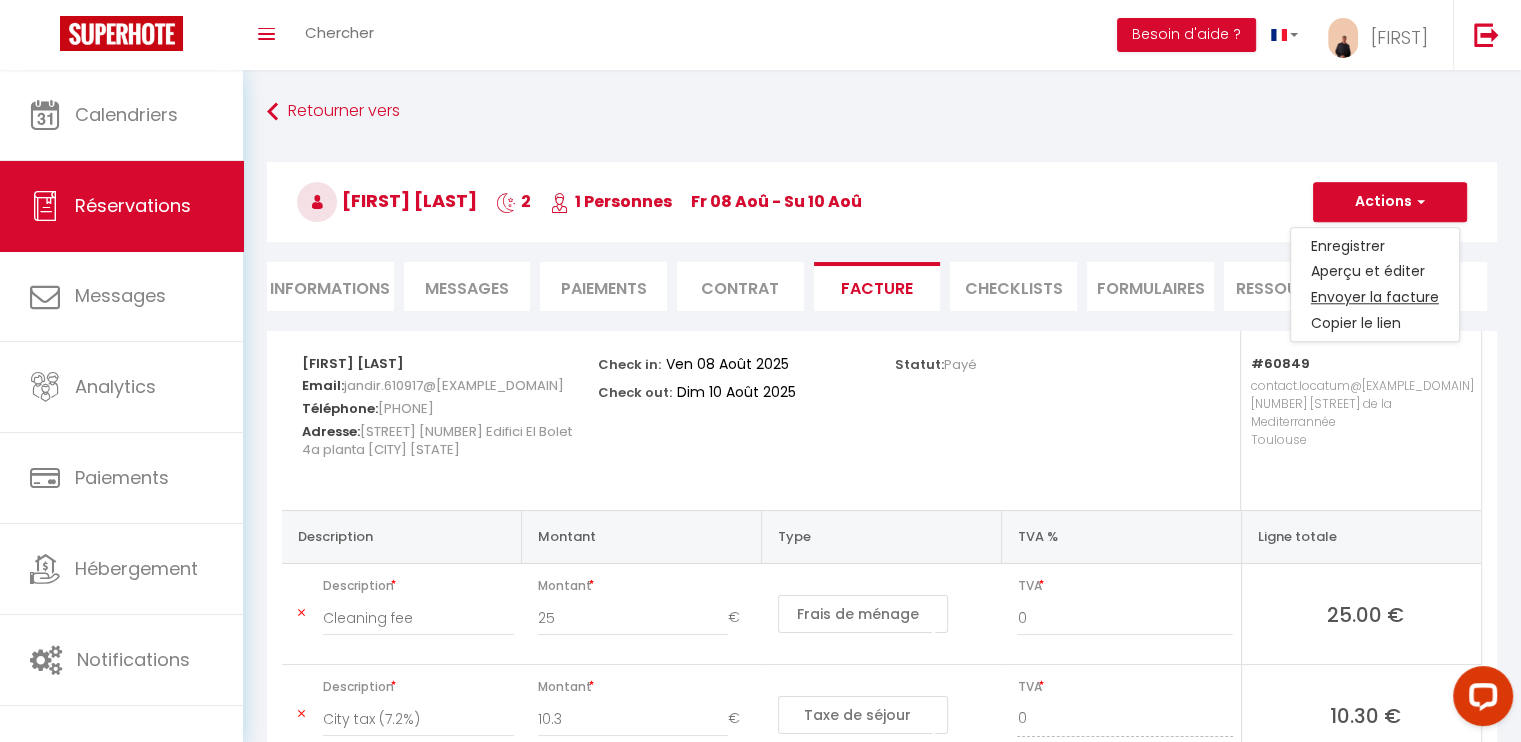 type on "jandir.610917@[EXAMPLE_DOMAIN]" 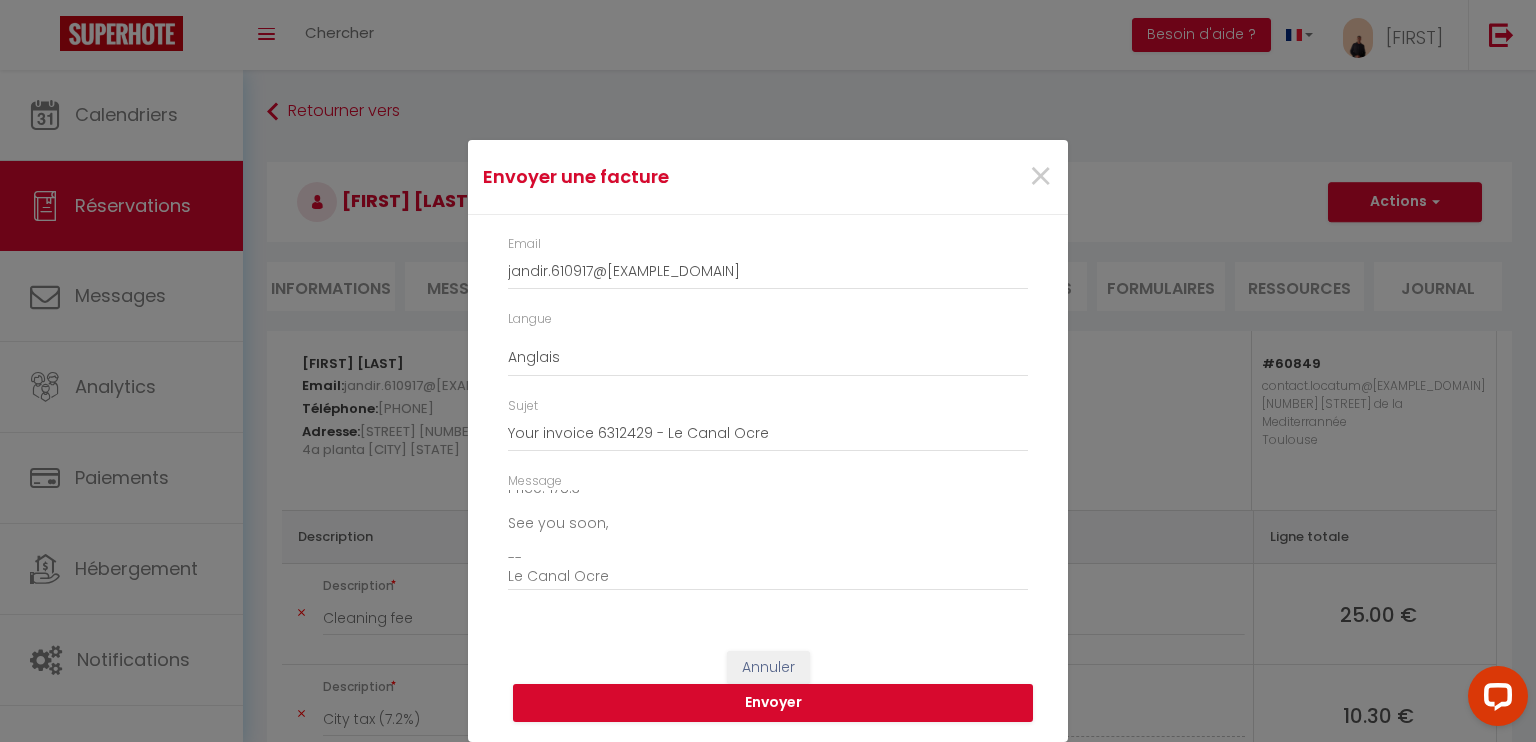 scroll, scrollTop: 0, scrollLeft: 0, axis: both 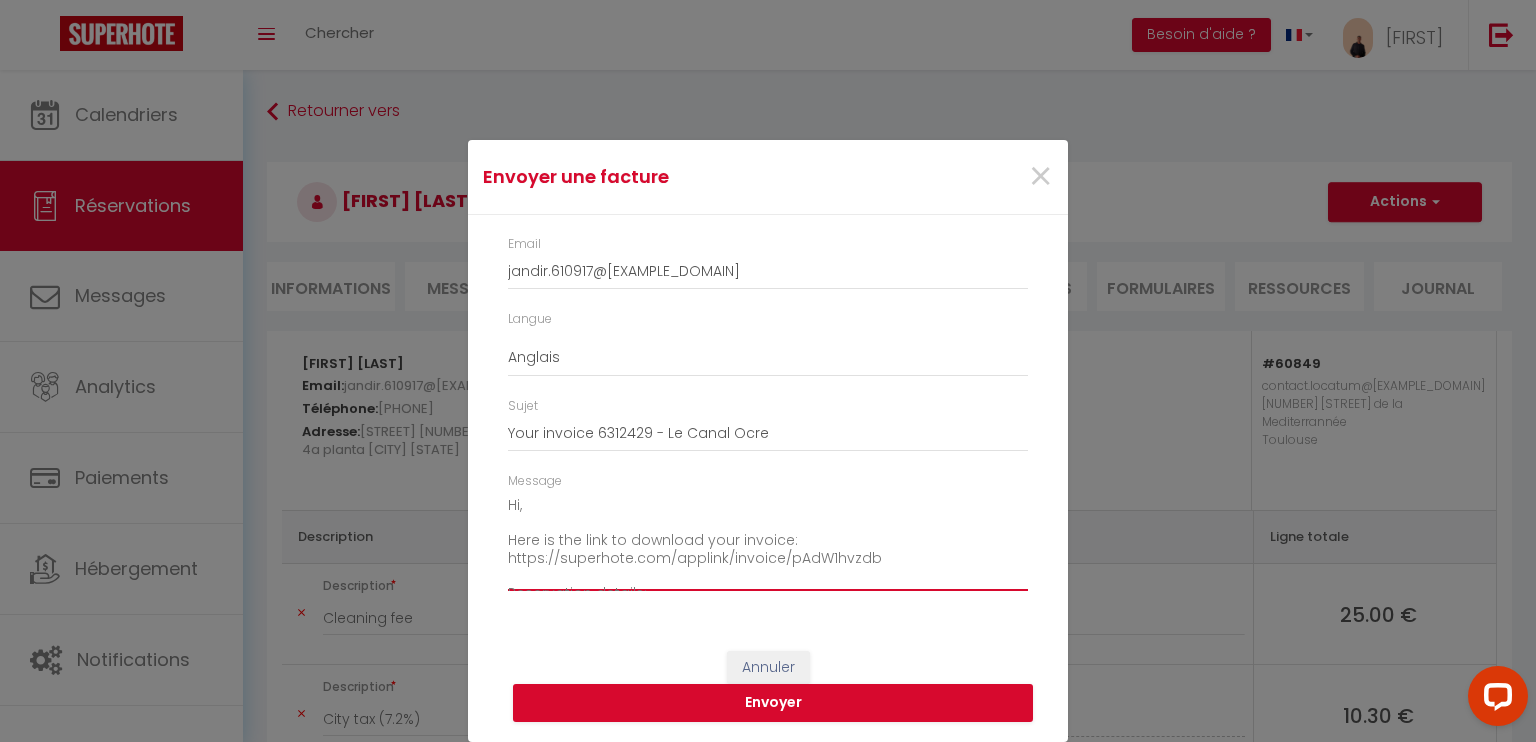 click on "Hi,
Here is the link to download your invoice:  https://superhote.com/applink/invoice/pAdW1hvzdb
Reservation details:
Booking id : 6312429
Rental: Le Canal Ocre
Checkin : 08/08/2025
Checkout : 10/08/2025
Nb people: 1
Price: 178.3
See you soon,
--
Le Canal Ocre" at bounding box center [768, 540] 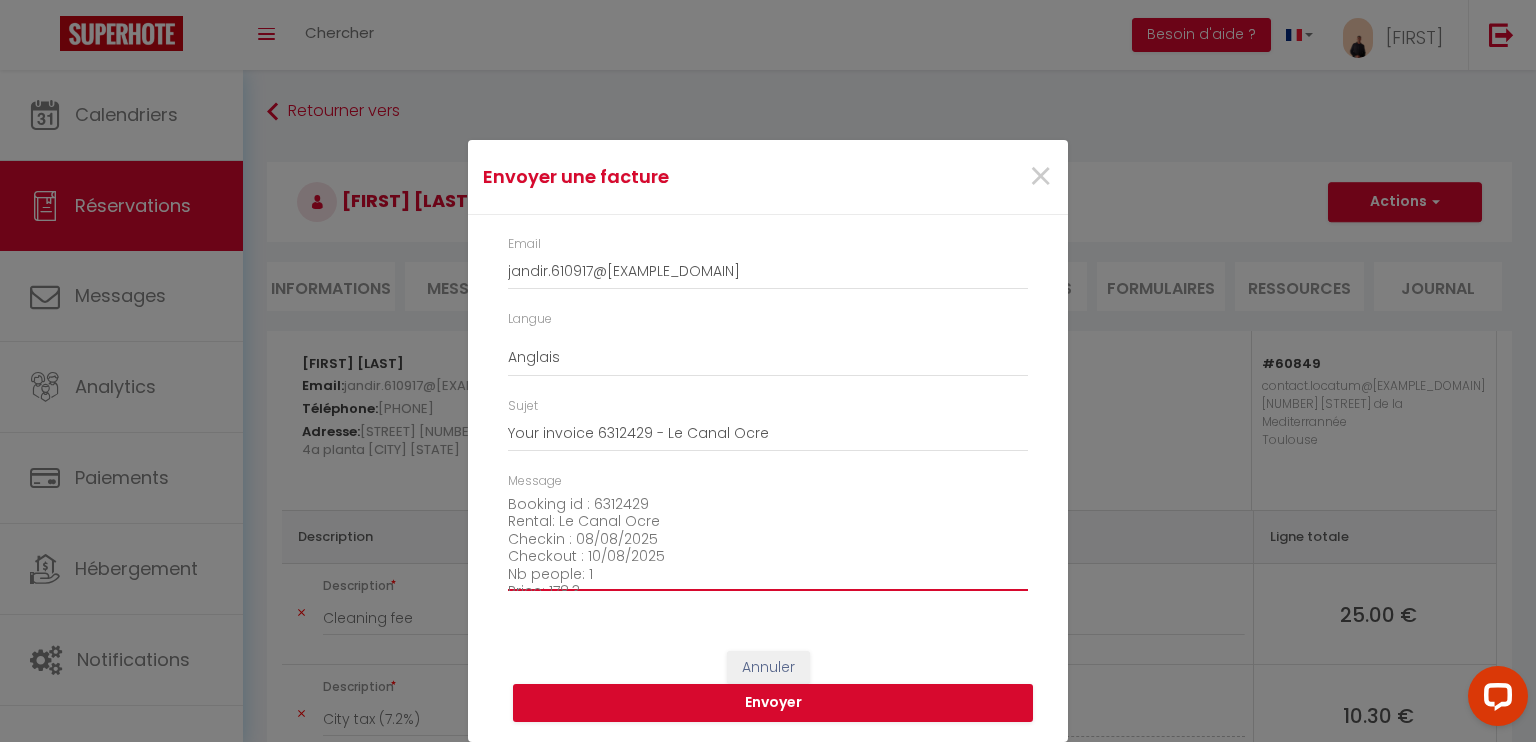 scroll, scrollTop: 128, scrollLeft: 0, axis: vertical 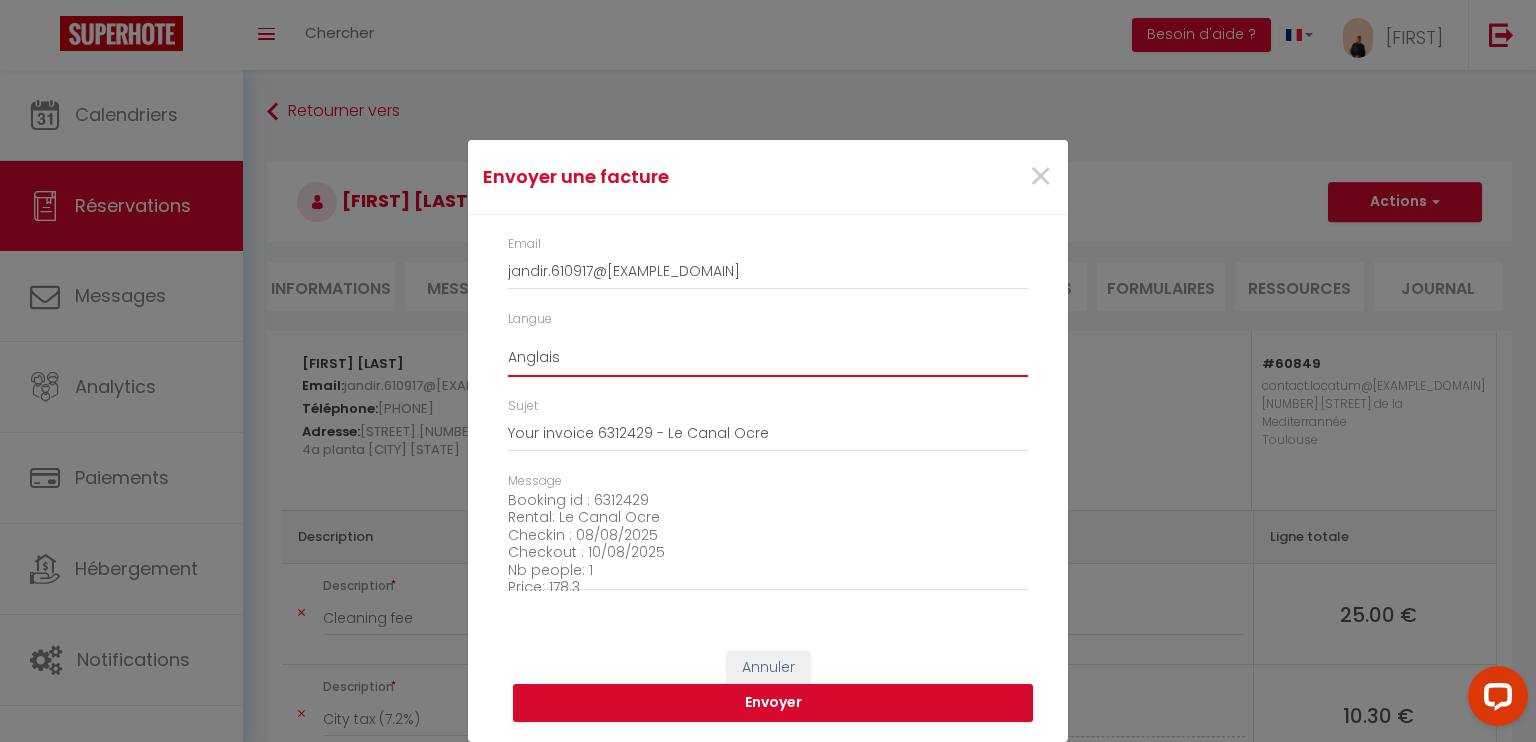 click on "Anglais   Français   Espagnol   Portugais" at bounding box center [768, 358] 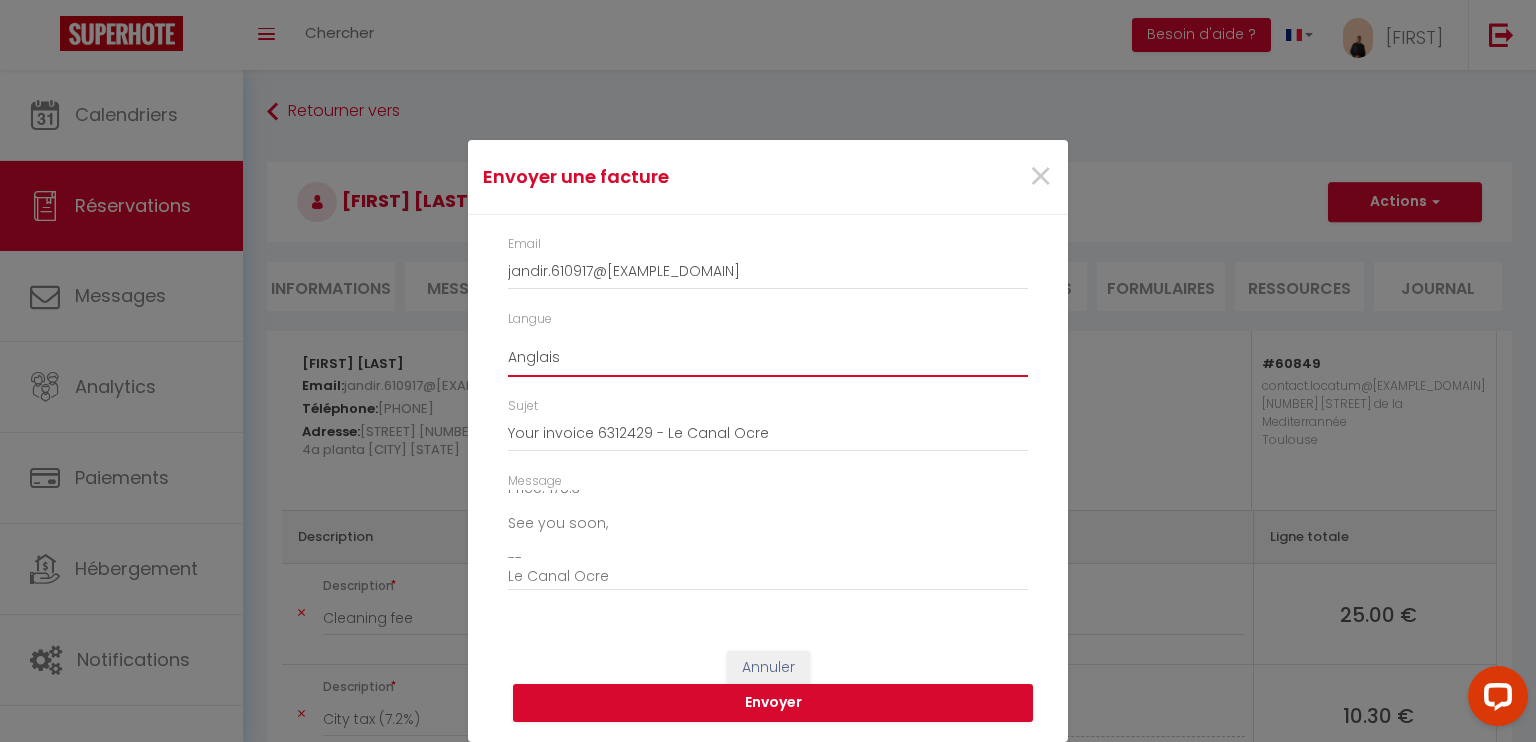 scroll, scrollTop: 0, scrollLeft: 0, axis: both 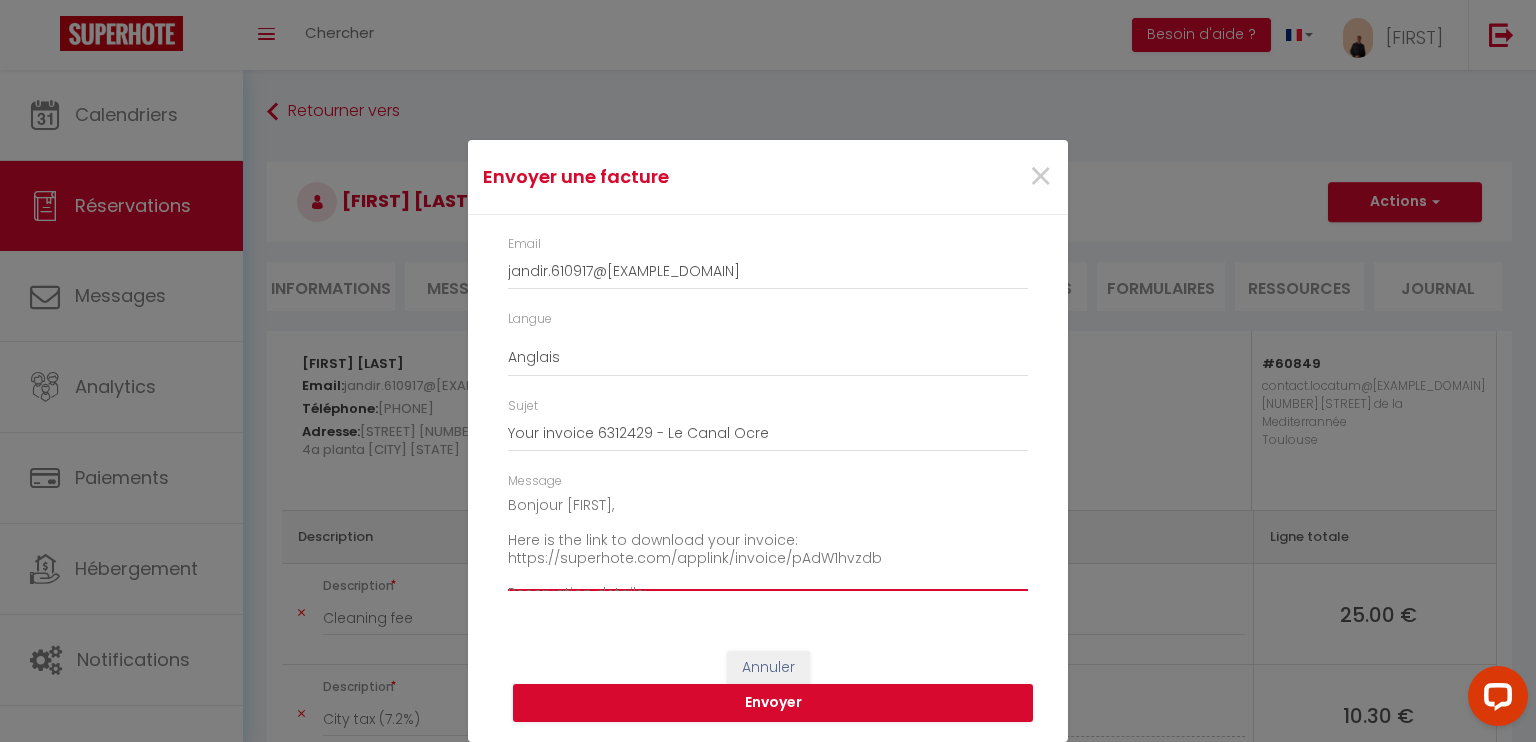 drag, startPoint x: 560, startPoint y: 500, endPoint x: 475, endPoint y: 508, distance: 85.37564 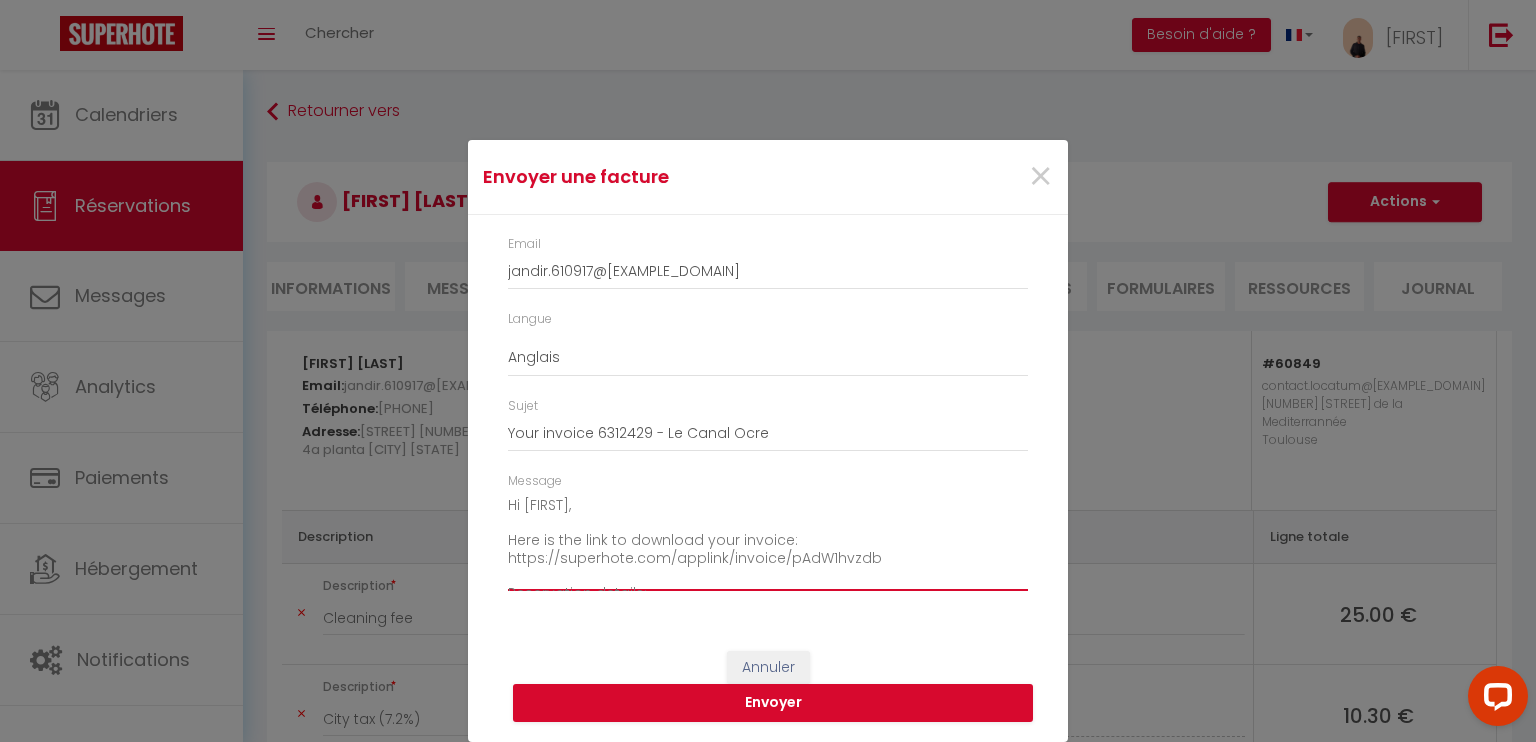 type on "Hi [FIRST],
Here is the link to download your invoice:  https://superhote.com/applink/invoice/pAdW1hvzdb
Reservation details:
Booking id : 6312429
Rental: Le Canal Ocre
Checkin : 08/08/2025
Checkout : 10/08/2025
Nb people: 1
Price: 178.3
See you soon,
--
Le Canal Ocre" 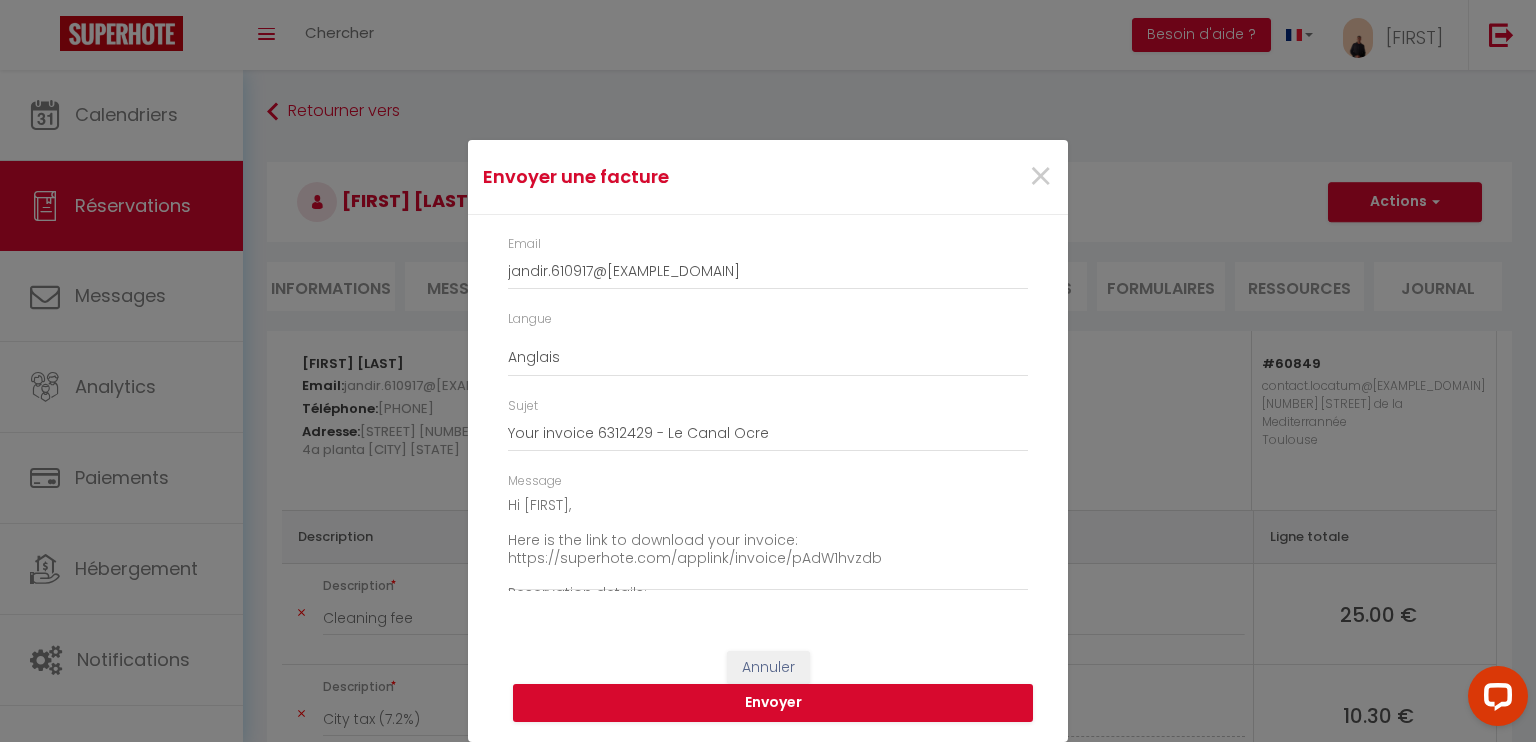 click on "Email   [EMAIL]
Langue
Anglais   Français   Espagnol   Portugais   Sujet   Your invoice 6312429 - Le Canal Ocre   Message   Hi [FIRST],
Here is the link to download your invoice:  https://superhote.com/applink/invoice/pAdW1hvzdb
Reservation details:
Booking id : 6312429
Rental: Le Canal Ocre
Checkin : 08/08/2025
Checkout : 10/08/2025
Nb people: 1
Price: 178.3
See you soon,
--
Le Canal Ocre" at bounding box center [768, 423] 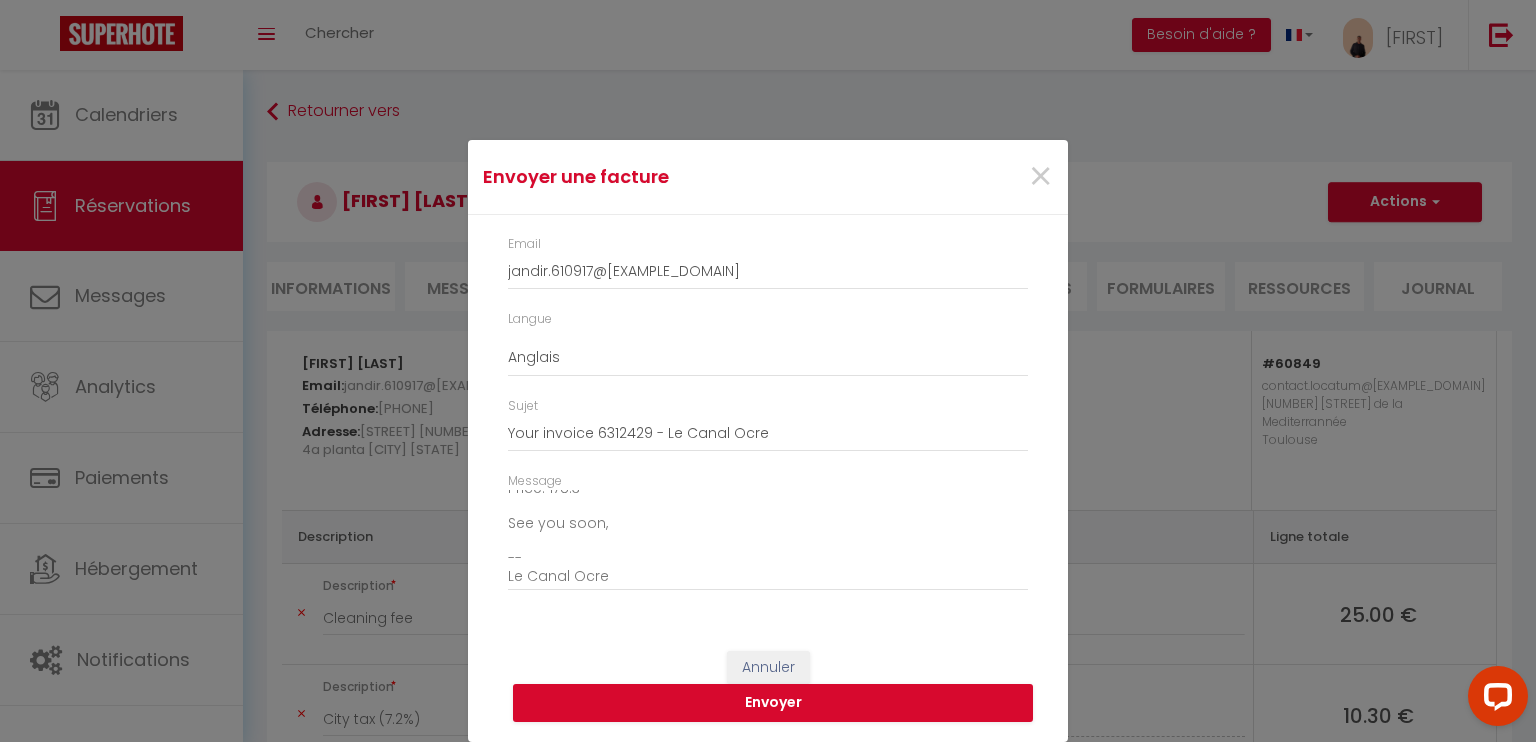 scroll, scrollTop: 0, scrollLeft: 0, axis: both 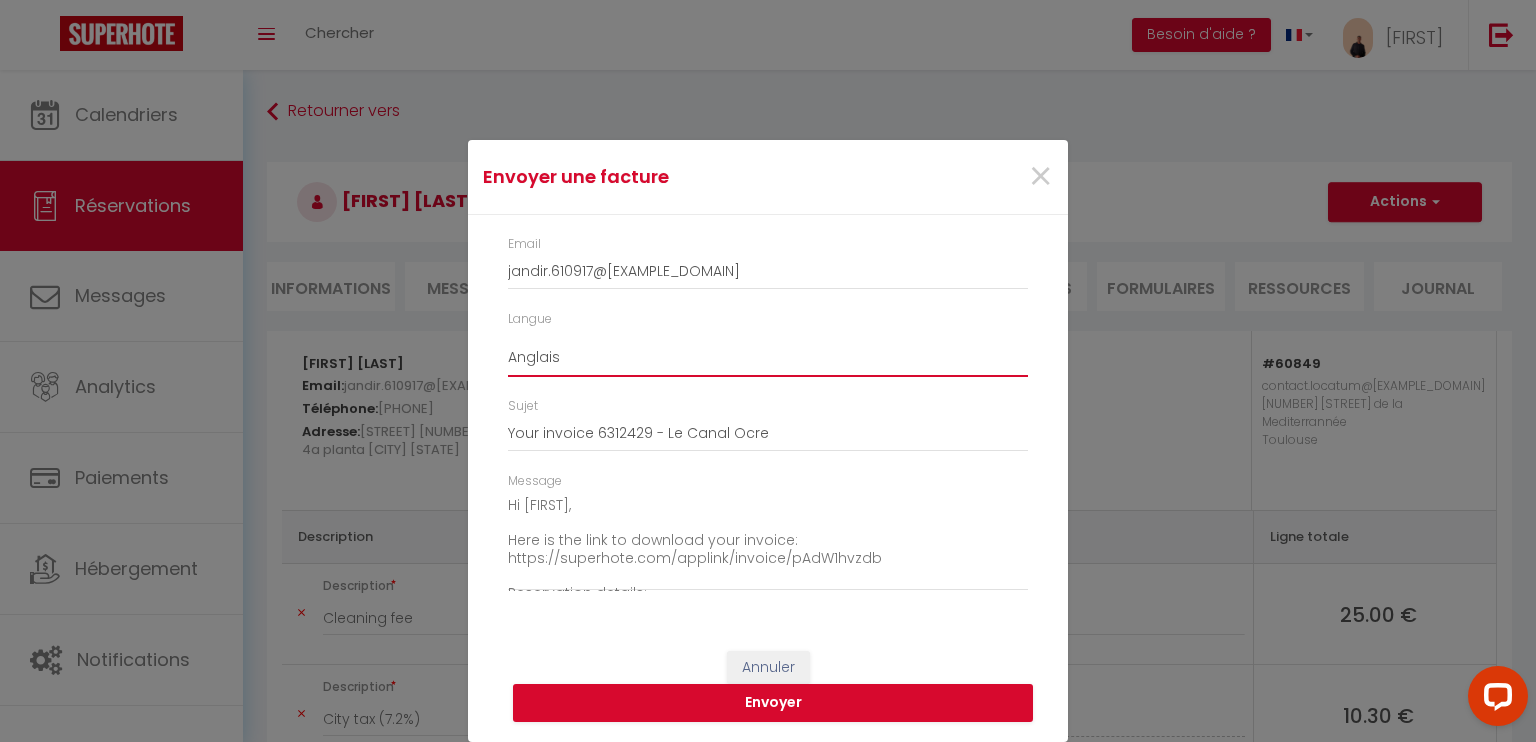 click on "Anglais   Français   Espagnol   Portugais" at bounding box center [768, 358] 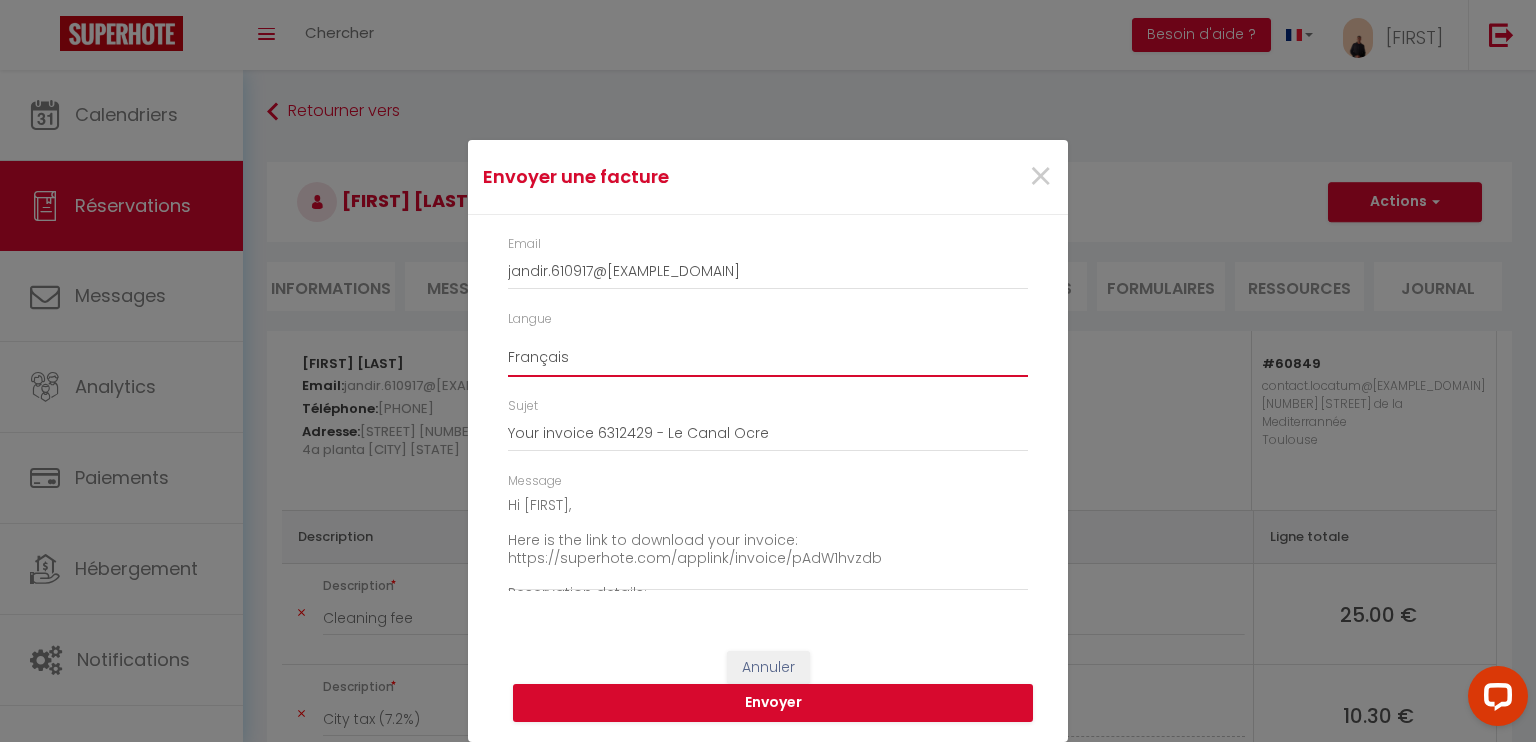 click on "Anglais   Français   Espagnol   Portugais" at bounding box center (768, 358) 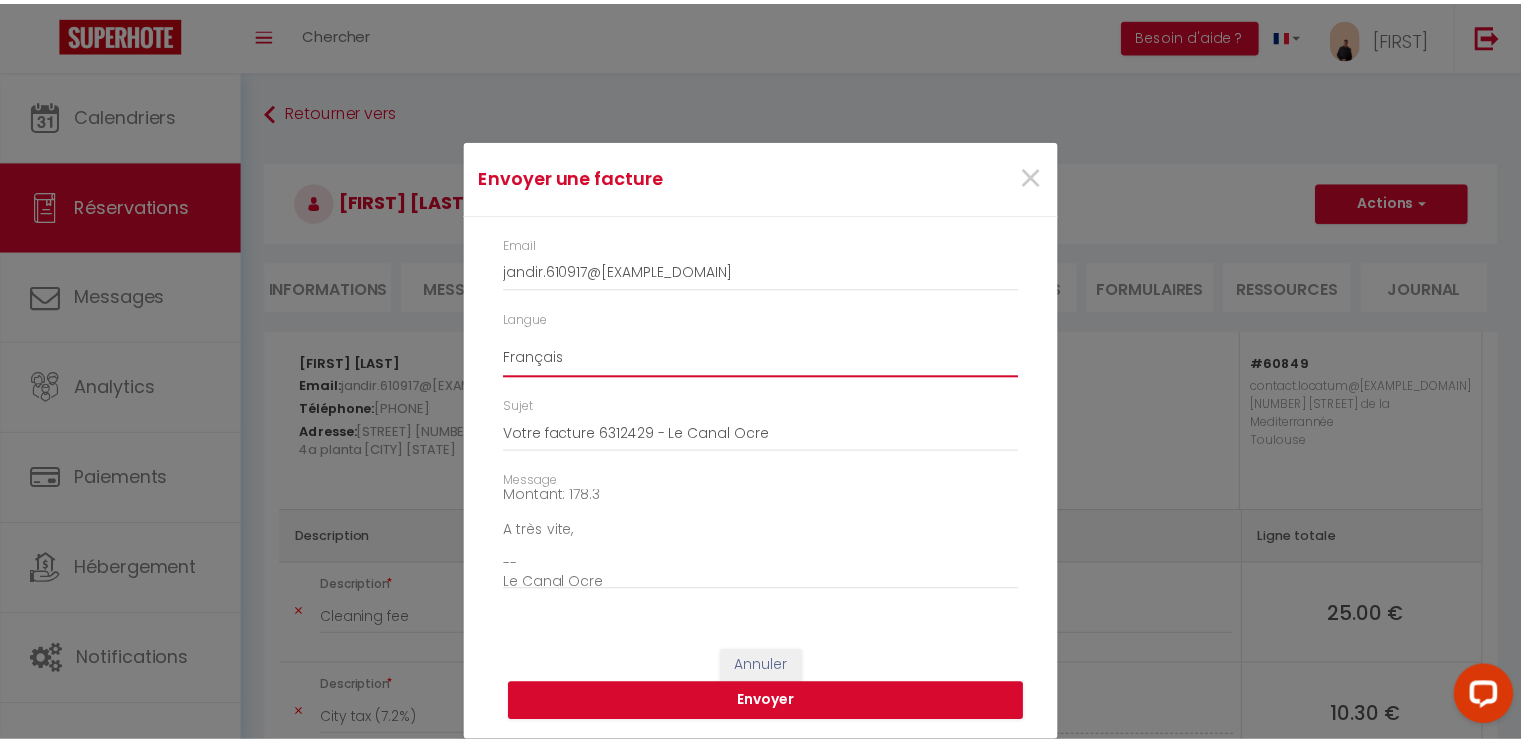 scroll, scrollTop: 227, scrollLeft: 0, axis: vertical 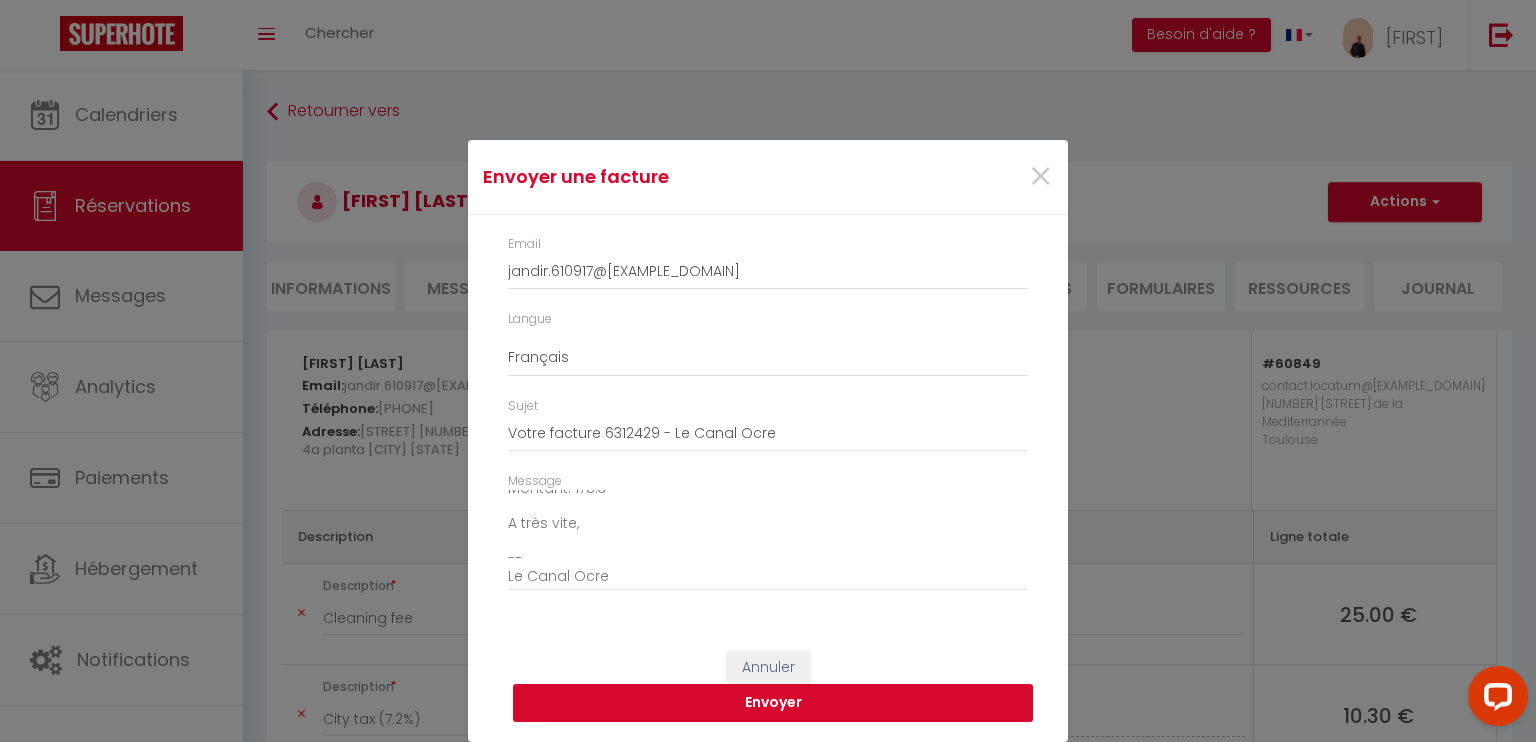 click on "Envoyer" at bounding box center (773, 703) 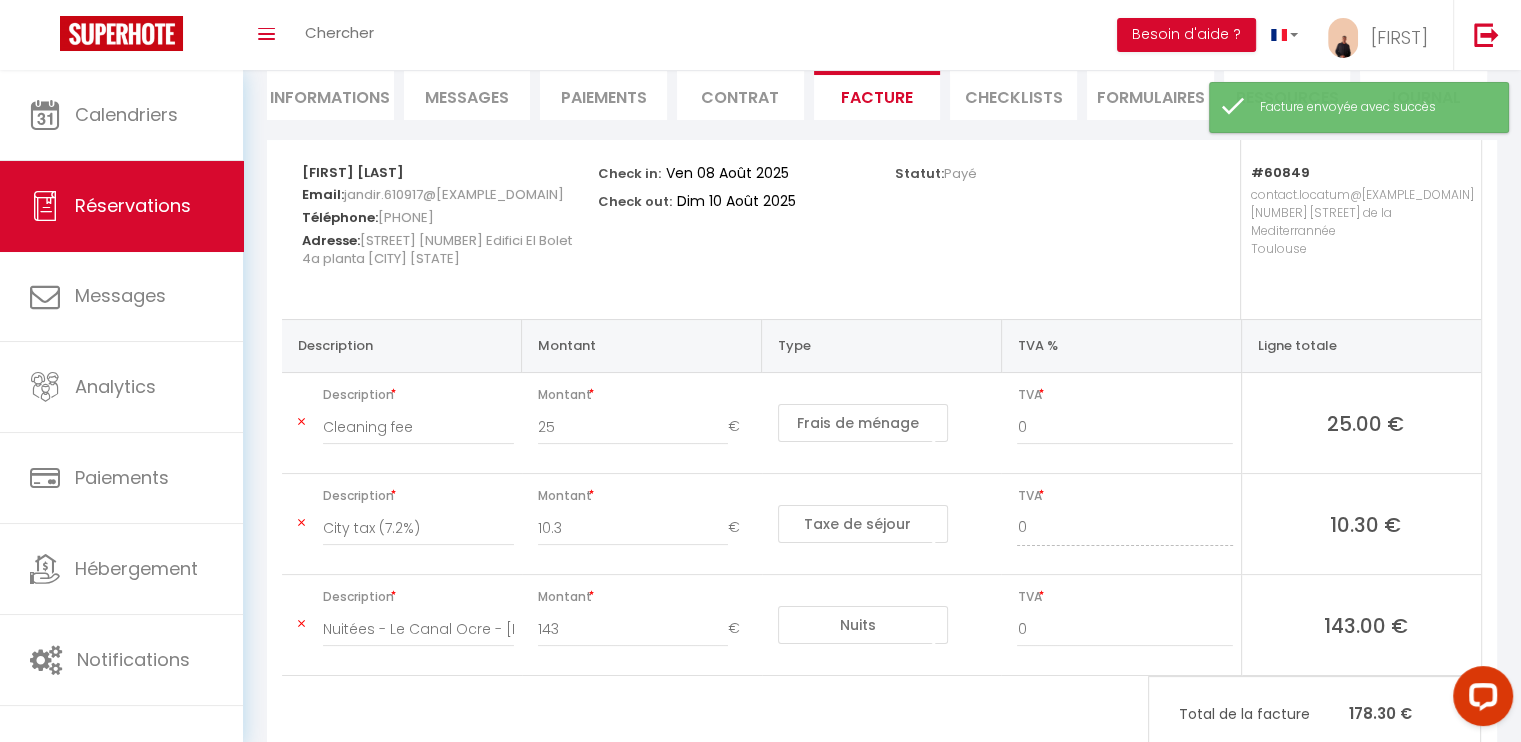 scroll, scrollTop: 240, scrollLeft: 0, axis: vertical 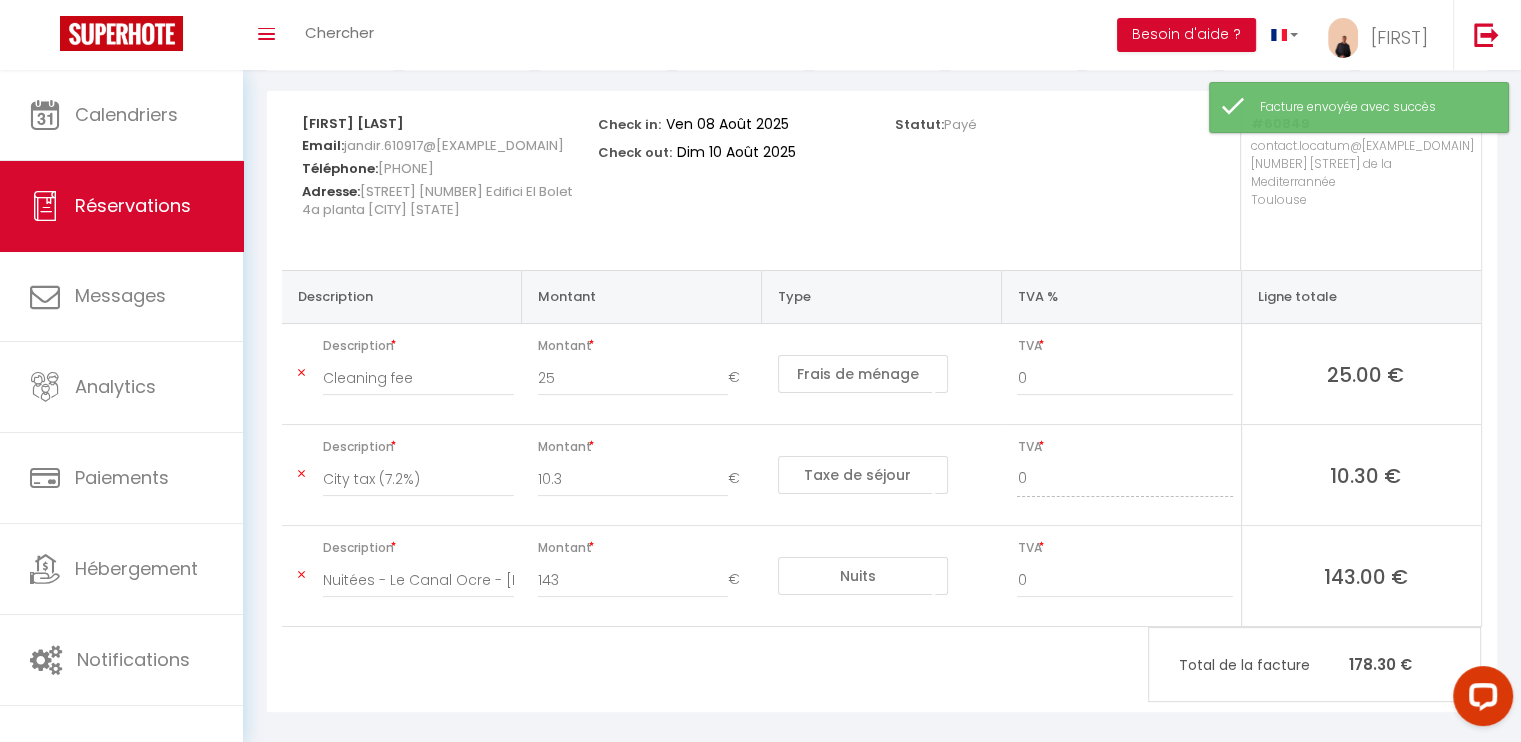 click on "25.00 €" at bounding box center [1365, 374] 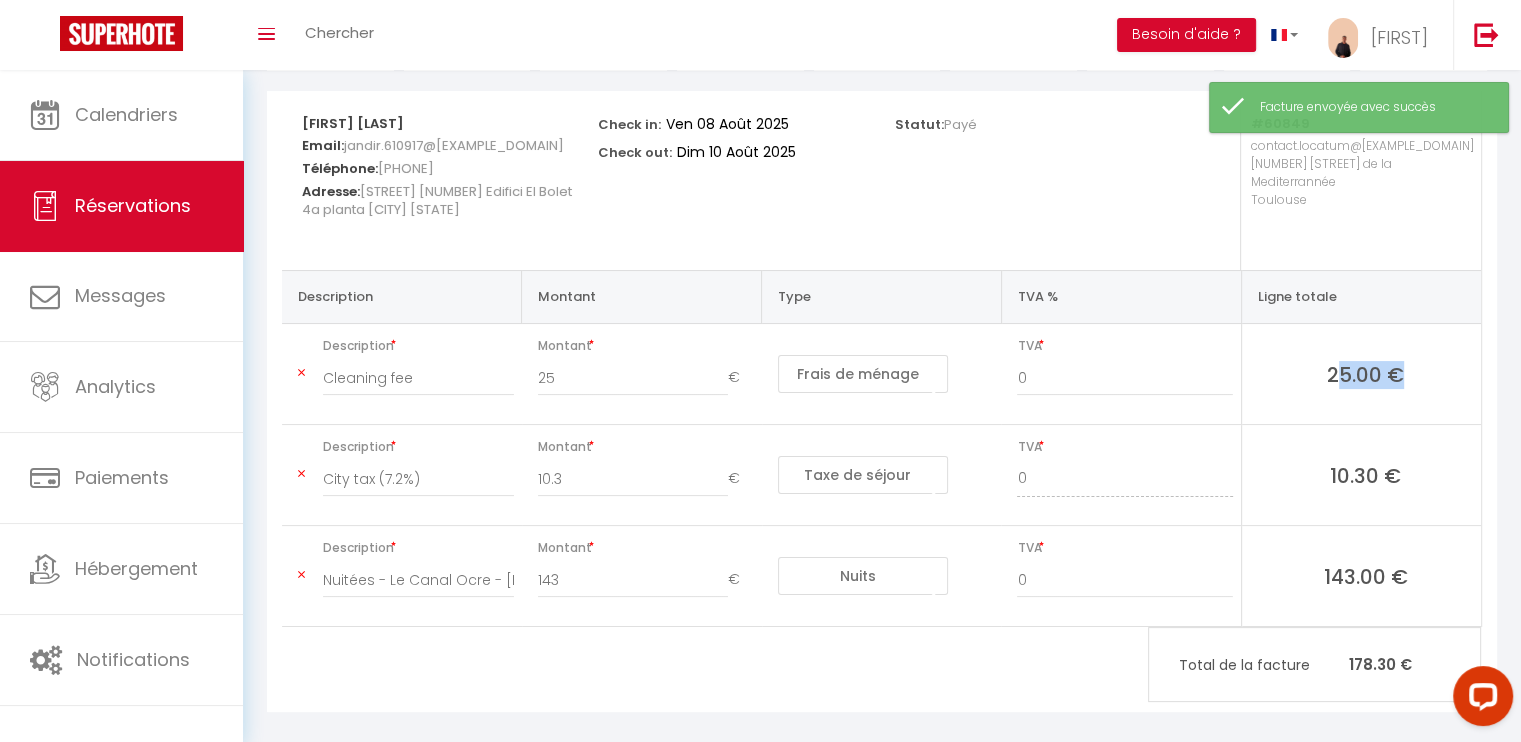 click on "25.00 €" at bounding box center (1365, 374) 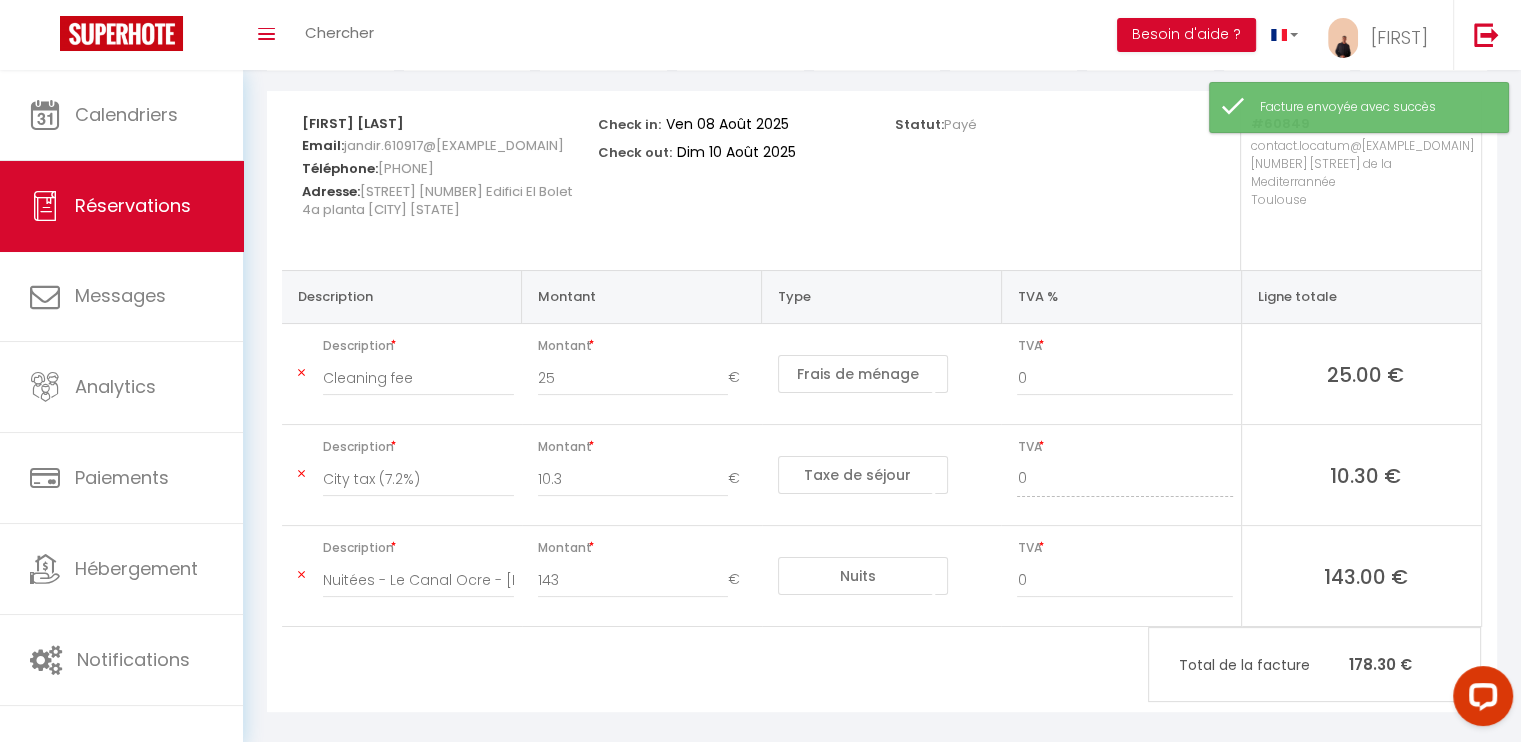 click on "Ligne totale" at bounding box center [1361, 296] 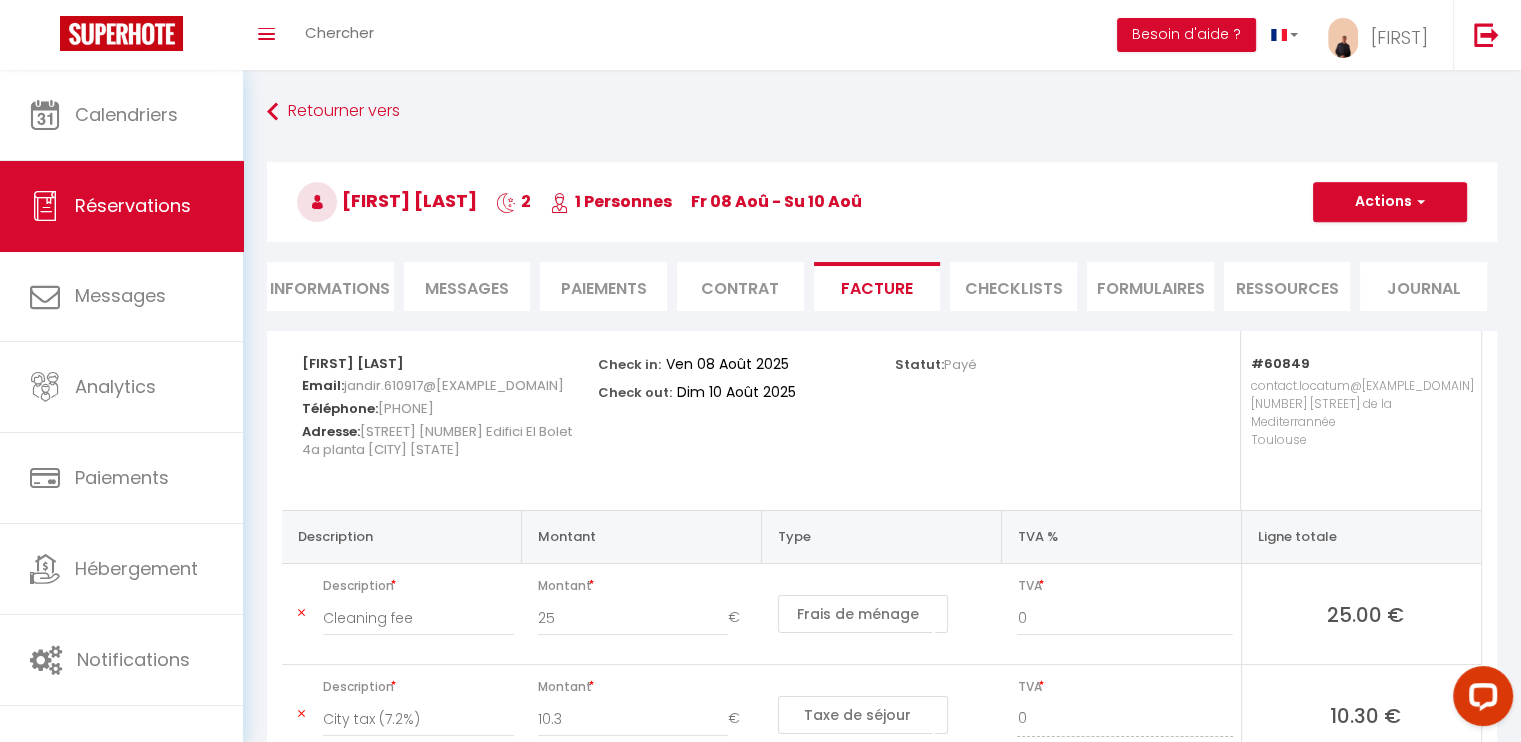 scroll, scrollTop: 240, scrollLeft: 0, axis: vertical 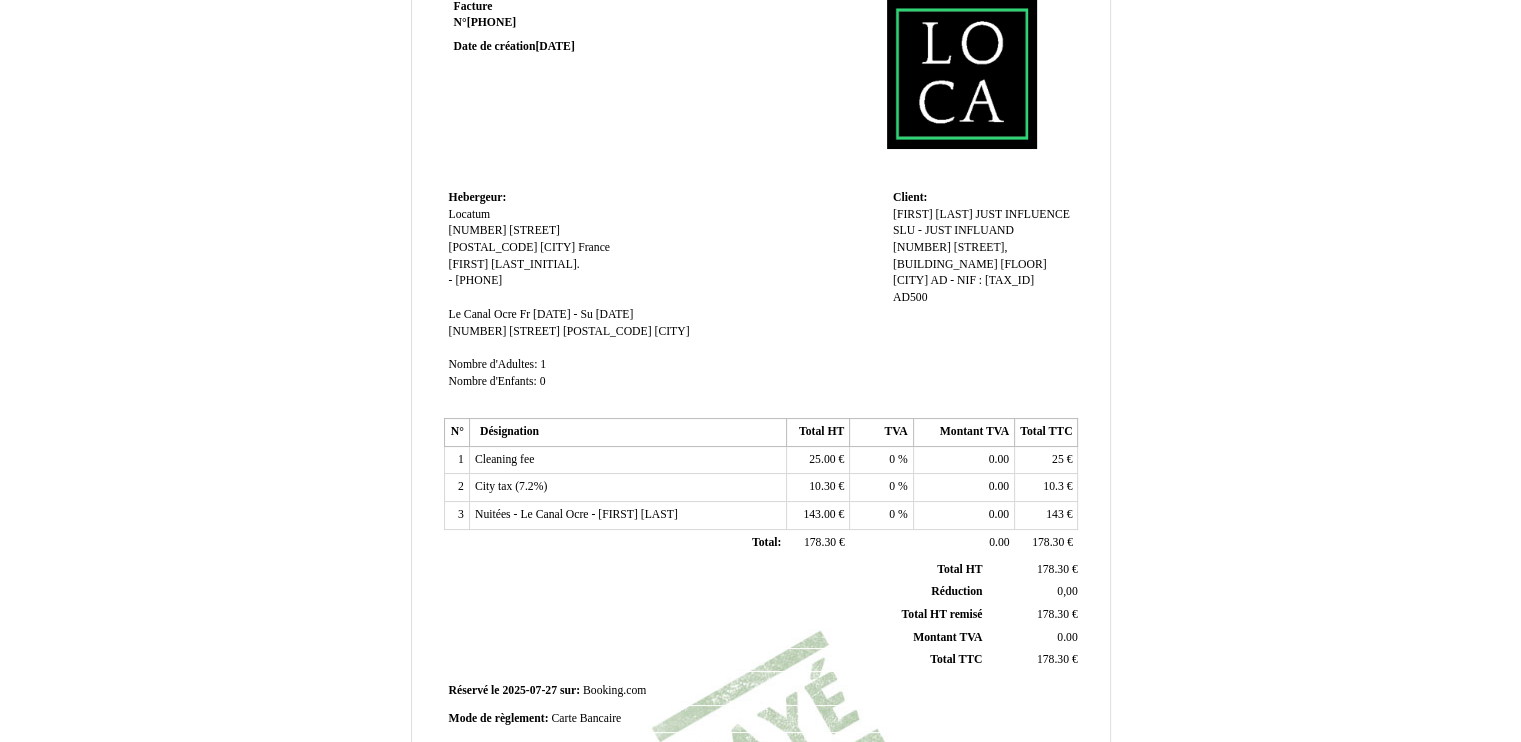 click on "JUST INFLUENCE SLU - JUST INFLUAND" at bounding box center (981, 223) 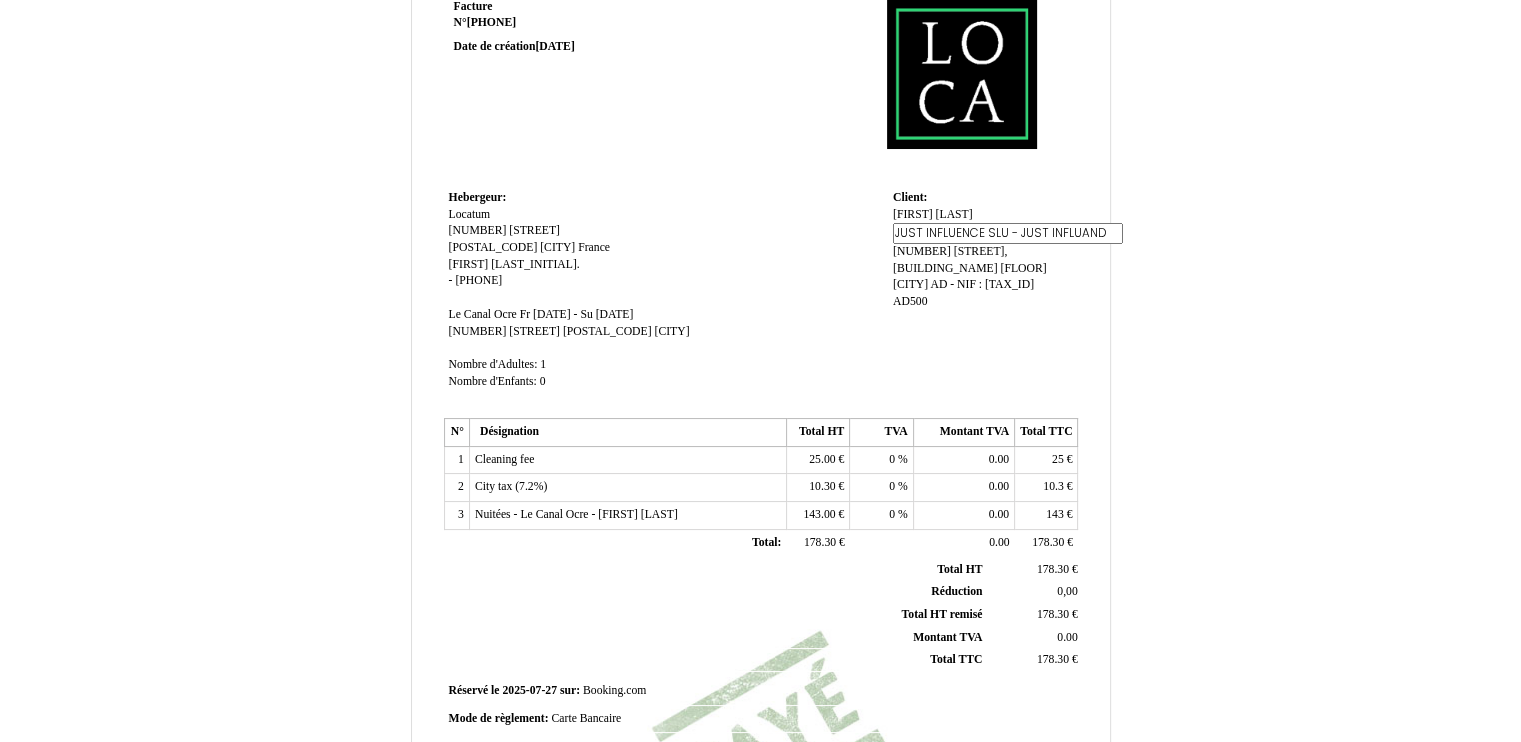 scroll, scrollTop: 0, scrollLeft: 61, axis: horizontal 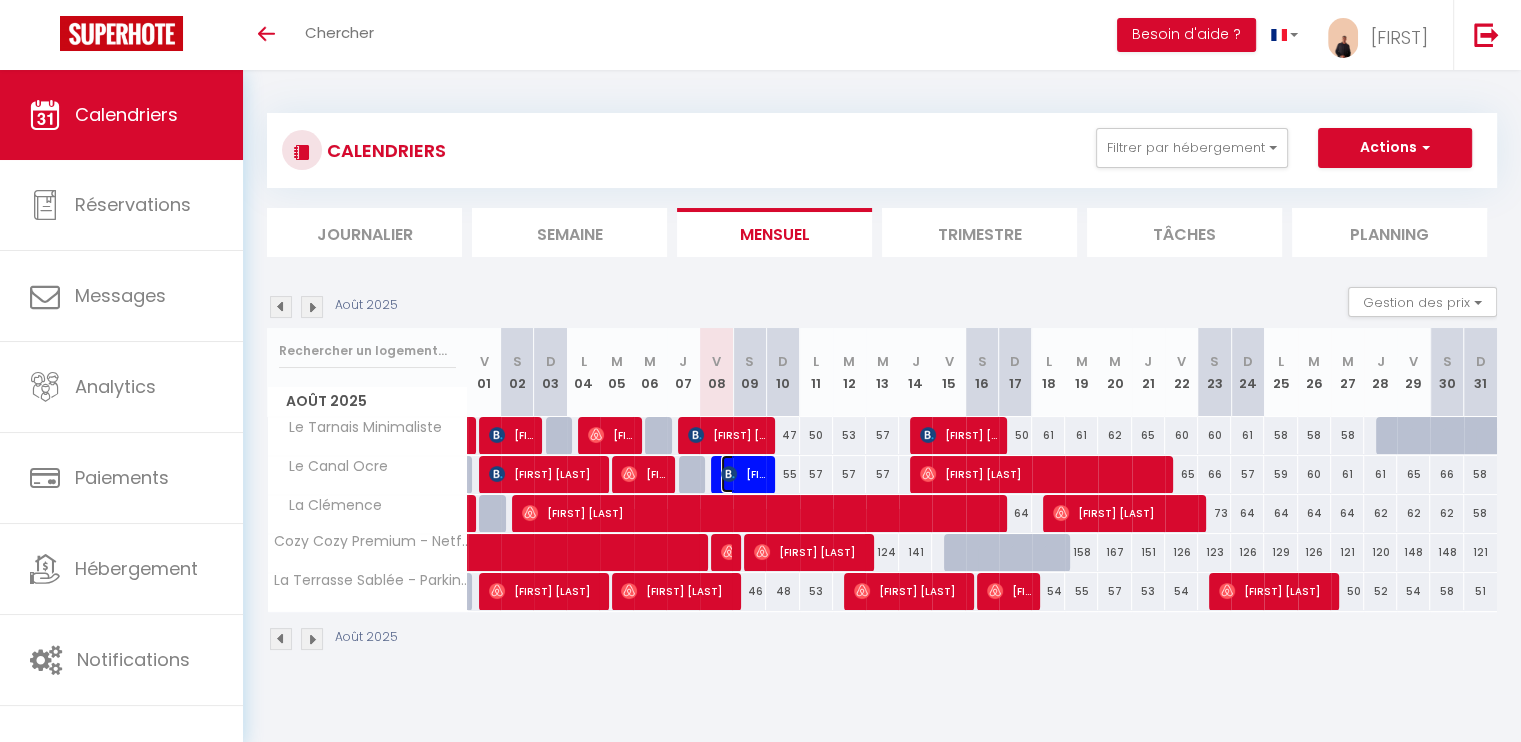 click on "[FIRST] [LAST]" at bounding box center [743, 474] 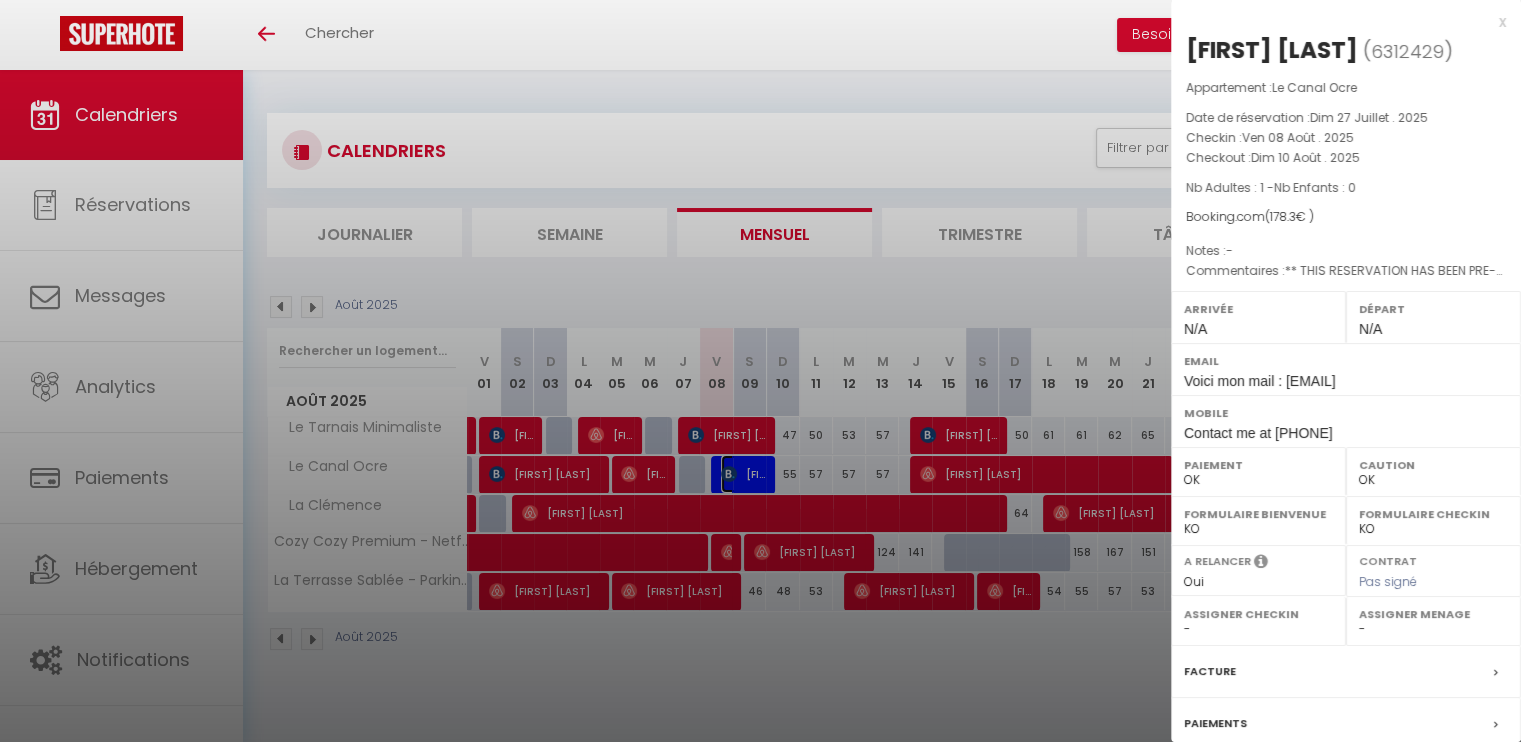 scroll, scrollTop: 186, scrollLeft: 0, axis: vertical 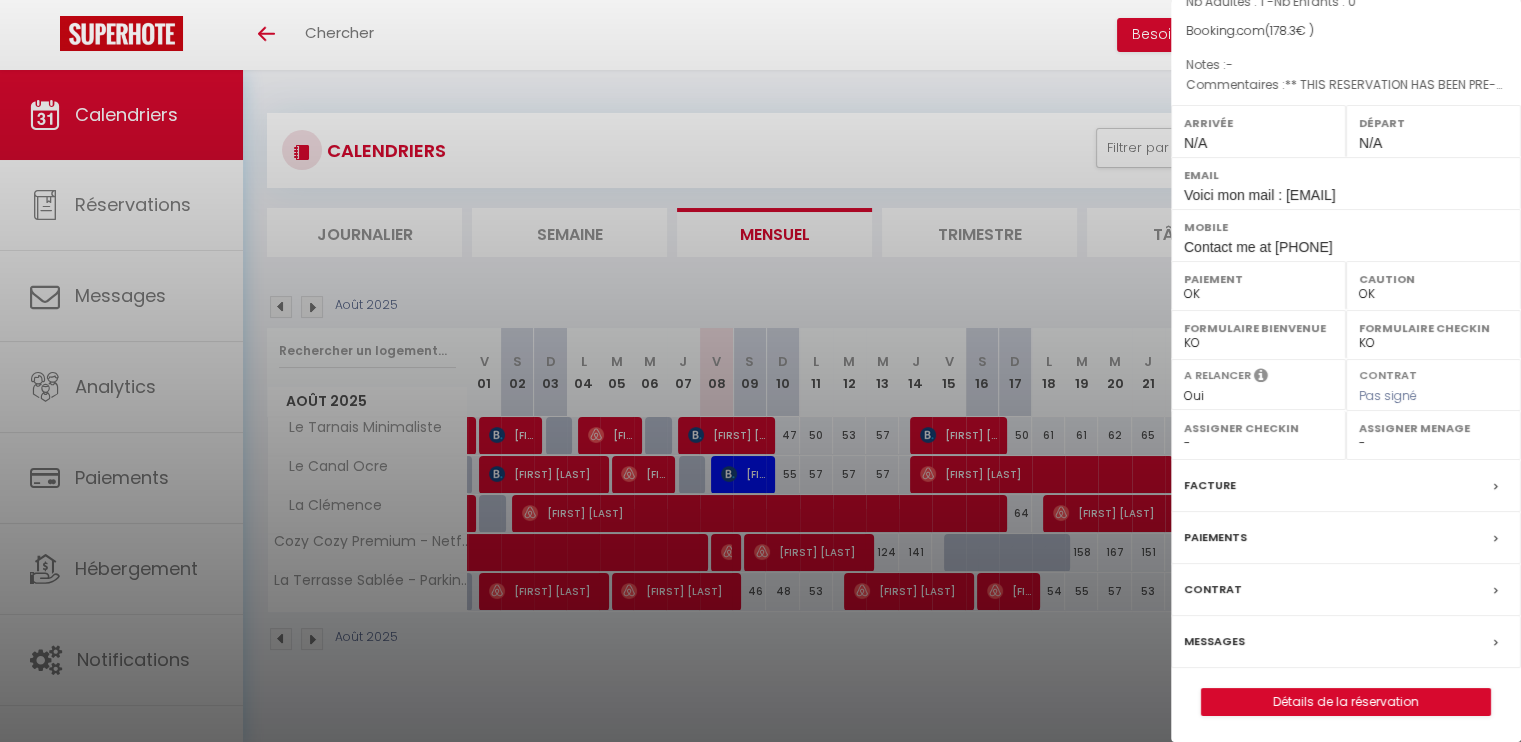 click on "Messages" at bounding box center (1346, 642) 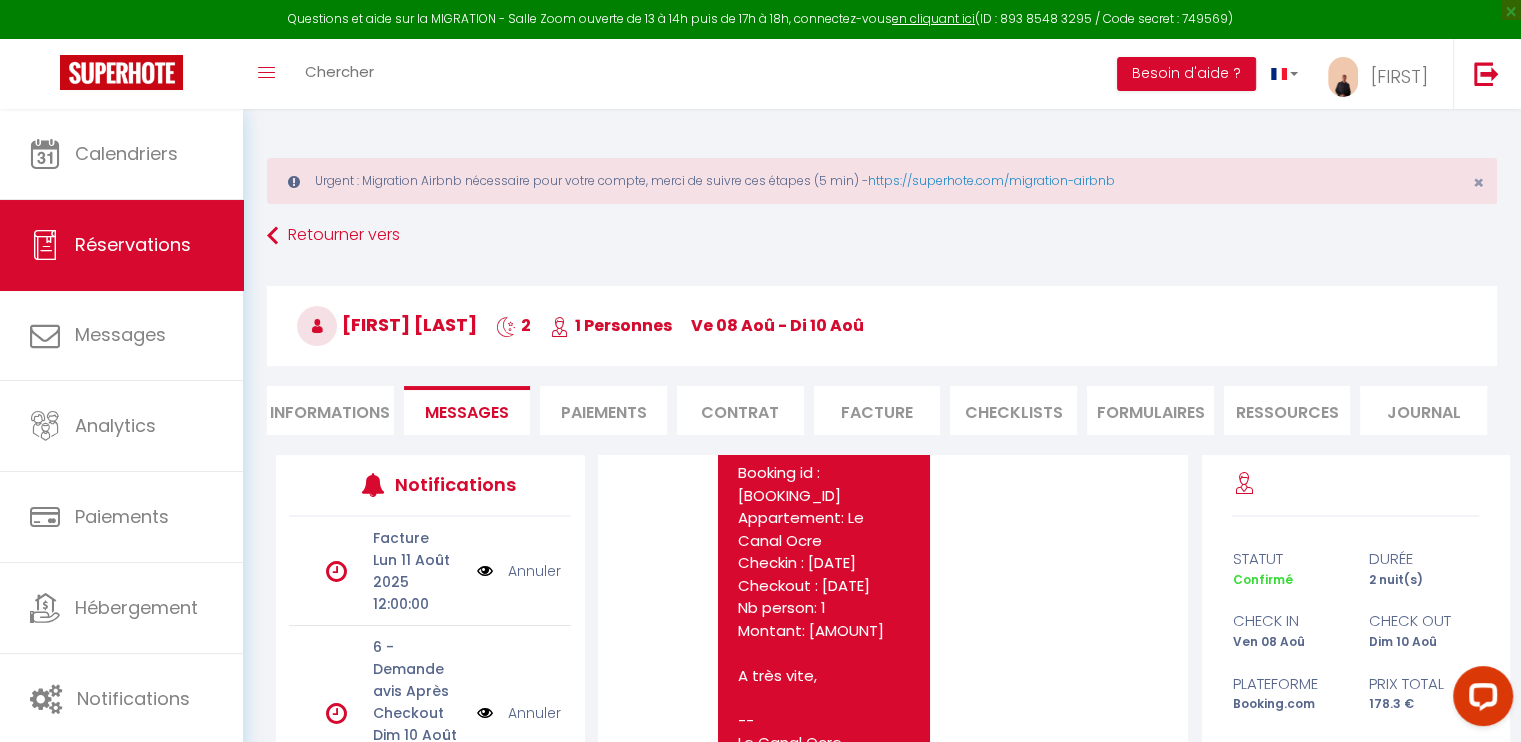 scroll, scrollTop: 9620, scrollLeft: 0, axis: vertical 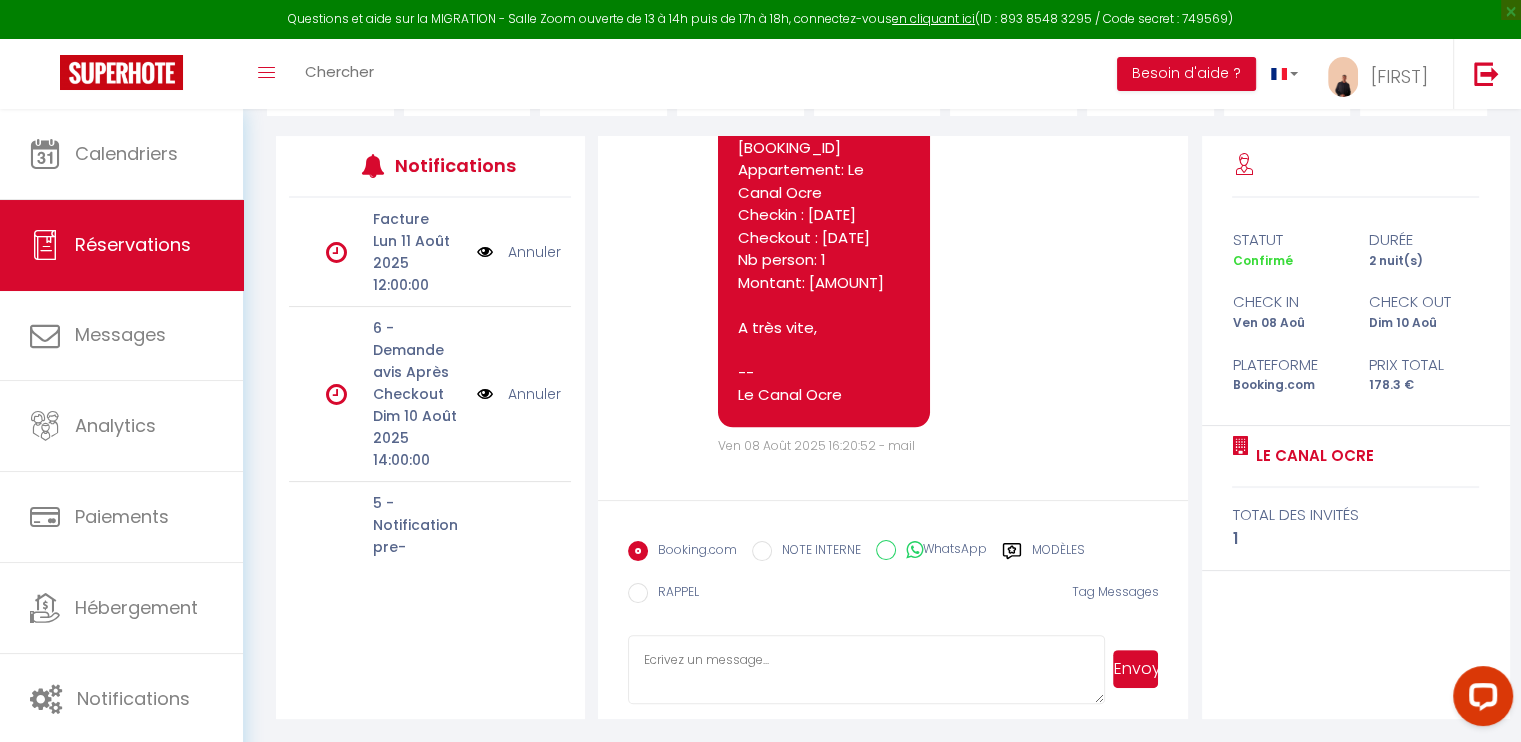 click on "Booking.com       NOTE INTERNE       WhatsApp     Modèles             8       «   ‹   »   ›   Aout   2025   2020 ~ 2030     Dim Lun Mar Mer Jeu Ven Sam 27 28 29 30 31 1 2 3 4 5 6 7 8 9 10 11 12 13 14 15 16 17 18 19 20 21 22 23 24 25 26 27 28 29 30 31 1 2 3 4 5 6   2020 2021 2022 2023 2024 2025 2026 2027 2028 2029   Jan Fev Mar Avr Mai Juin Juil Aout Sep Oct Nov Dec   00:00 01:00 02:00 03:00 04:00 05:00 06:00 07:00 08:00 09:00 10:00 11:00 12:00 13:00 14:00 15:00 16:00 17:00 18:00 19:00 20:00 21:00 22:00 23:00 24:00   OK   1 2 3 4 5 6 7 8 9 10 11 12 13 14 15 16 17 18 19 20 21 22 23 24 25 26 27 28 29 30 31 32 33 34 35 36 37 38 39 40 41 42 43 44 45 46 47 48 49 50 51 52 53 54 55 56 57 58 59 60 61 62 63 64 65 66 67 68 69 70 71 72 73 74 75 76 77 78 79 80 81 82 83 84 85 86 87 88 89 90 91 92 93 94 95 96 97 98 99 100 101 102 103 104 105 106 107 108 109 110 111 112 113 114 115 116 117 118 119 120 121 122 123 124 125 126 127 128 129 130 131 132 133 134 135 136 137 138 139 140 141 142 143 144 145 146 147 148 149" at bounding box center (893, 578) 